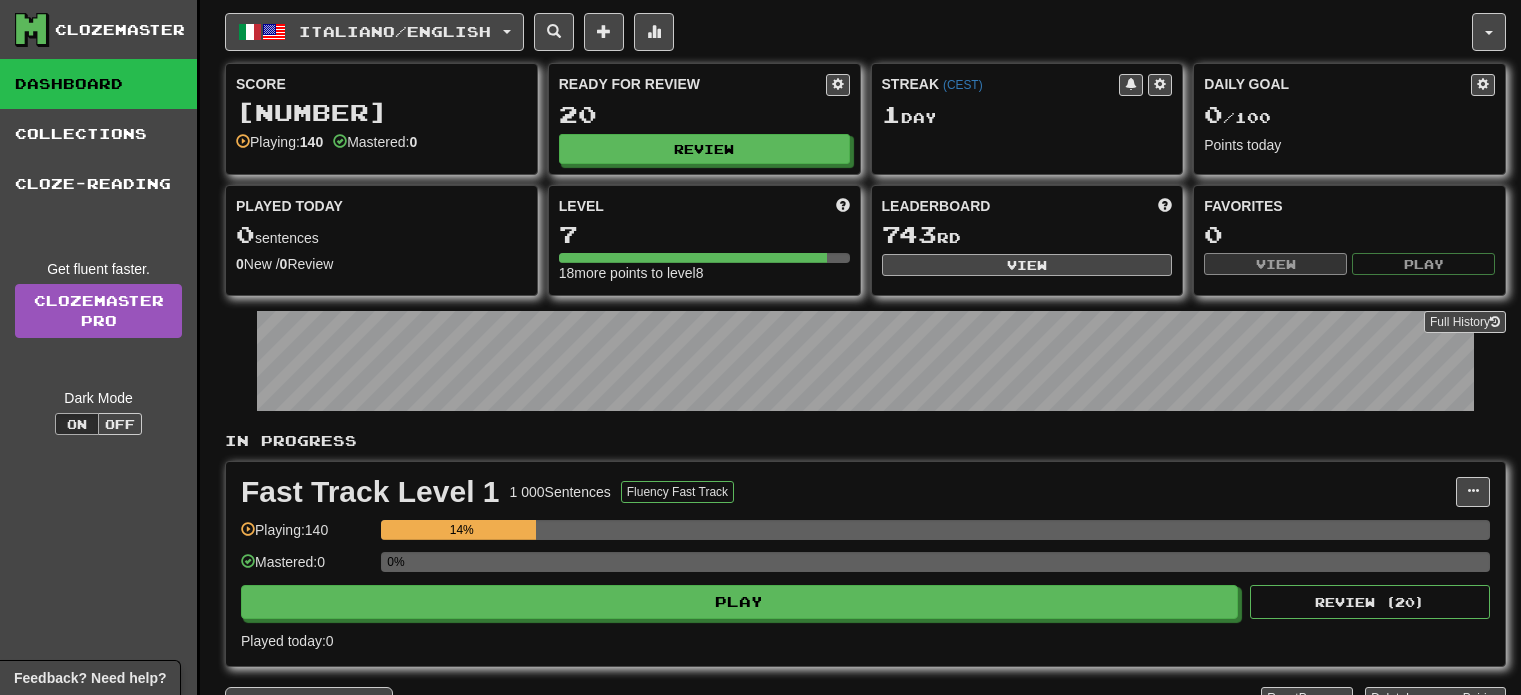 scroll, scrollTop: 0, scrollLeft: 0, axis: both 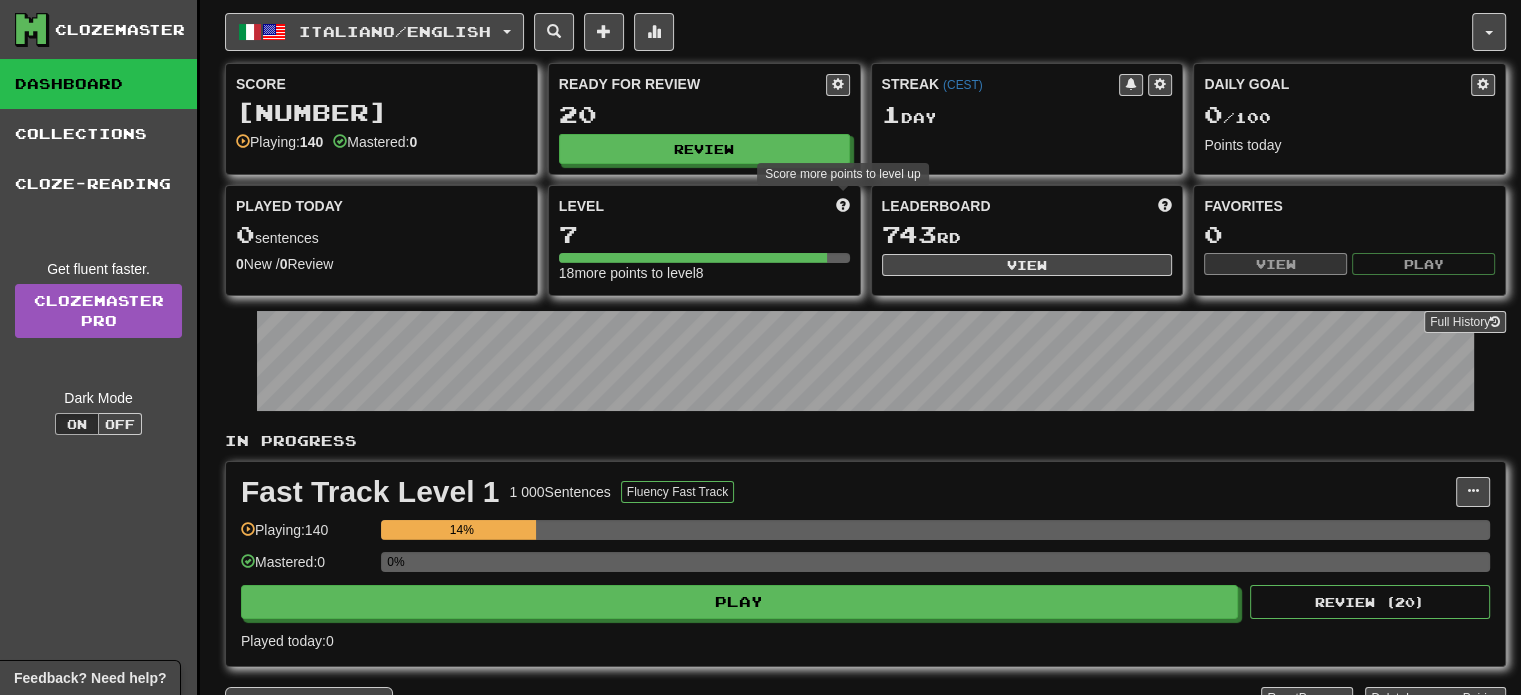 click at bounding box center (843, 205) 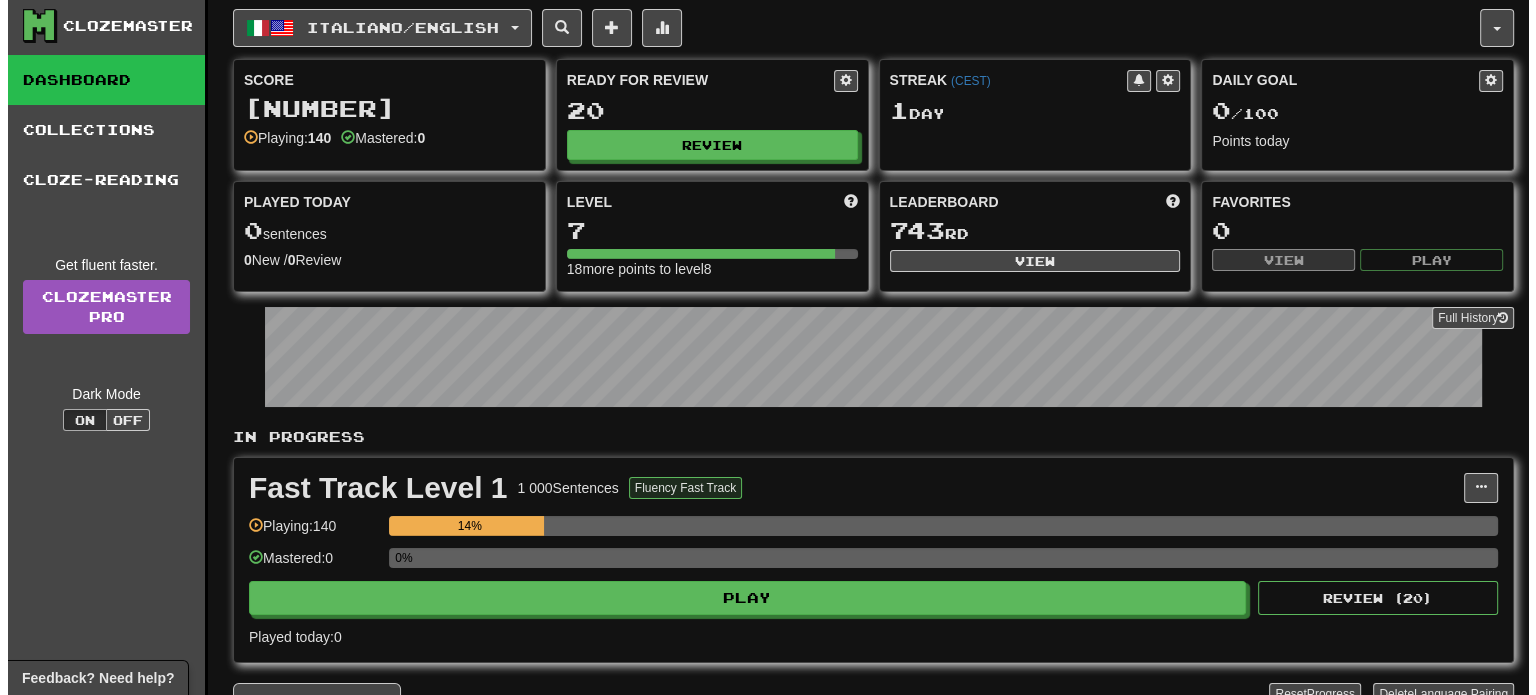 scroll, scrollTop: 0, scrollLeft: 0, axis: both 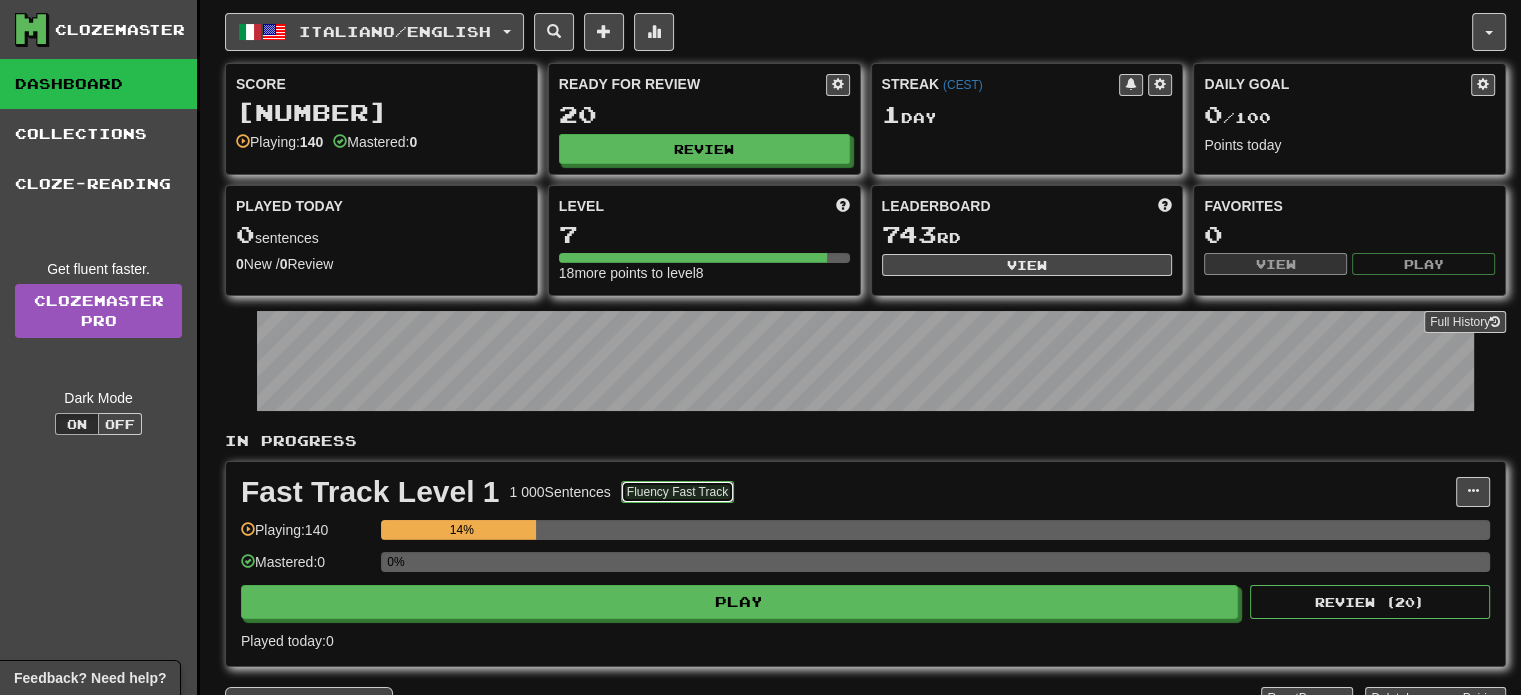 click on "Fluency Fast Track" at bounding box center [677, 492] 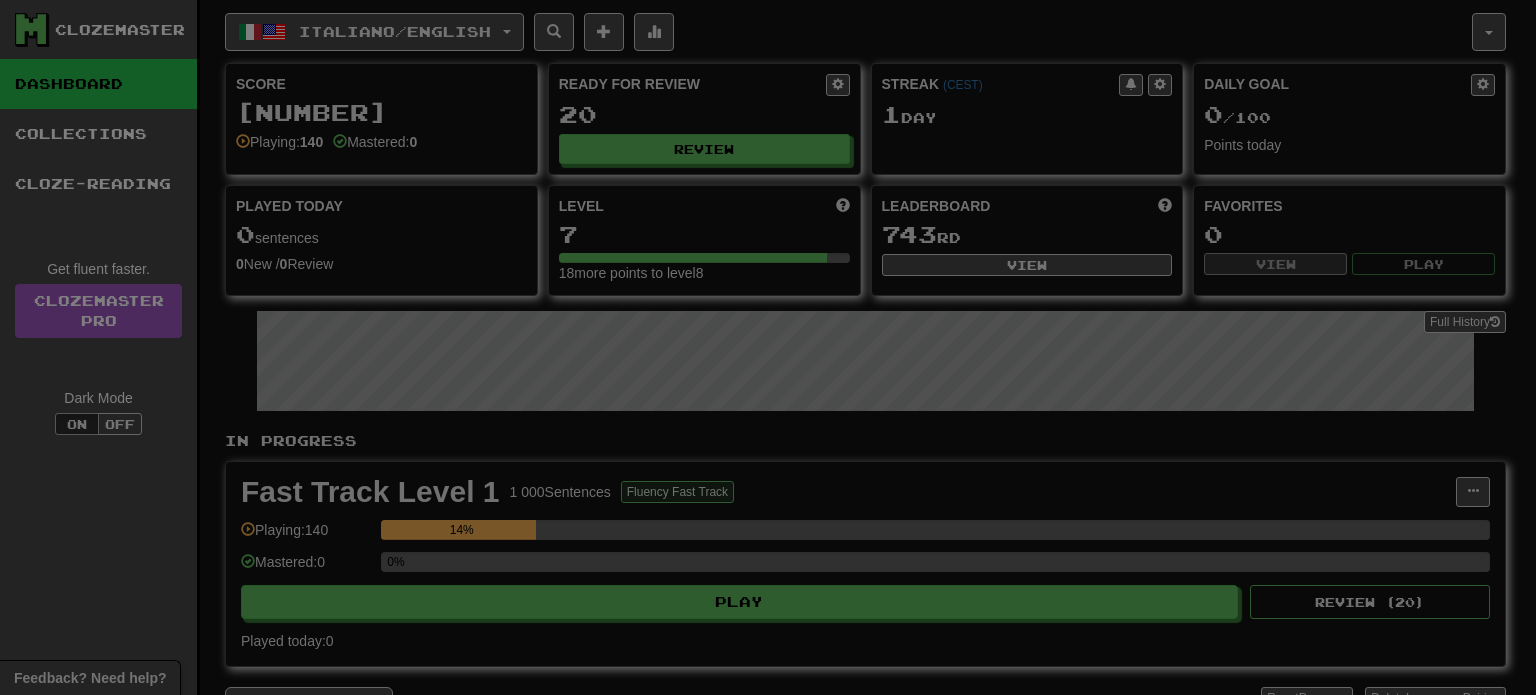 click at bounding box center (768, 347) 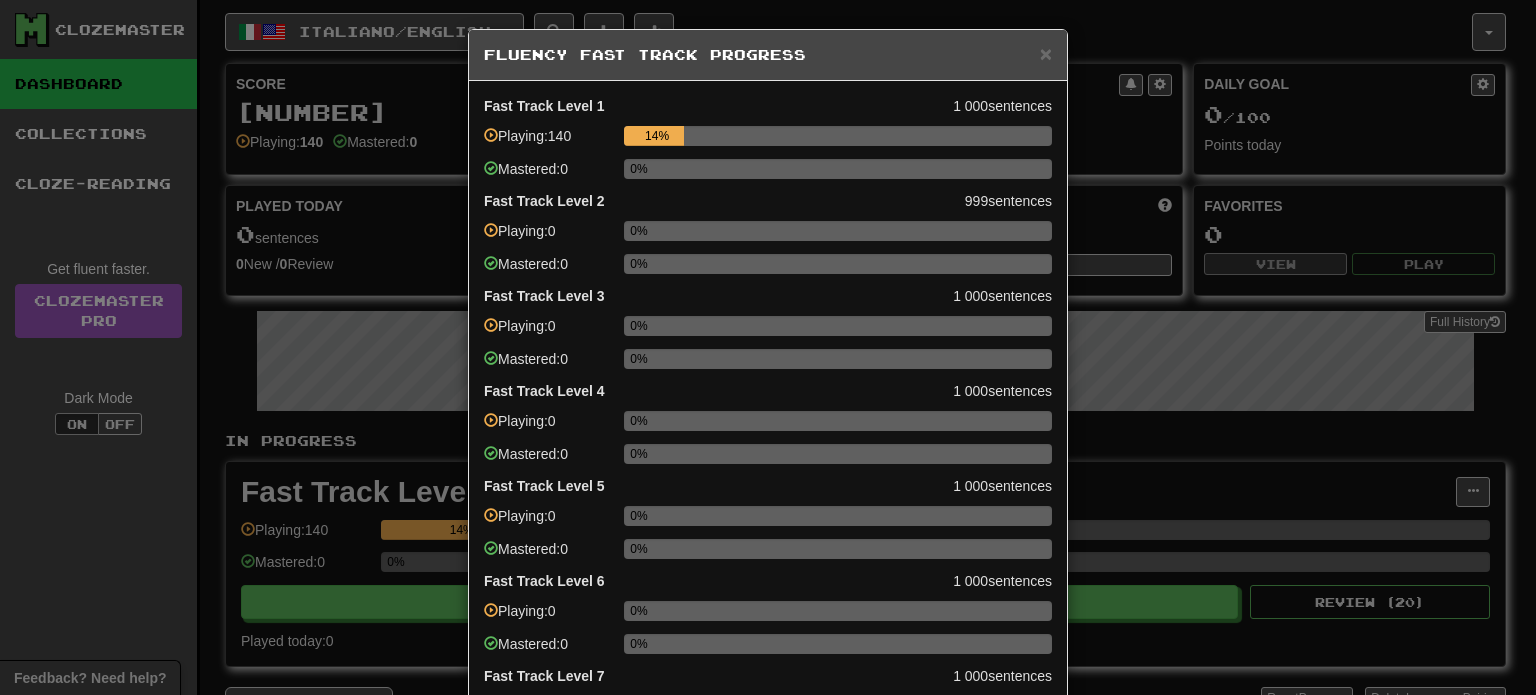 scroll, scrollTop: 0, scrollLeft: 0, axis: both 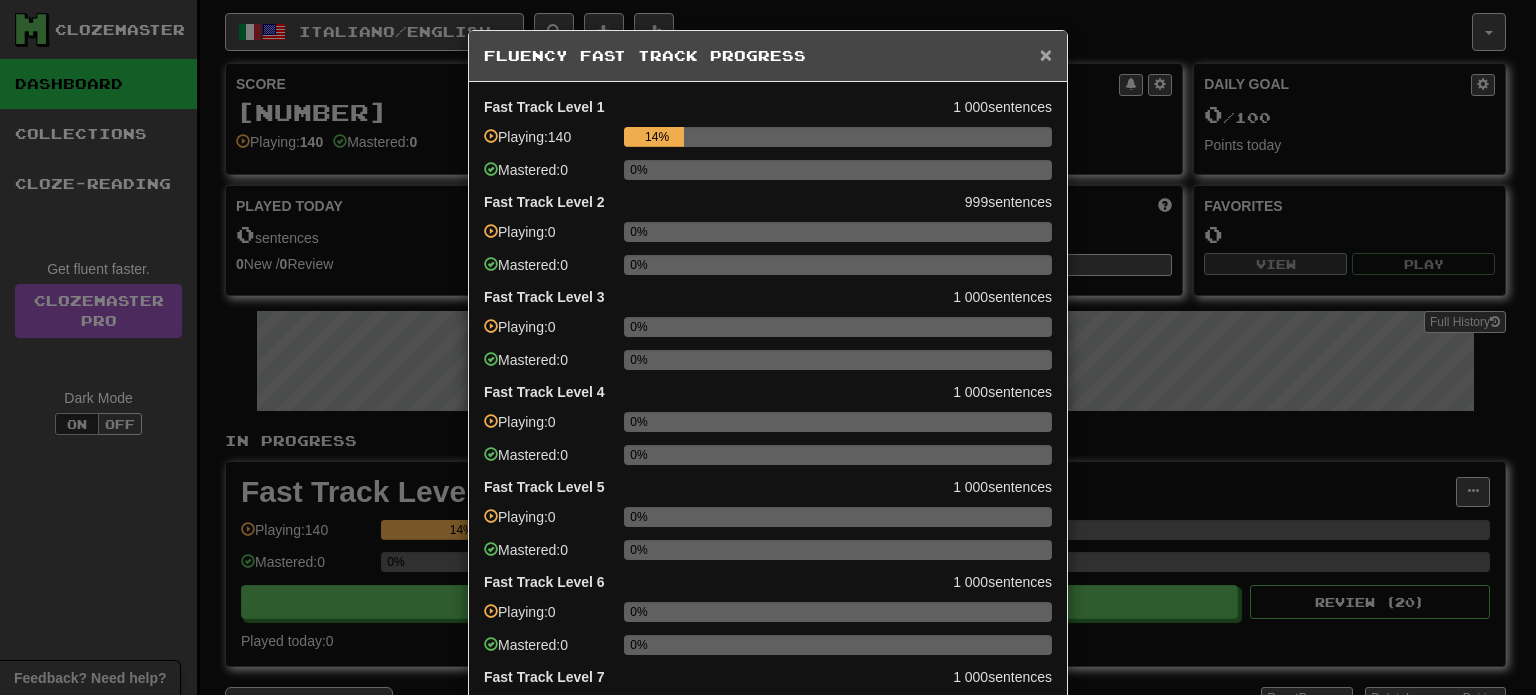 click on "×" at bounding box center [1046, 54] 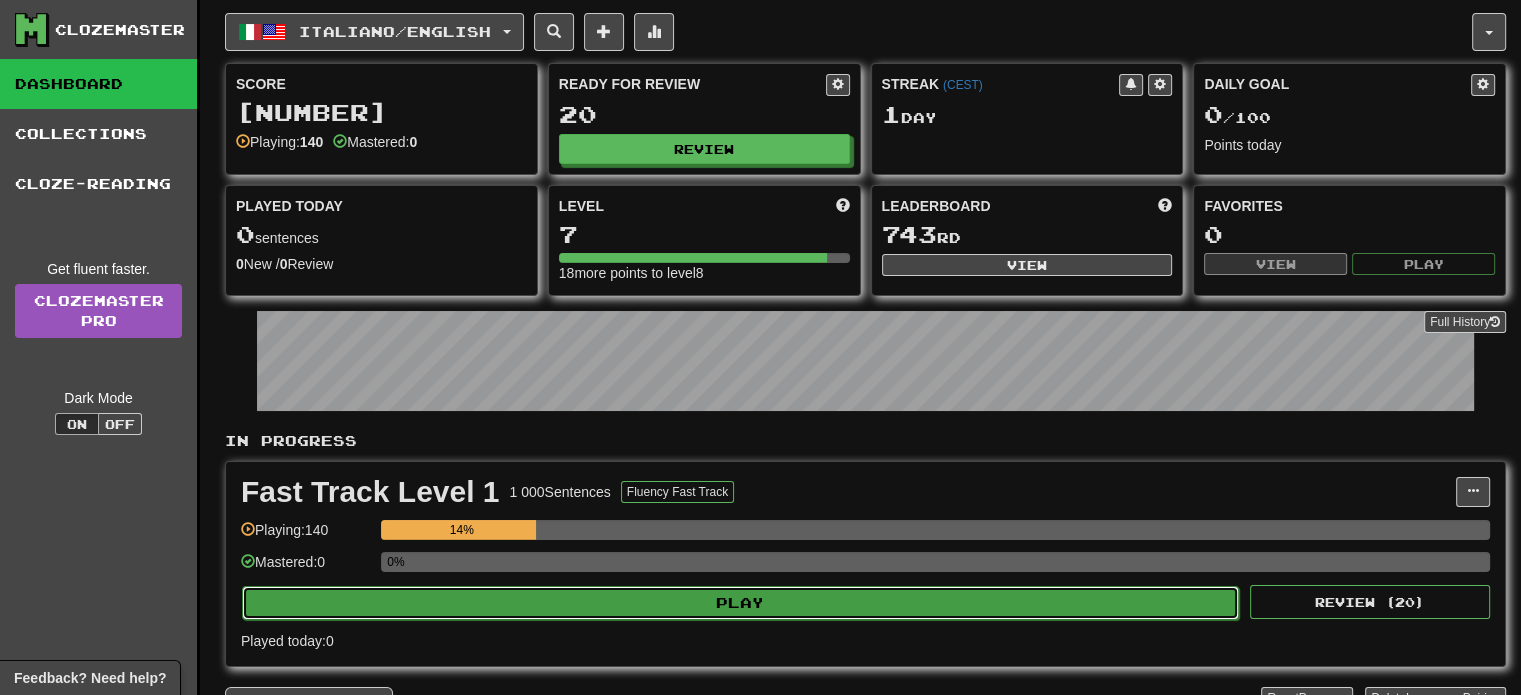 click on "Play" at bounding box center [740, 603] 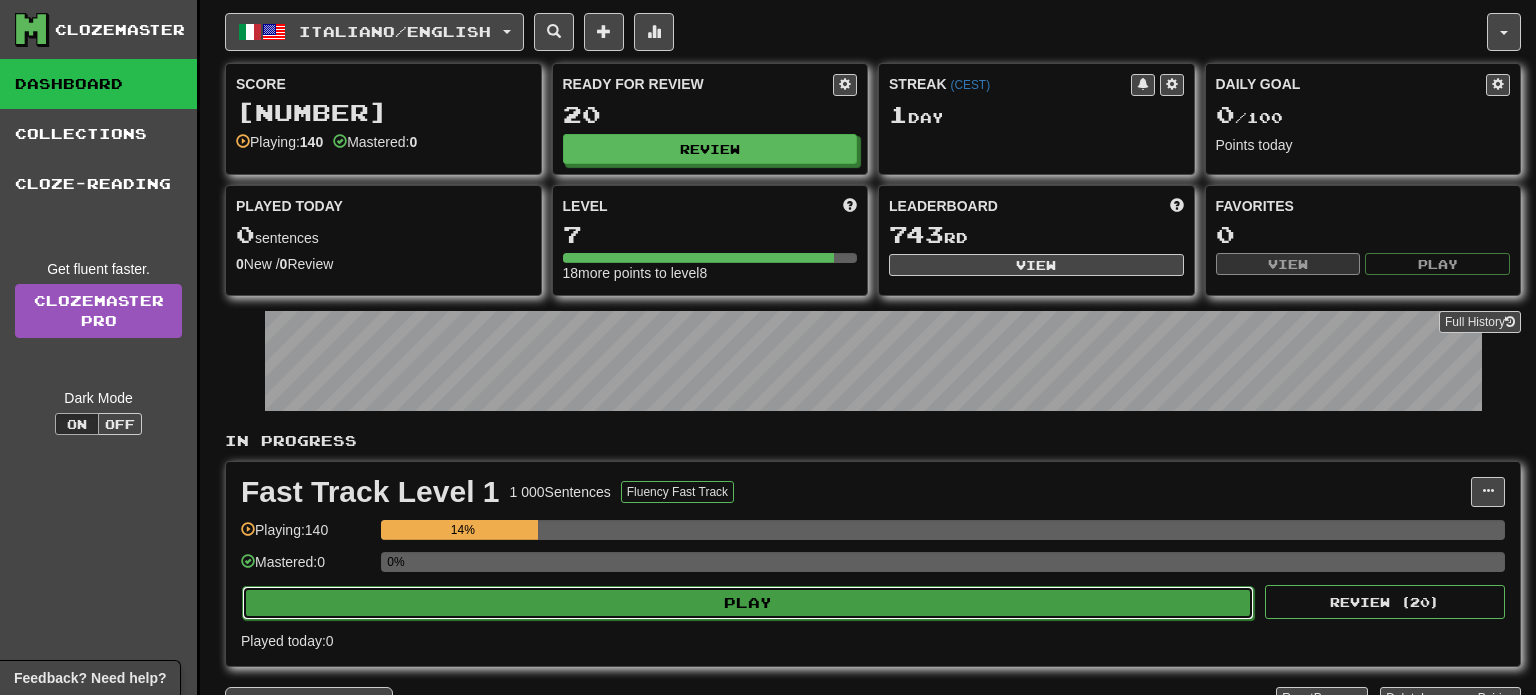 select on "**" 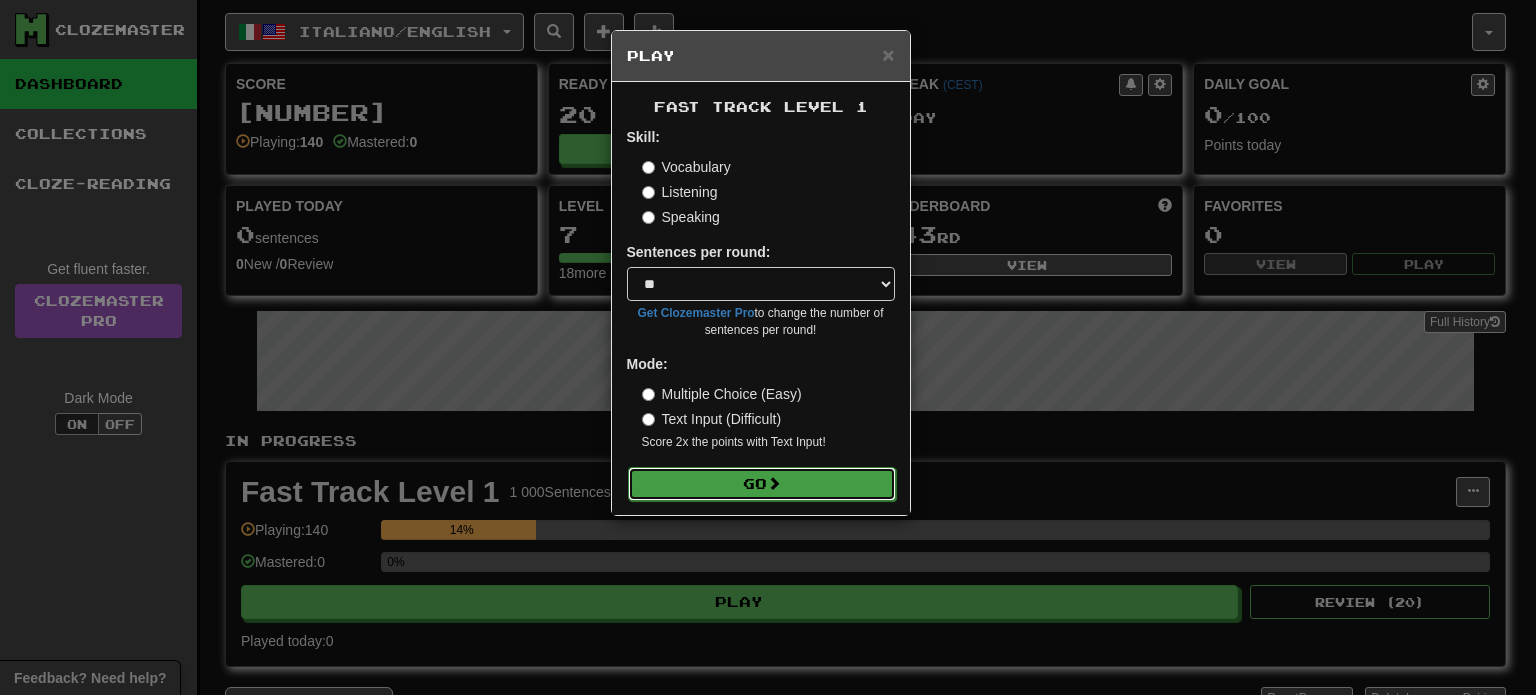 click at bounding box center (774, 483) 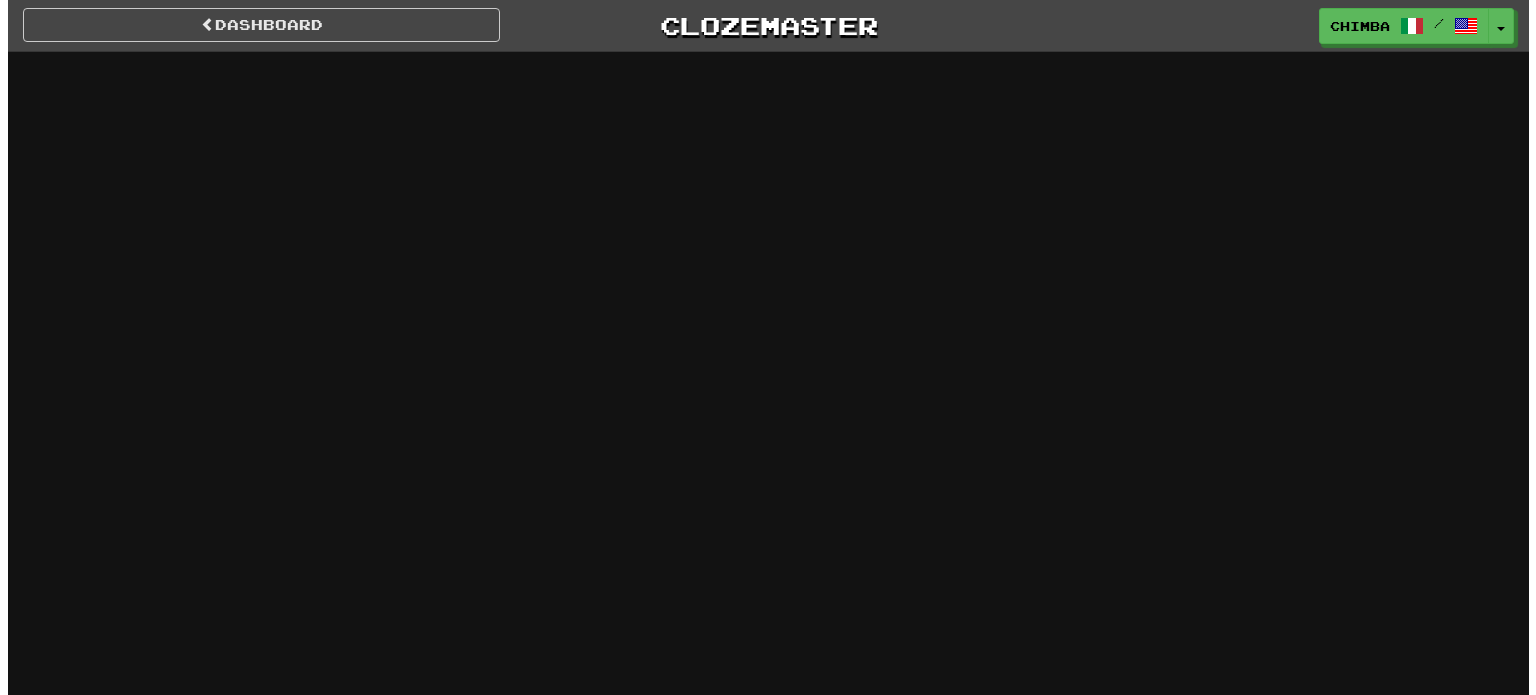 scroll, scrollTop: 0, scrollLeft: 0, axis: both 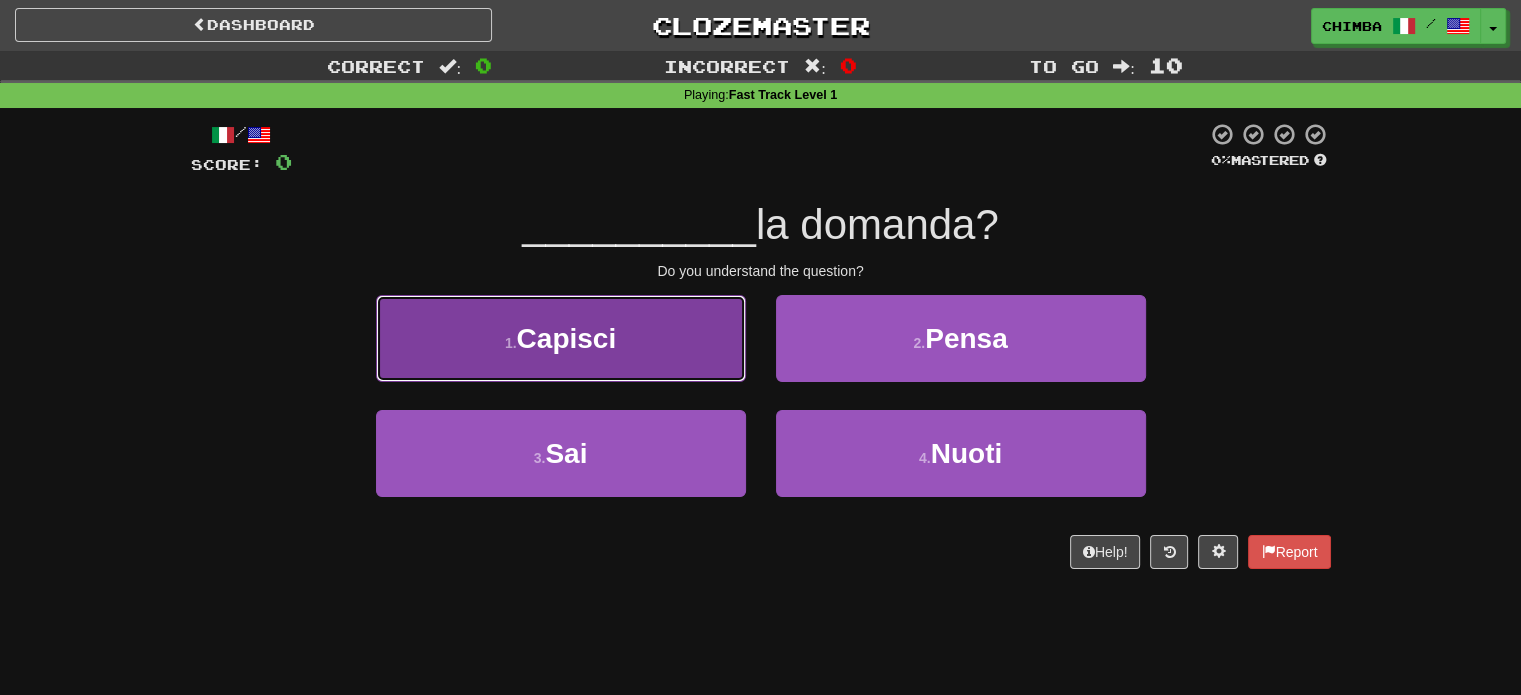 click on "Capisci" at bounding box center [567, 338] 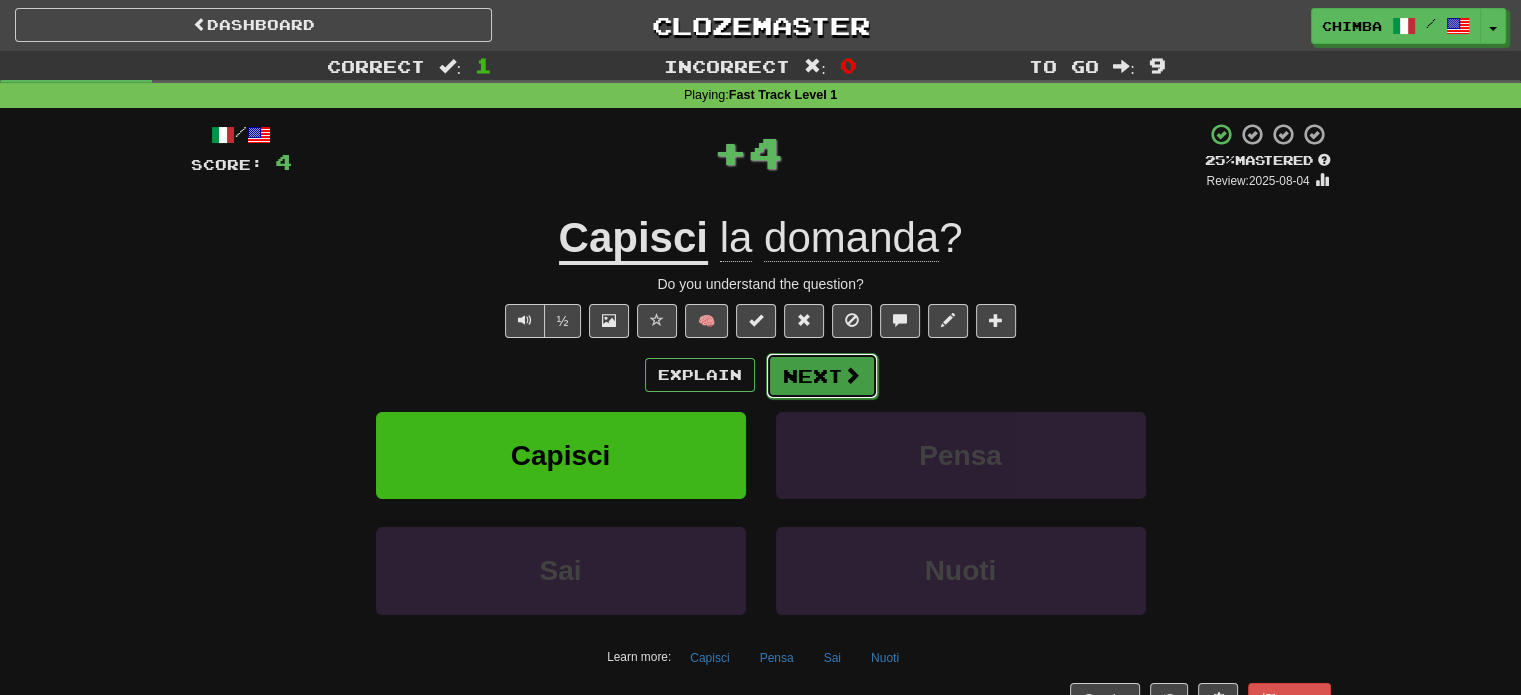 click on "Next" at bounding box center [822, 376] 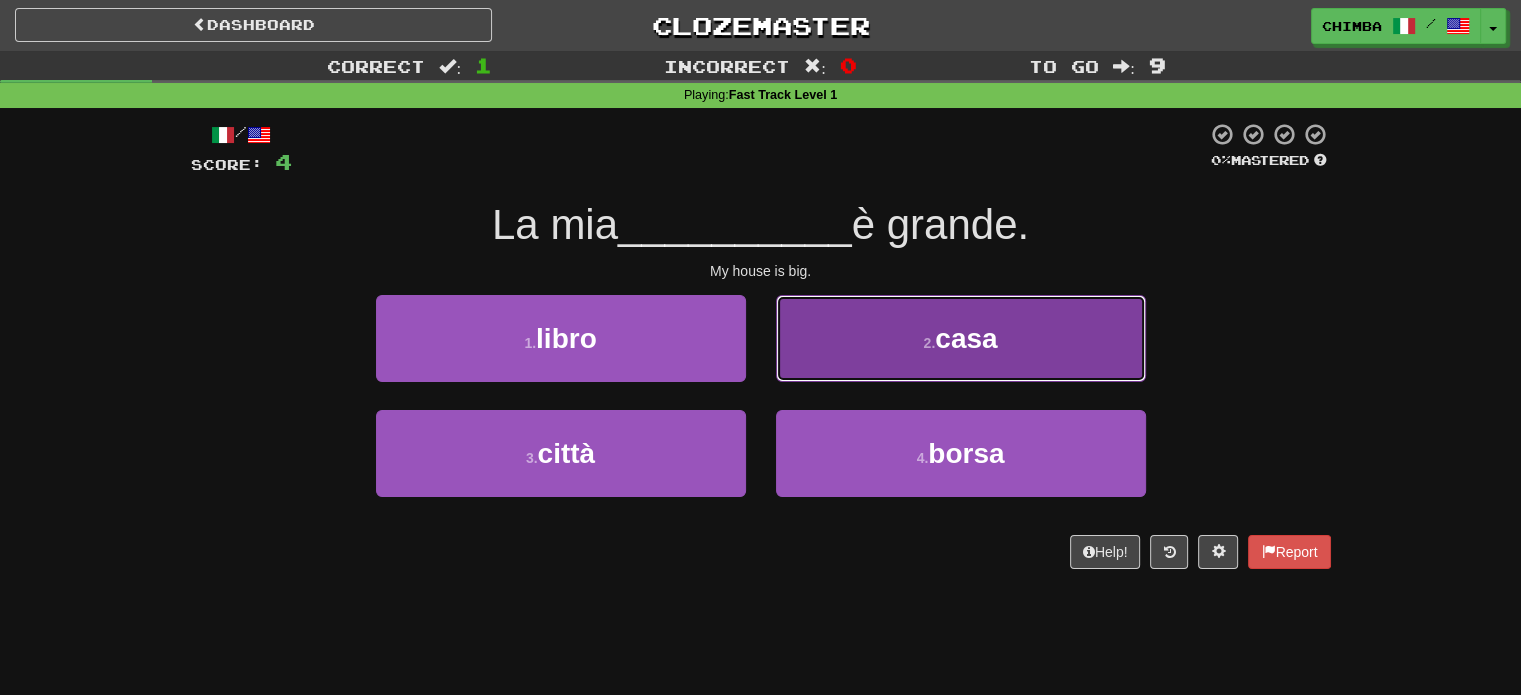 click on "2 .  casa" at bounding box center (961, 338) 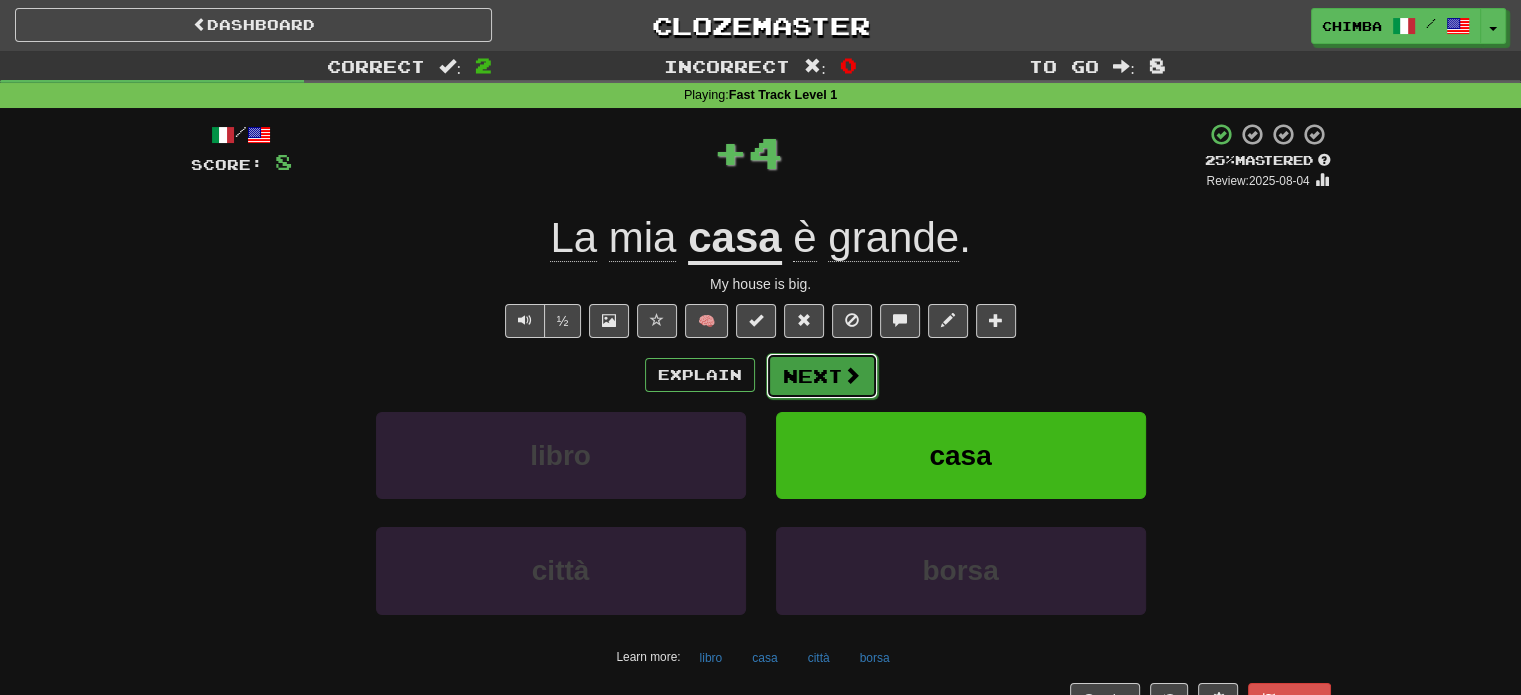 click on "Next" at bounding box center (822, 376) 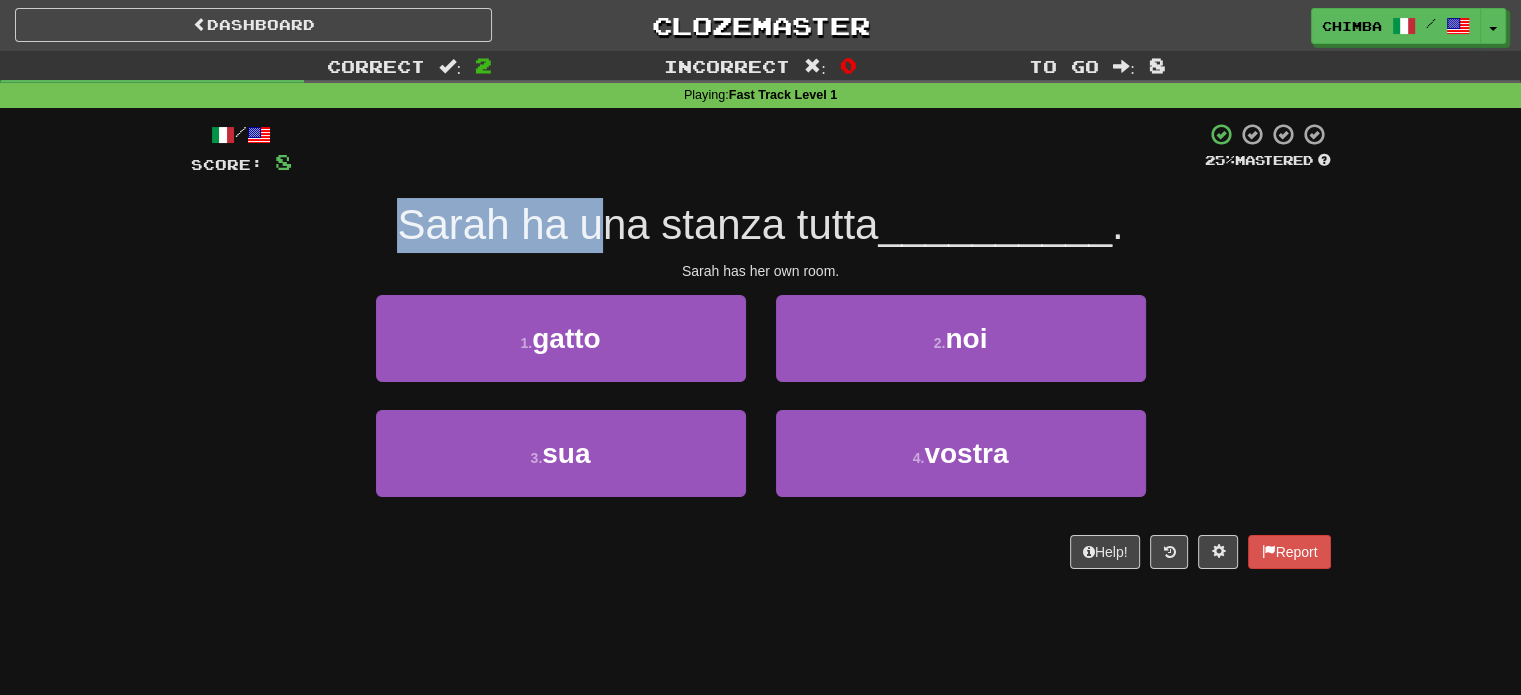 drag, startPoint x: 396, startPoint y: 228, endPoint x: 609, endPoint y: 224, distance: 213.03755 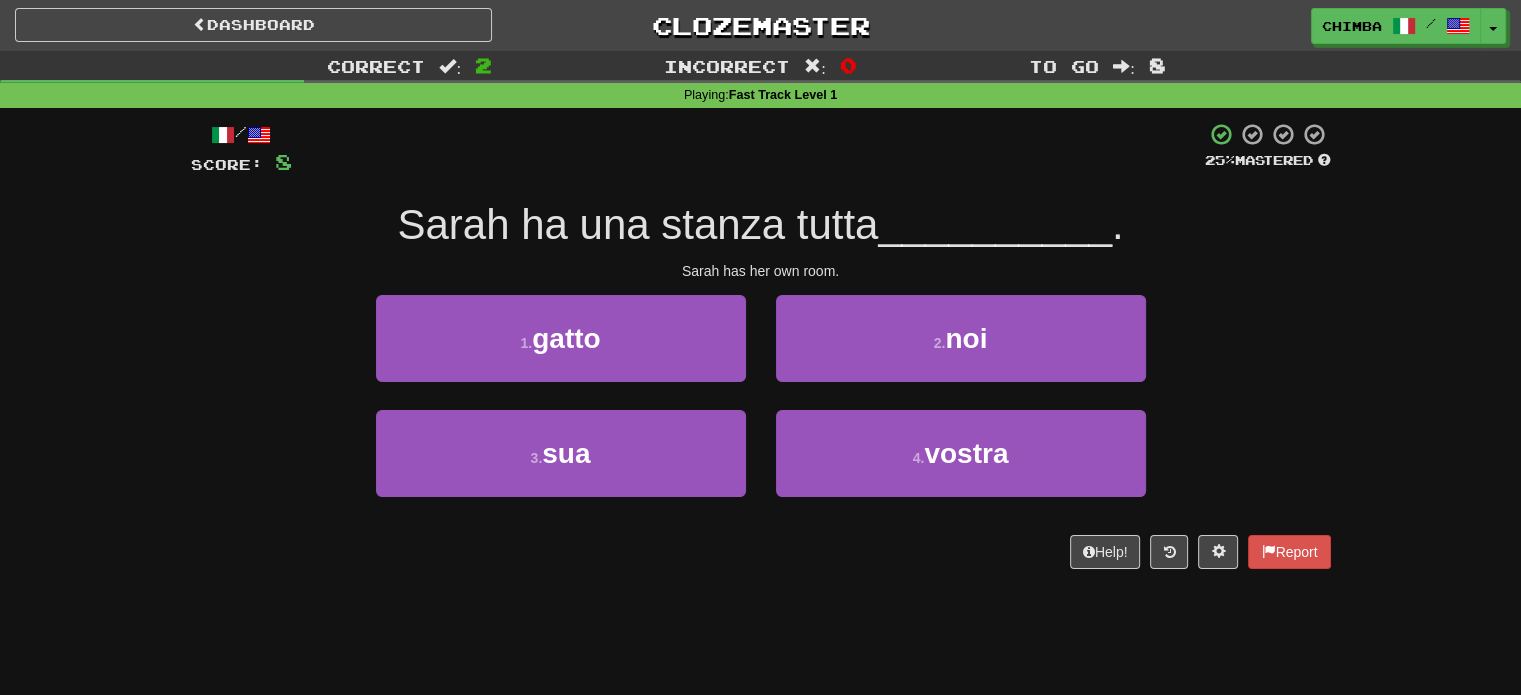 click on "Sarah ha una stanza tutta" at bounding box center (637, 224) 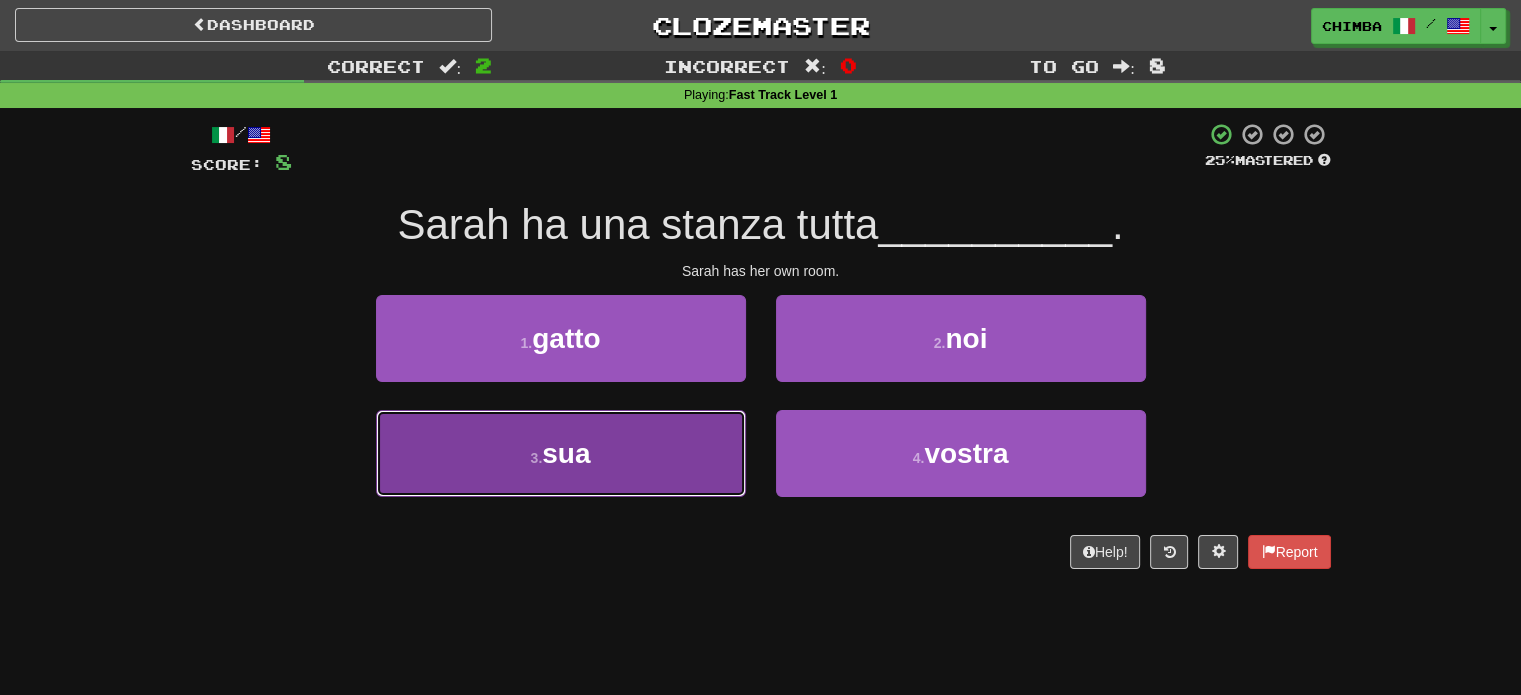 click on "3 .  sua" at bounding box center [561, 453] 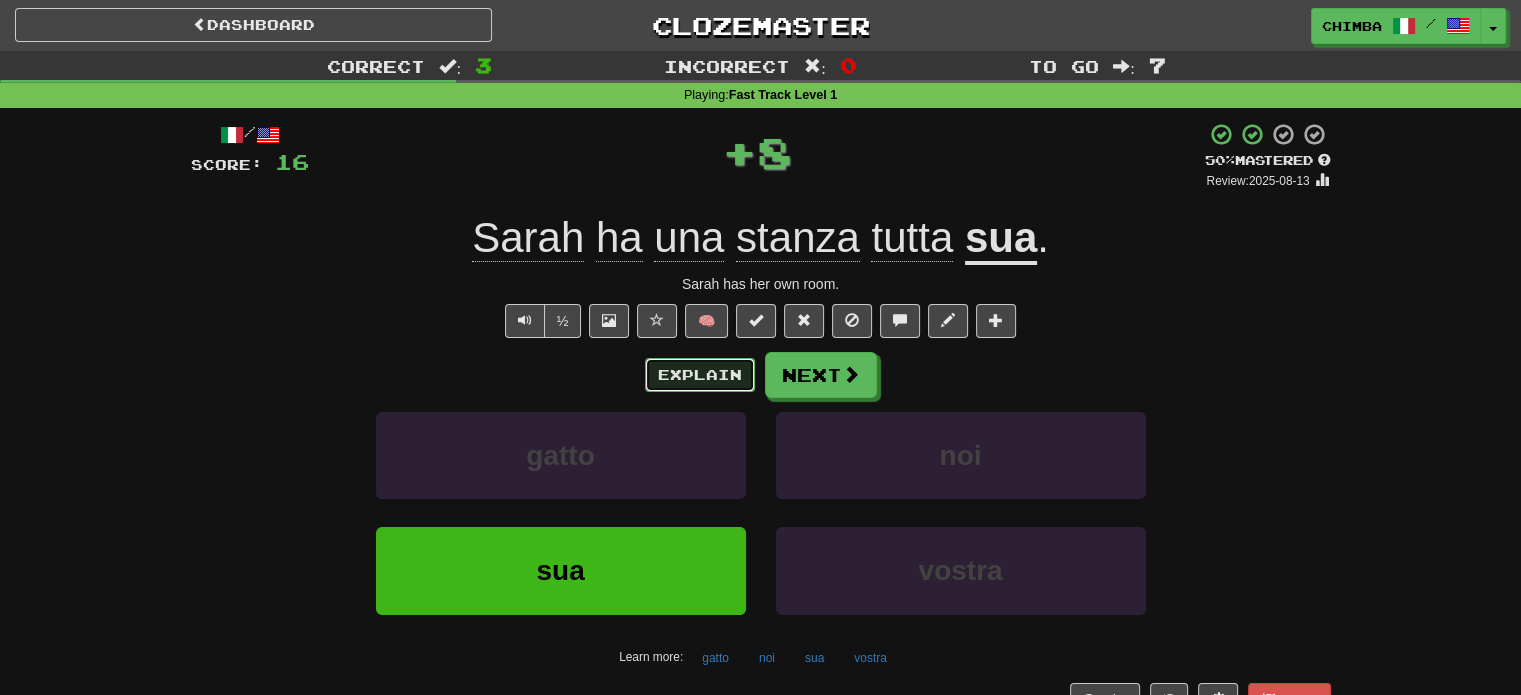 click on "Explain" at bounding box center (700, 375) 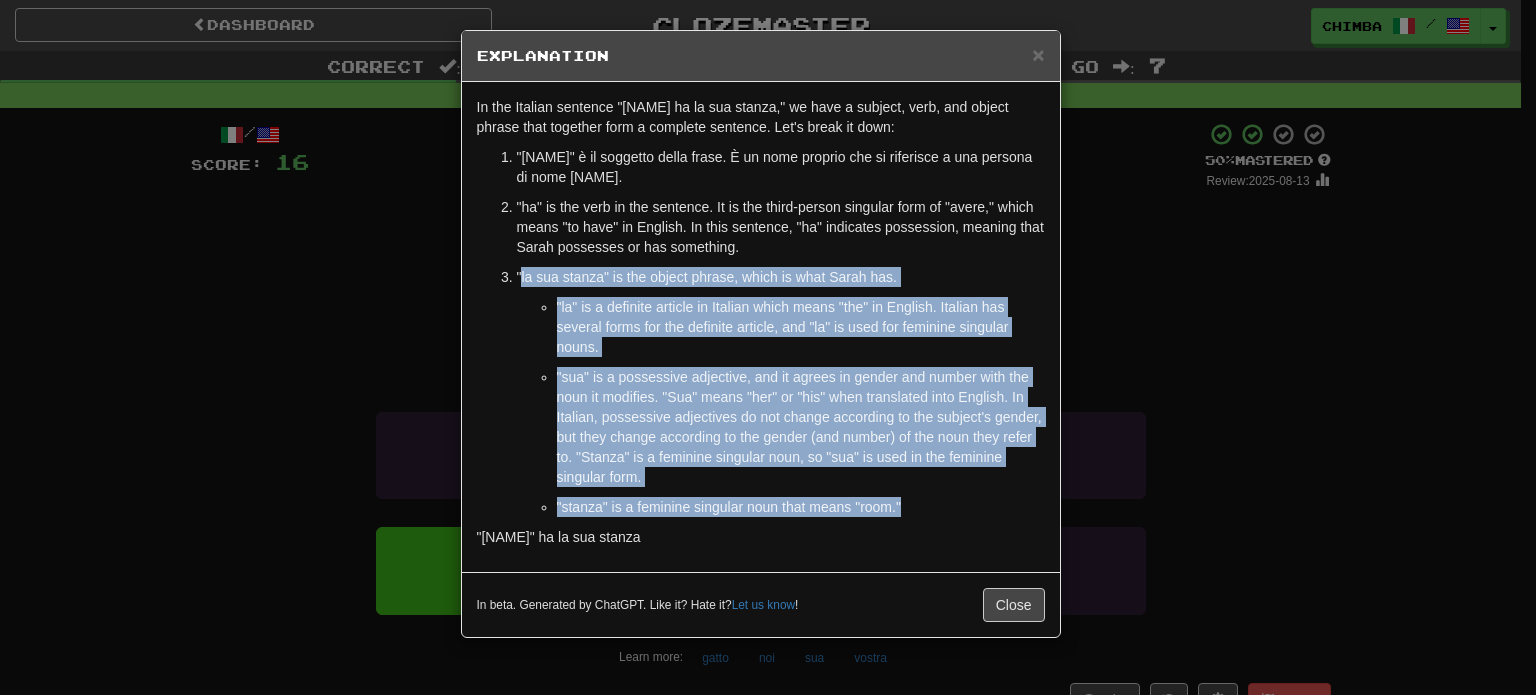 drag, startPoint x: 511, startPoint y: 271, endPoint x: 920, endPoint y: 509, distance: 473.20715 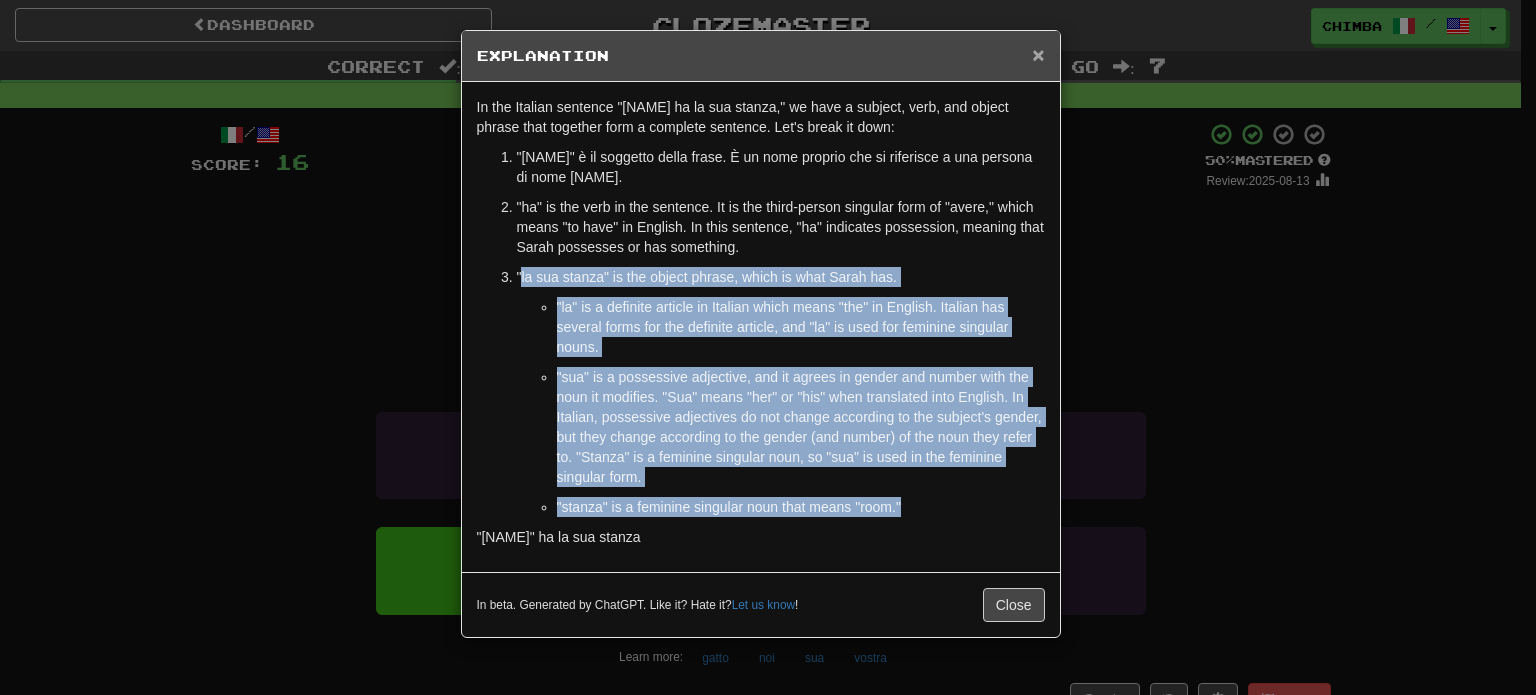 click on "×" at bounding box center [1038, 54] 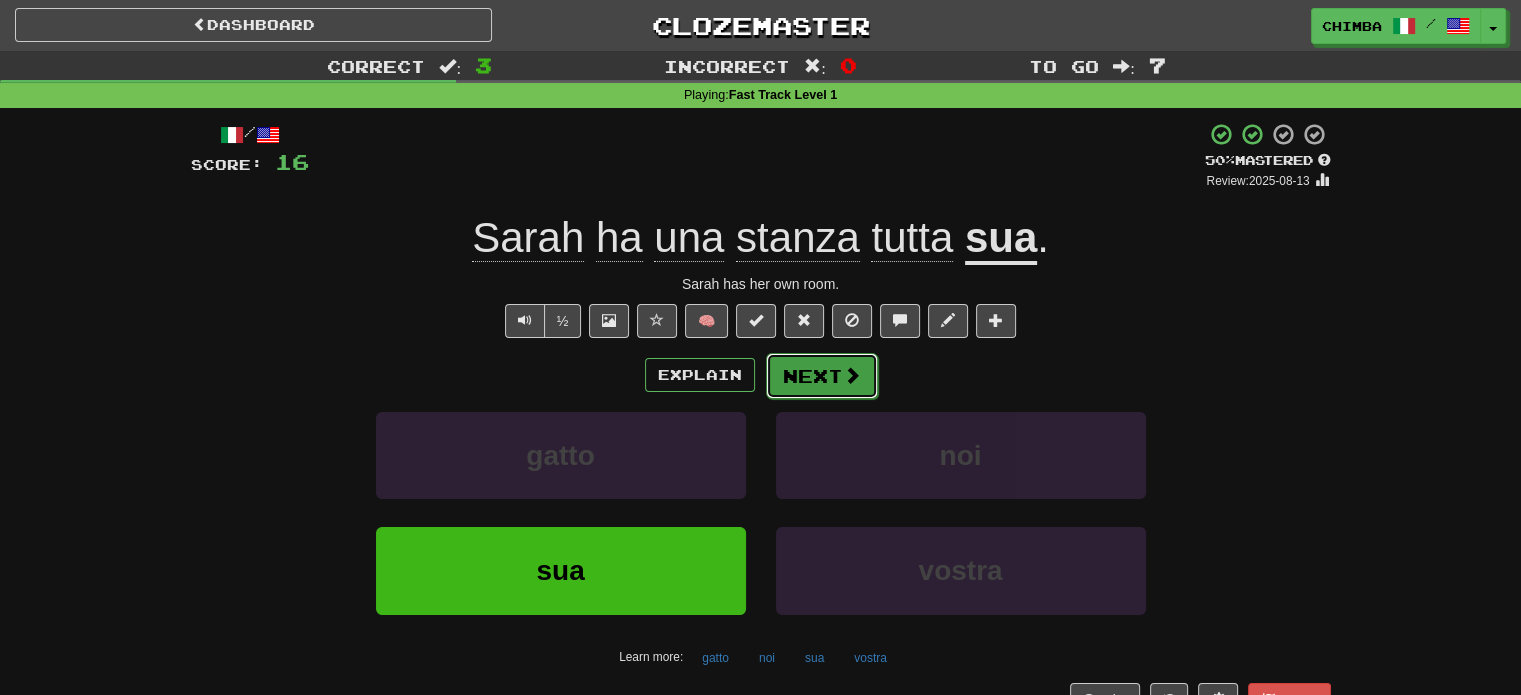 click on "Next" at bounding box center (822, 376) 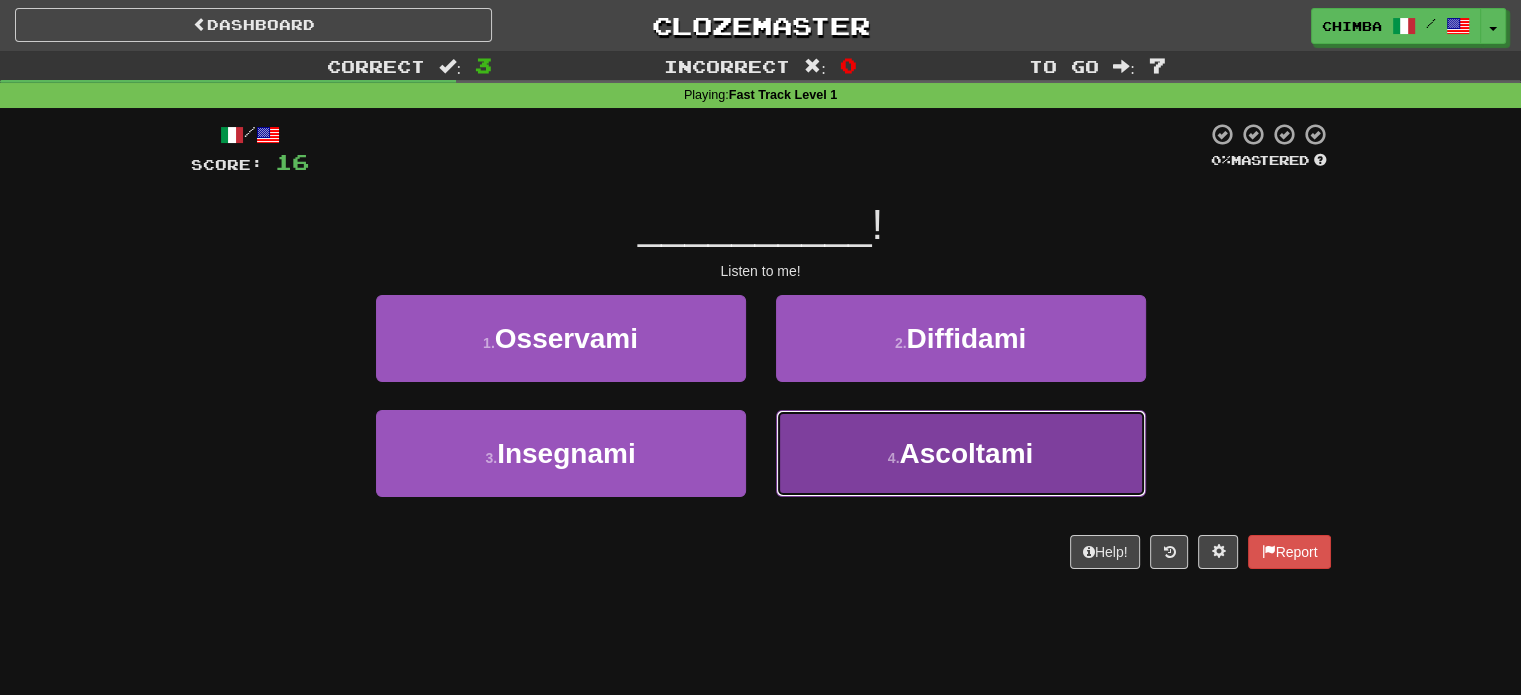 click on "4 .  Ascoltami" at bounding box center (961, 453) 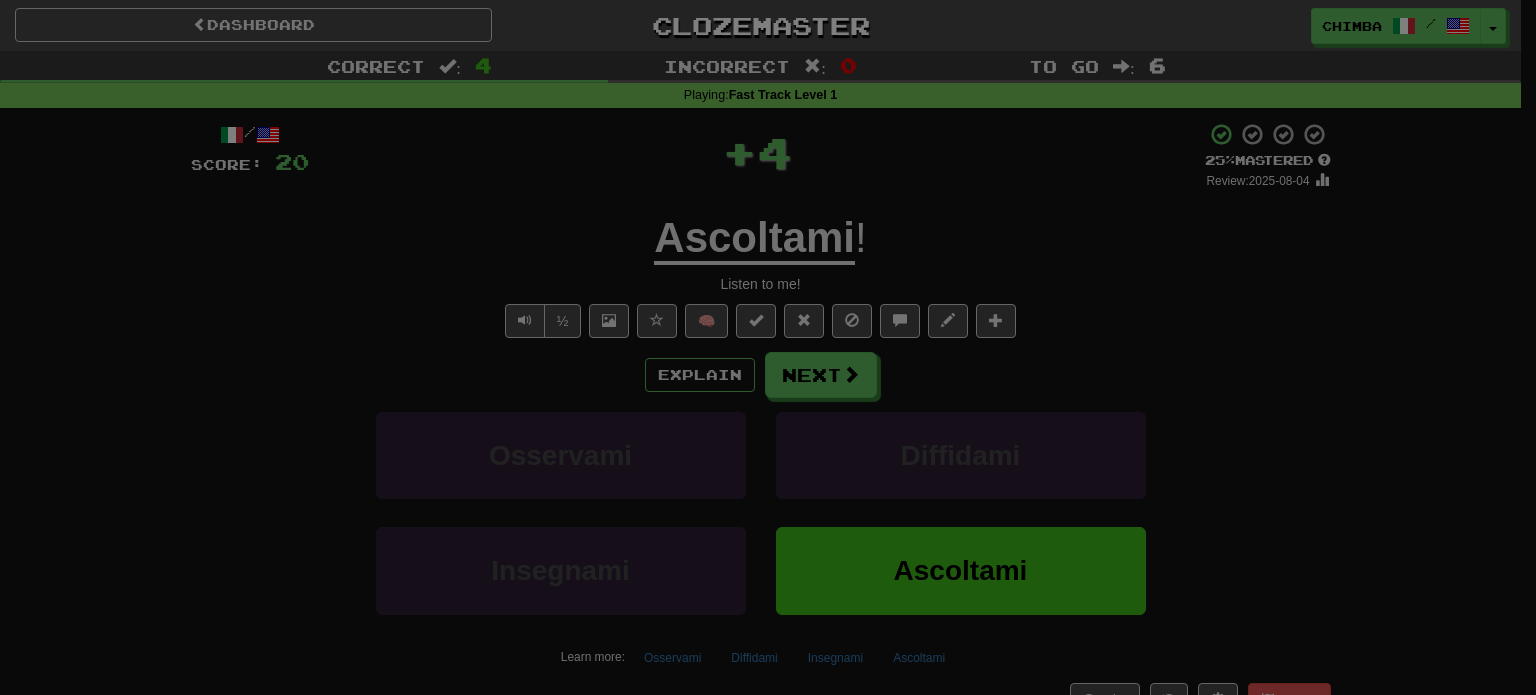 click on "Dashboard
Clozemaster
chimba
/
Toggle Dropdown
Dashboard
Leaderboard
Activity Feed
Notifications
Profile
Discussions
Italiano
/
English
Streak:
1
Review:
20
Daily Goal:  0 /100
Languages
Account
Logout
chimba
/
Toggle Dropdown
Dashboard
Leaderboard
Activity Feed
Notifications
Profile
Discussions
Italiano
/
English
Streak:
1
Review:
20
Daily Goal:  0 /100
Languages
Account
Logout
clozemaster
Correct   :   4 Incorrect   :   0 To go   :   6 Playing :  Fast Track Level 1  /  Score:   20 + 4 25 %  Mastered Review:  2025-08-04 Ascoltami ! Listen to me! ½ 🧠 Explain Next Osservami Diffidami Insegnami Ascoltami Learn more:  Help!" at bounding box center (768, 727) 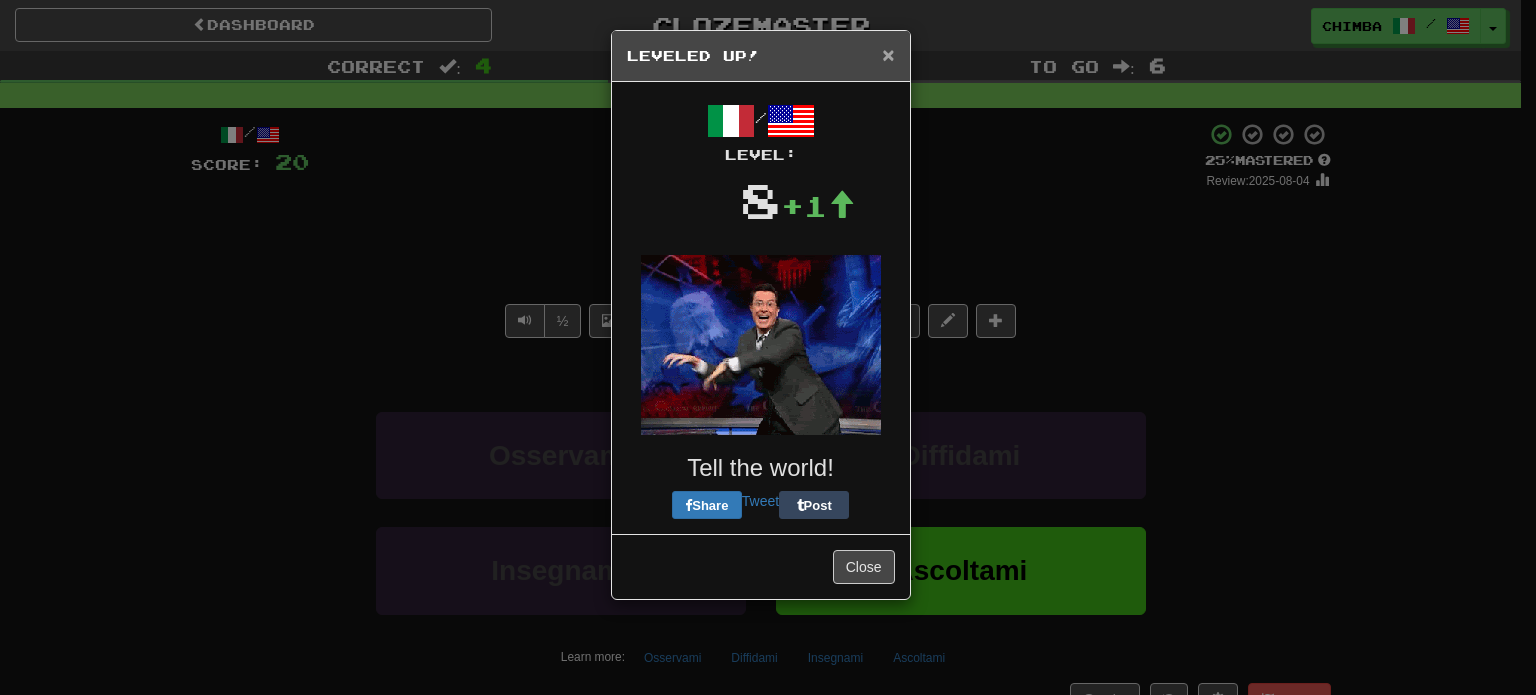 click on "×" at bounding box center (888, 54) 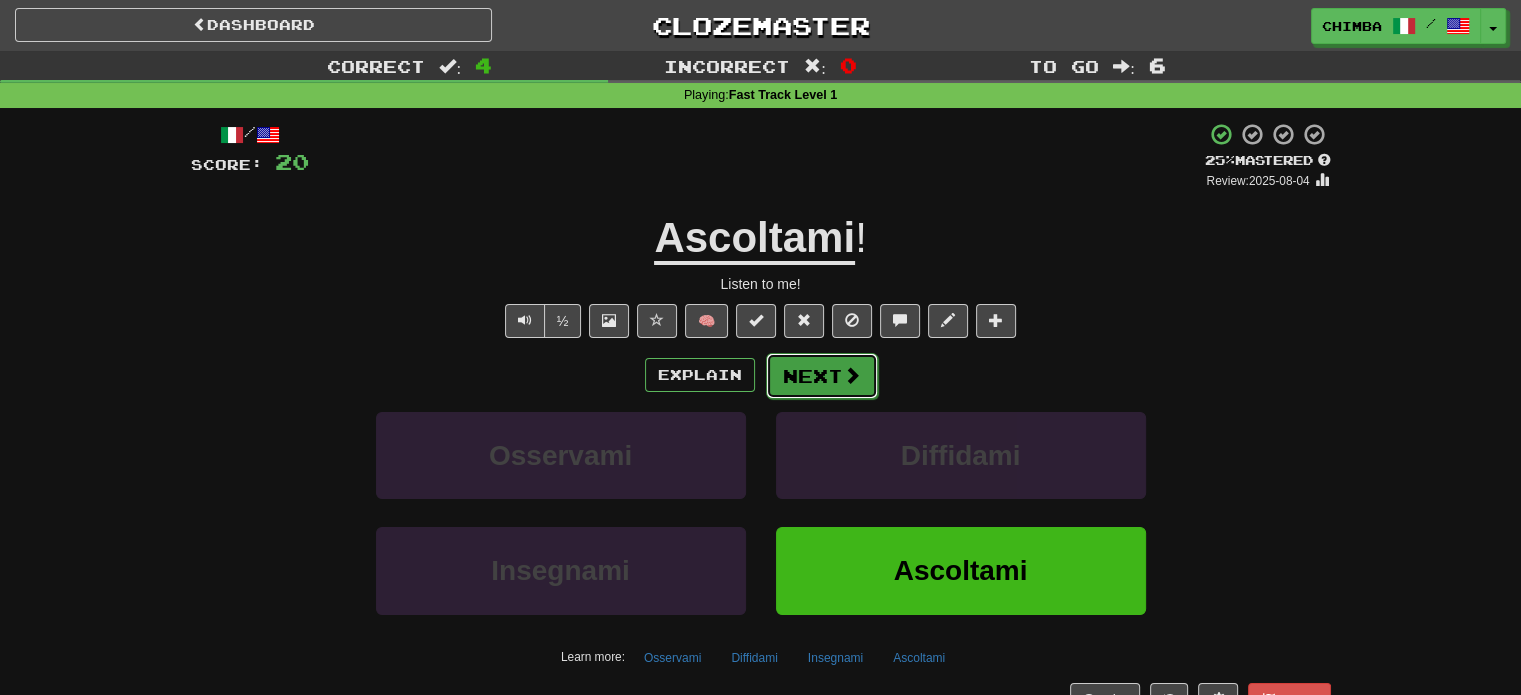 click on "Next" at bounding box center [822, 376] 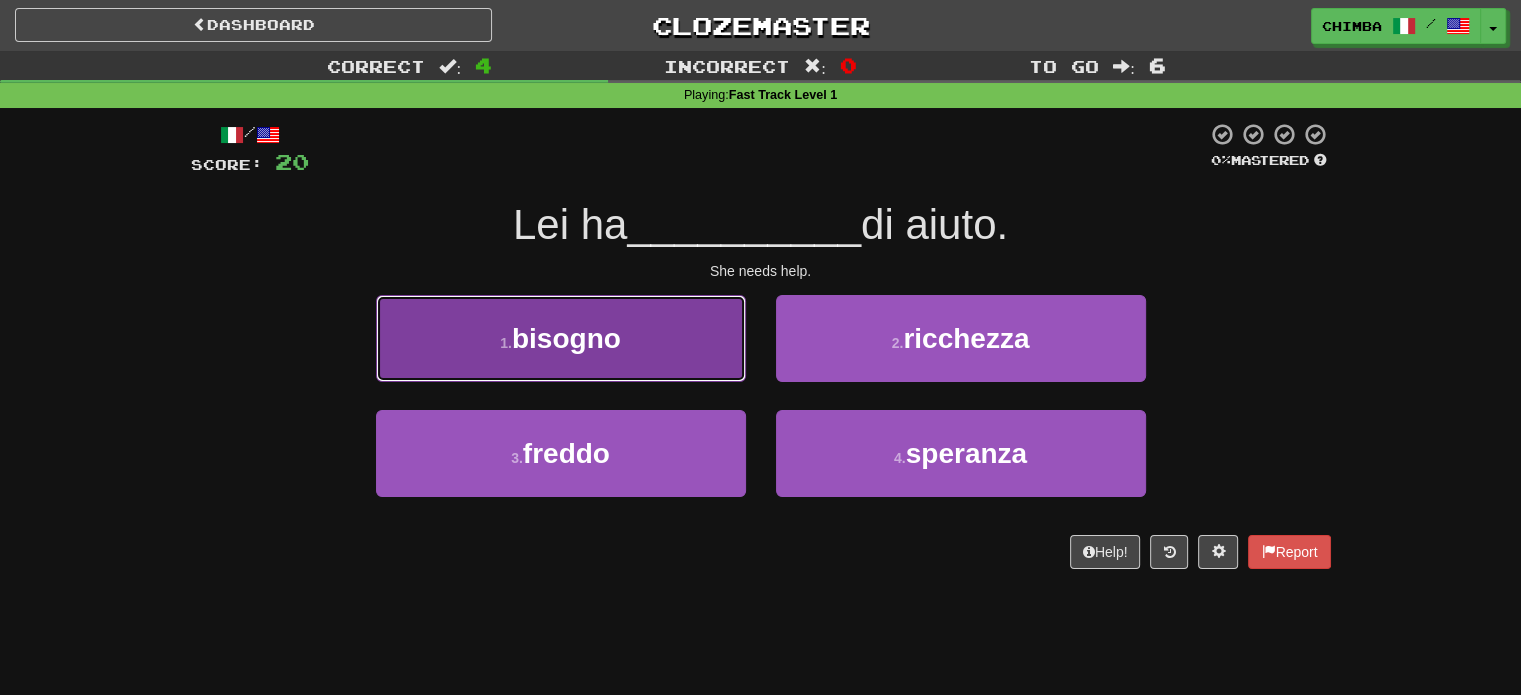 click on "bisogno" at bounding box center [566, 338] 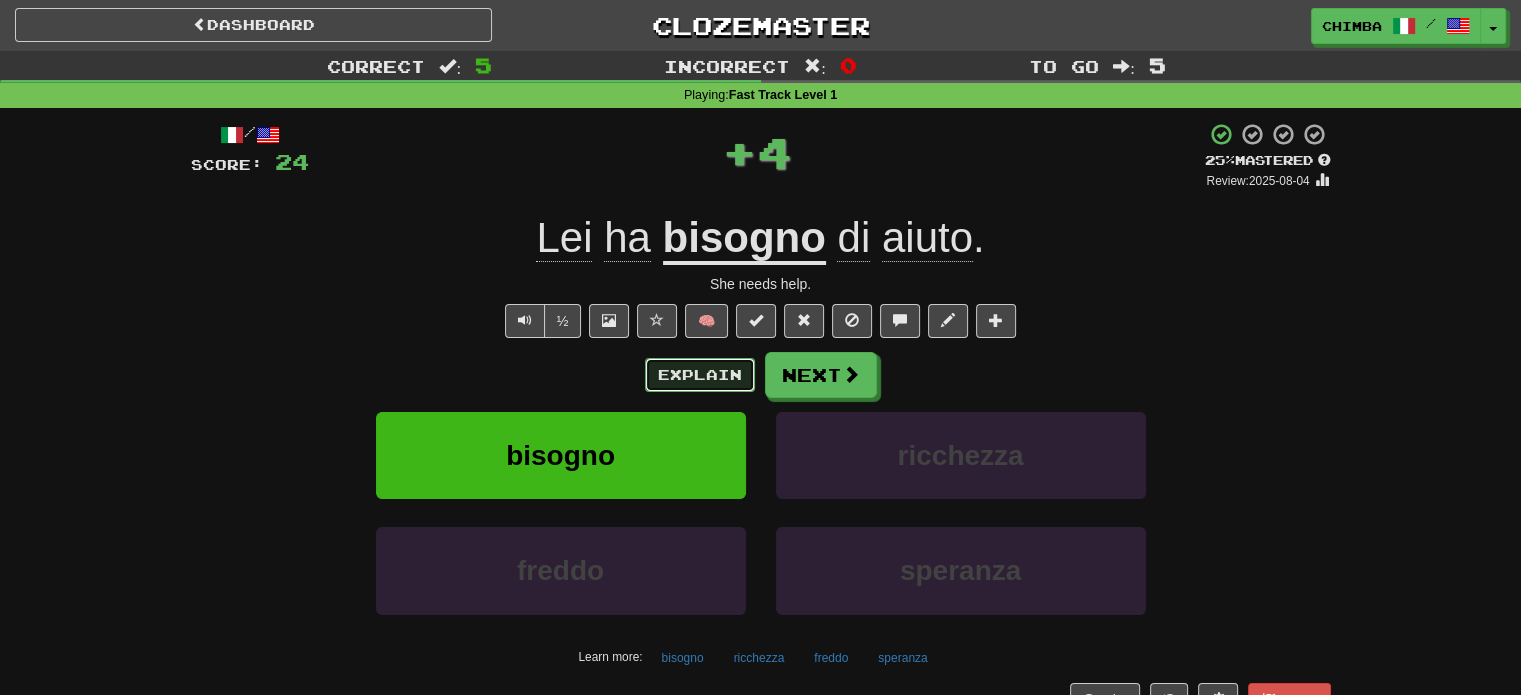click on "Explain" at bounding box center (700, 375) 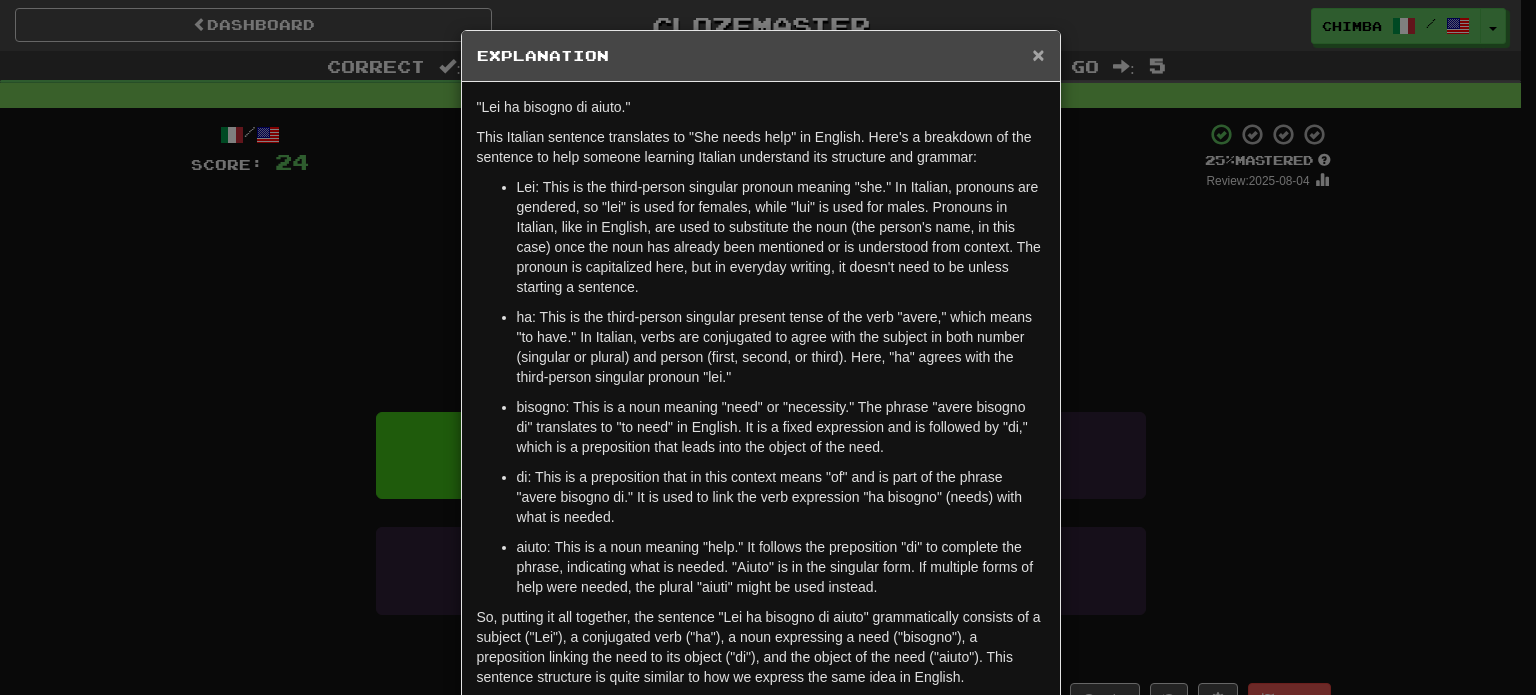 click on "×" at bounding box center (1038, 54) 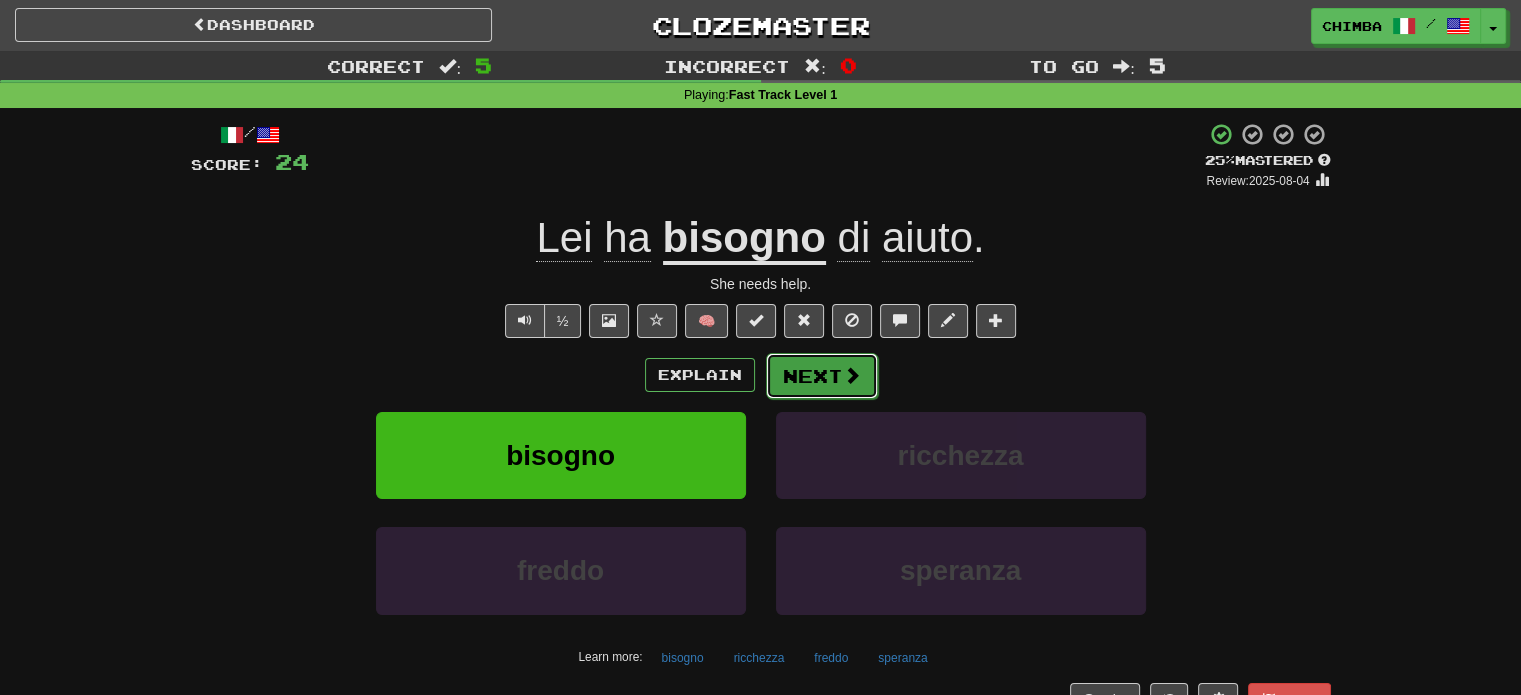 click on "Next" at bounding box center [822, 376] 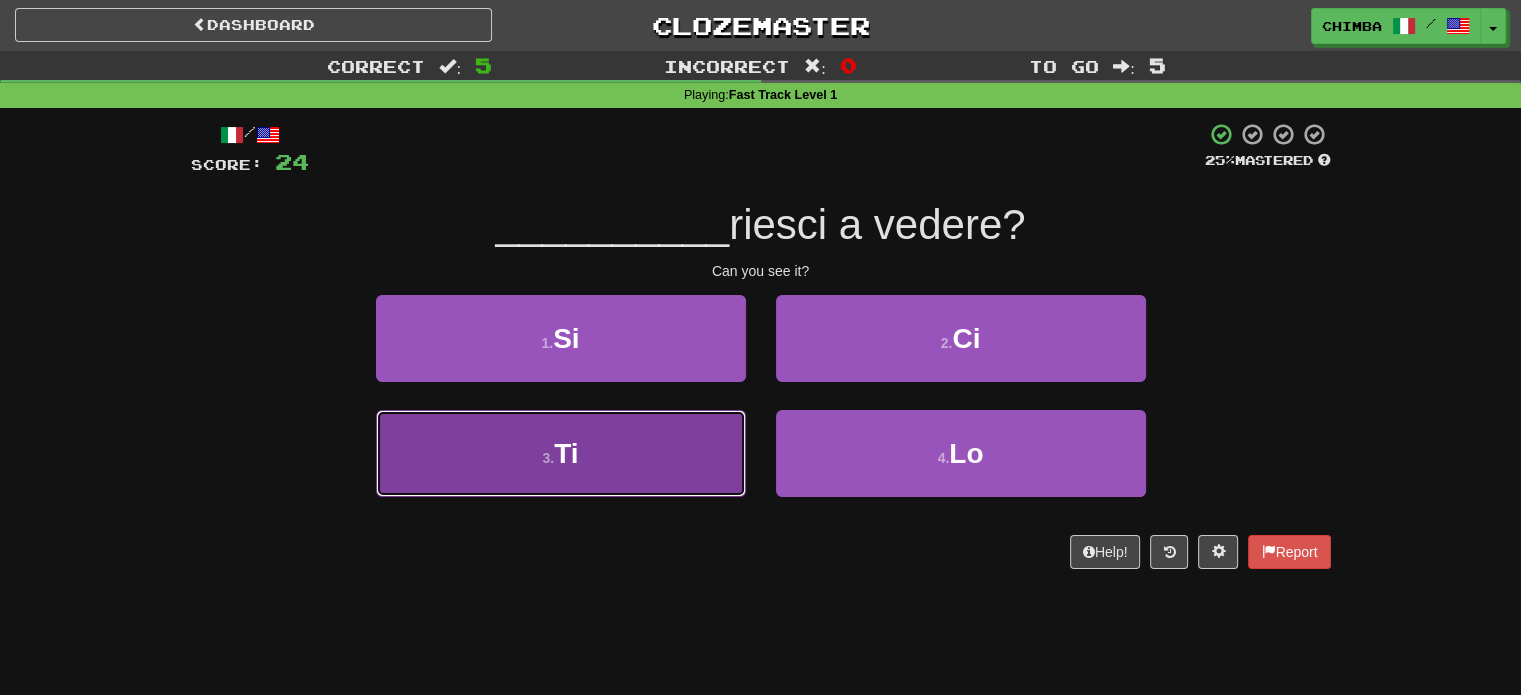 click on "3 .  Ti" at bounding box center (561, 453) 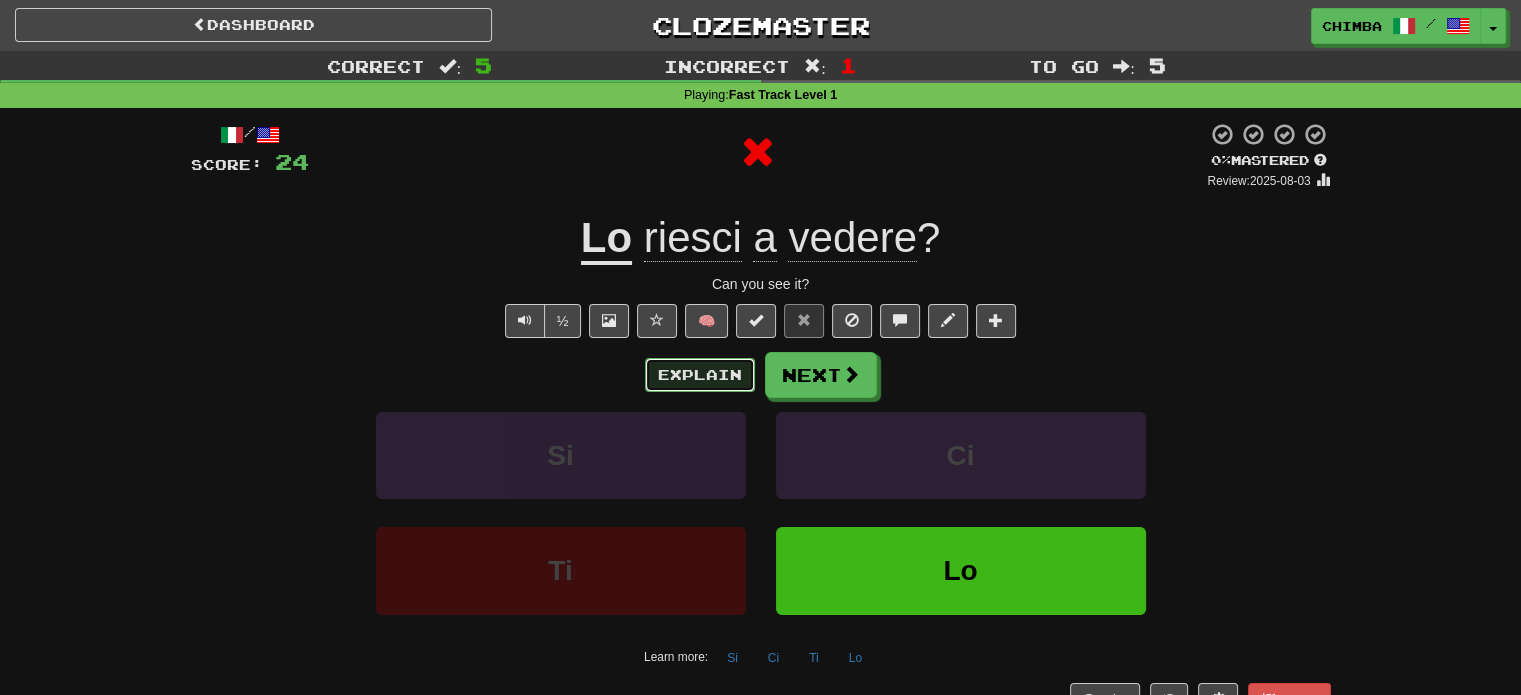 click on "Explain" at bounding box center (700, 375) 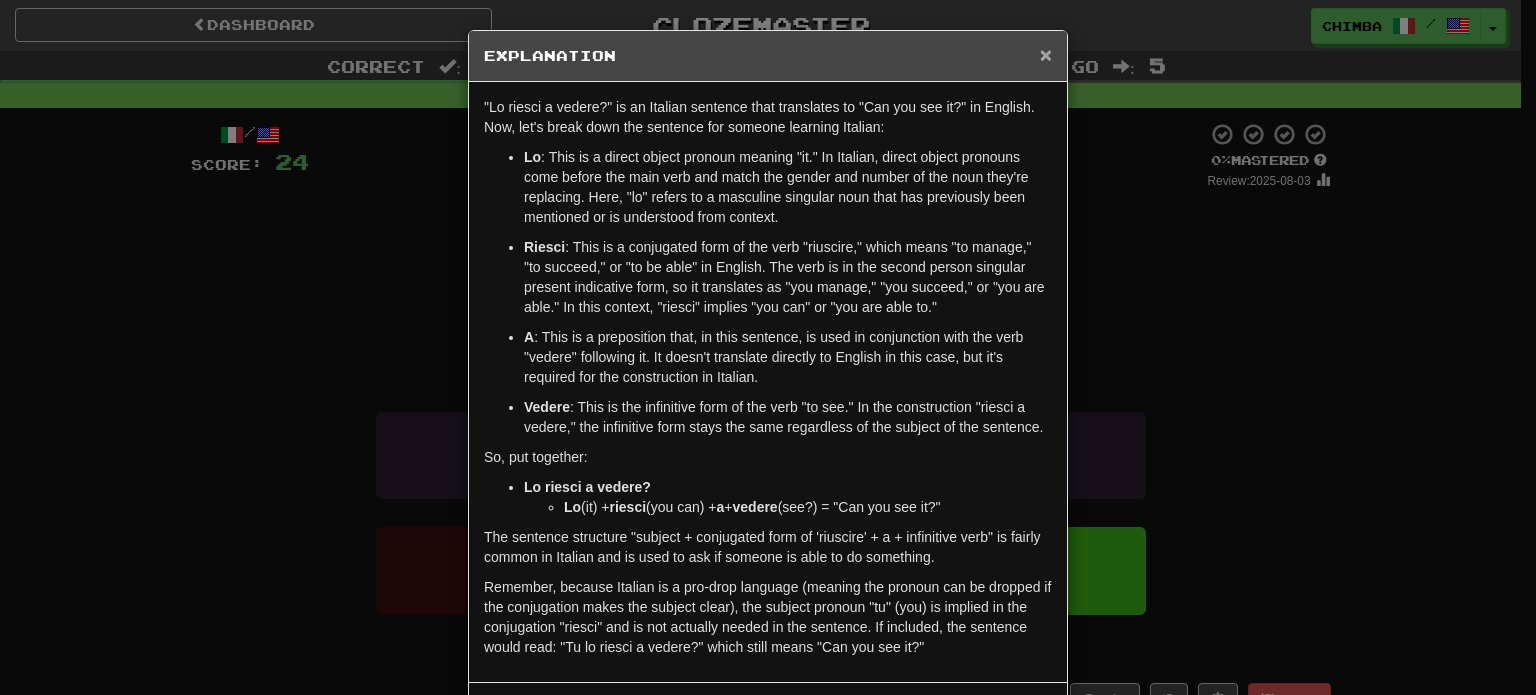 click on "×" at bounding box center [1046, 54] 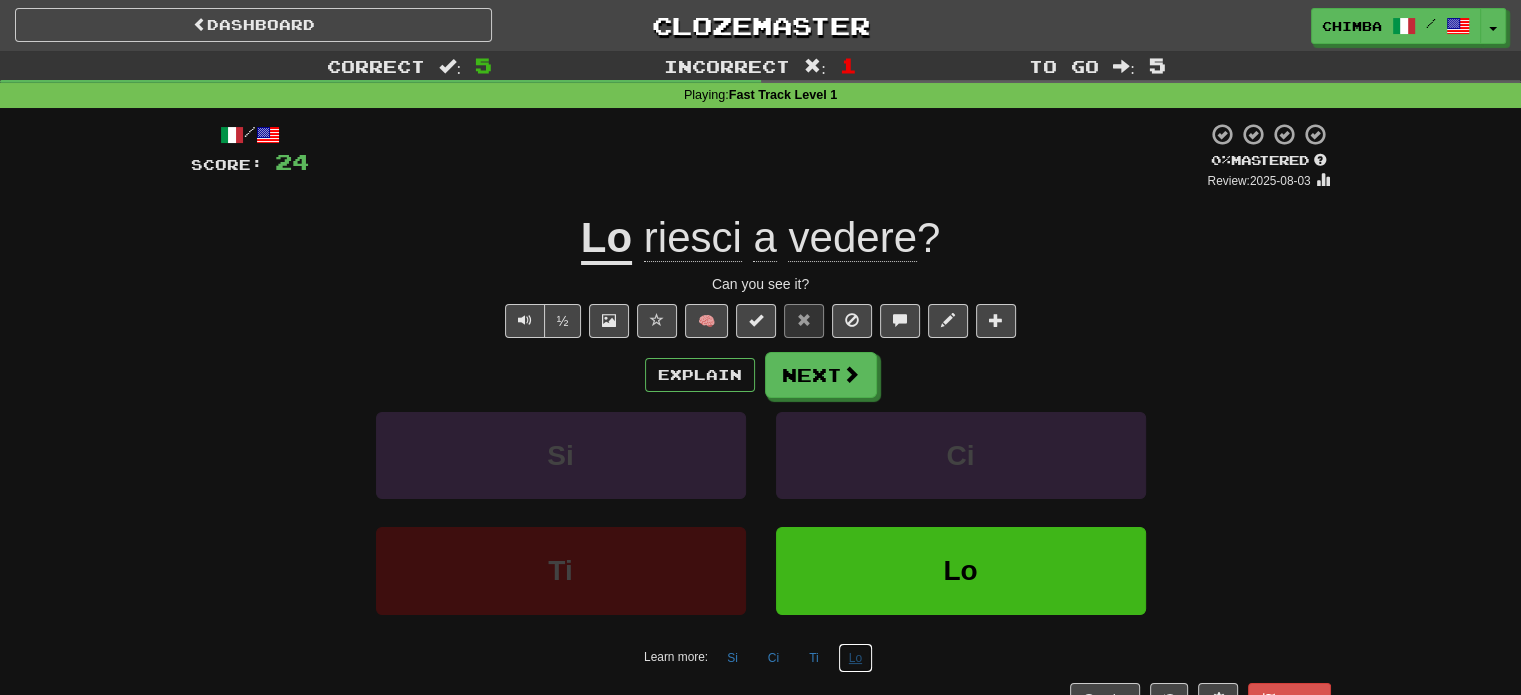 click on "Lo" at bounding box center [855, 658] 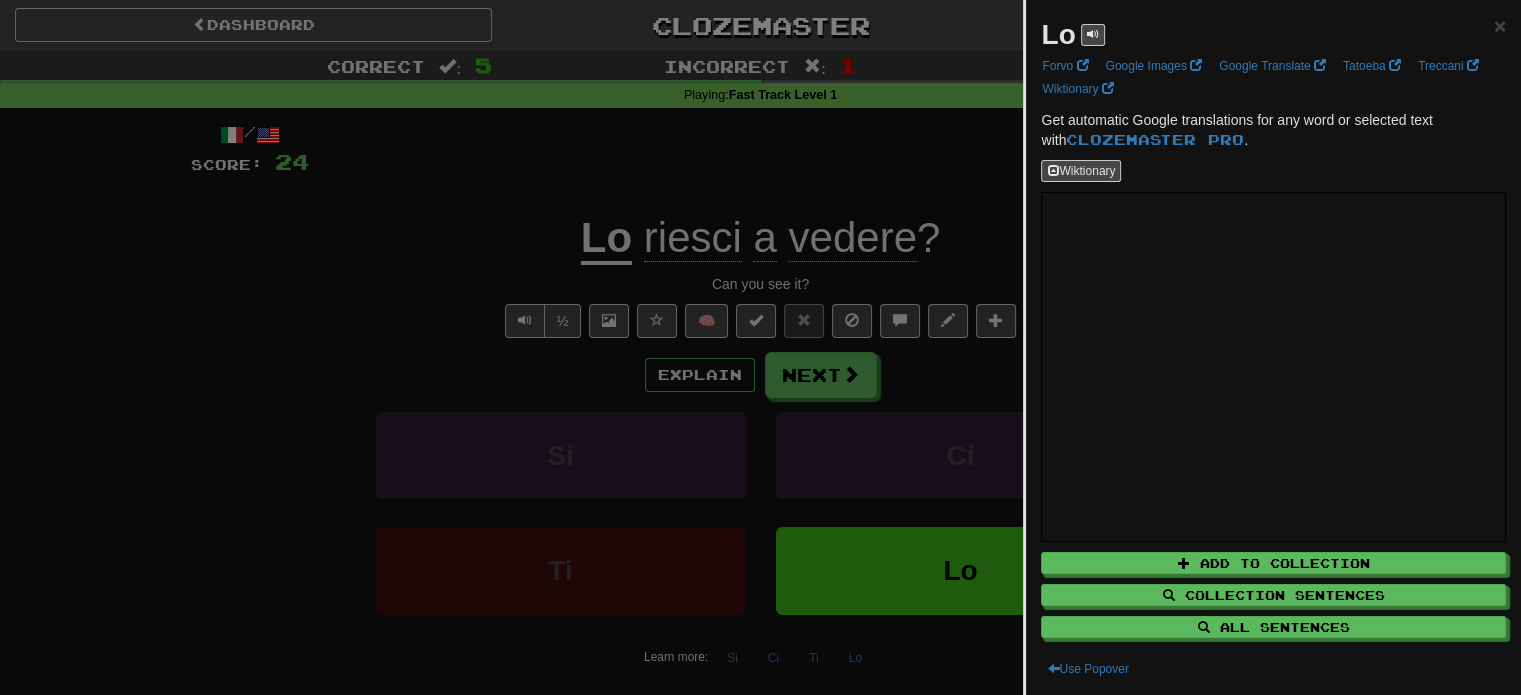 click at bounding box center (760, 347) 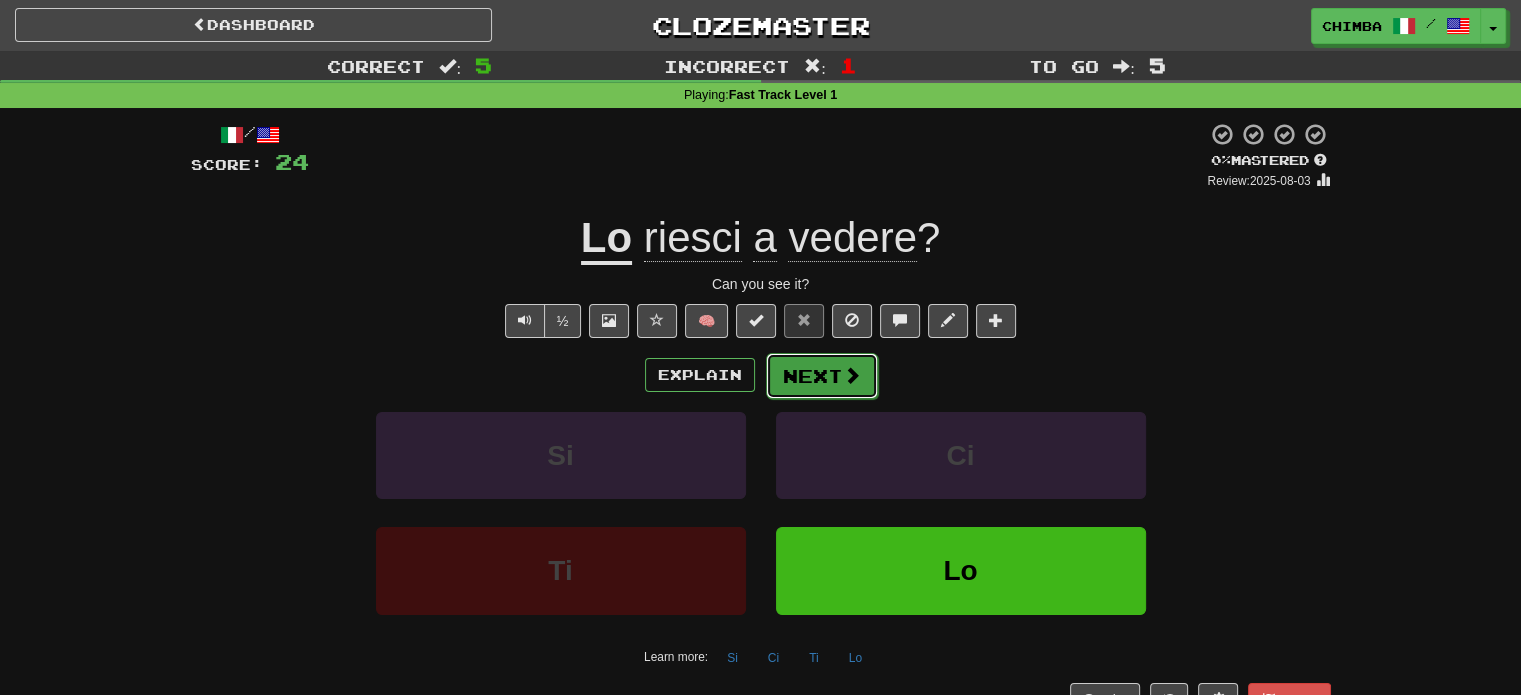 click on "Next" at bounding box center [822, 376] 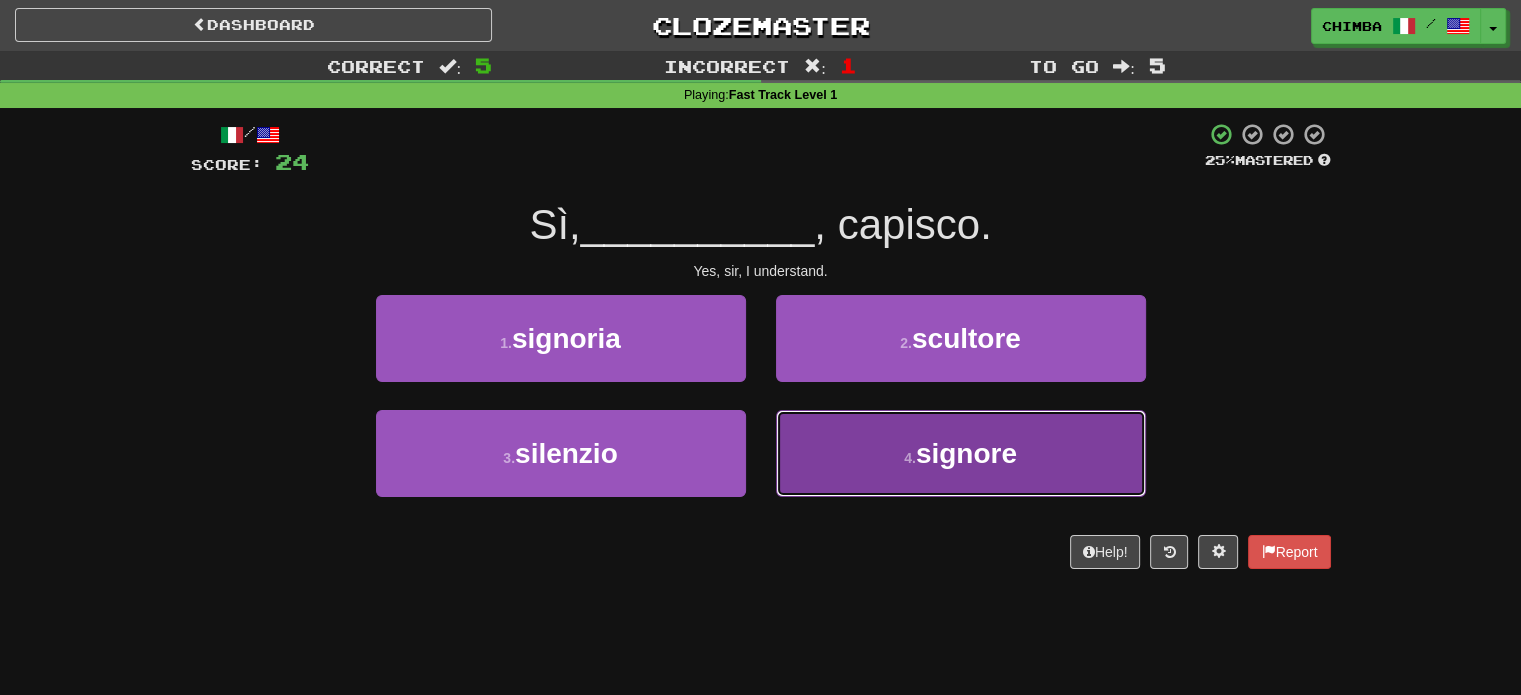 click on "4 .  signore" at bounding box center [961, 453] 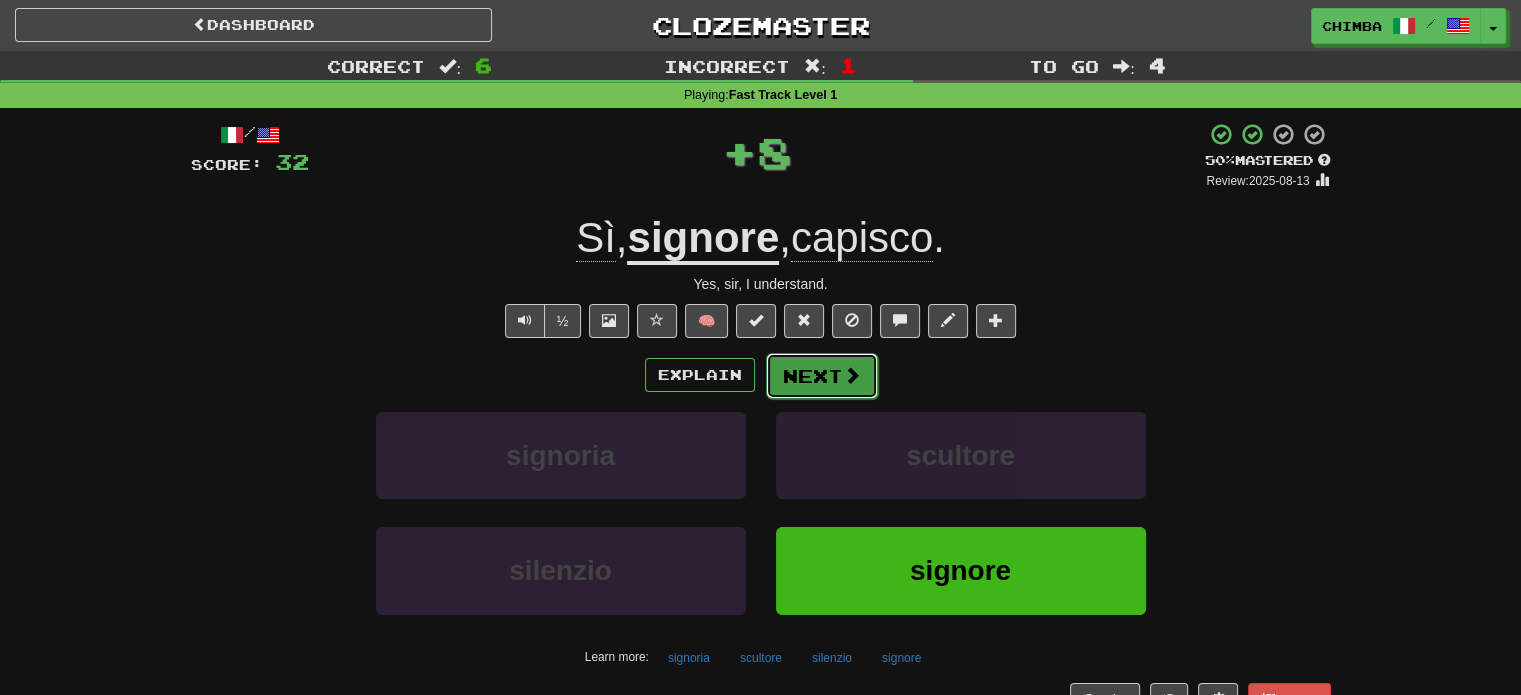 click on "Next" at bounding box center (822, 376) 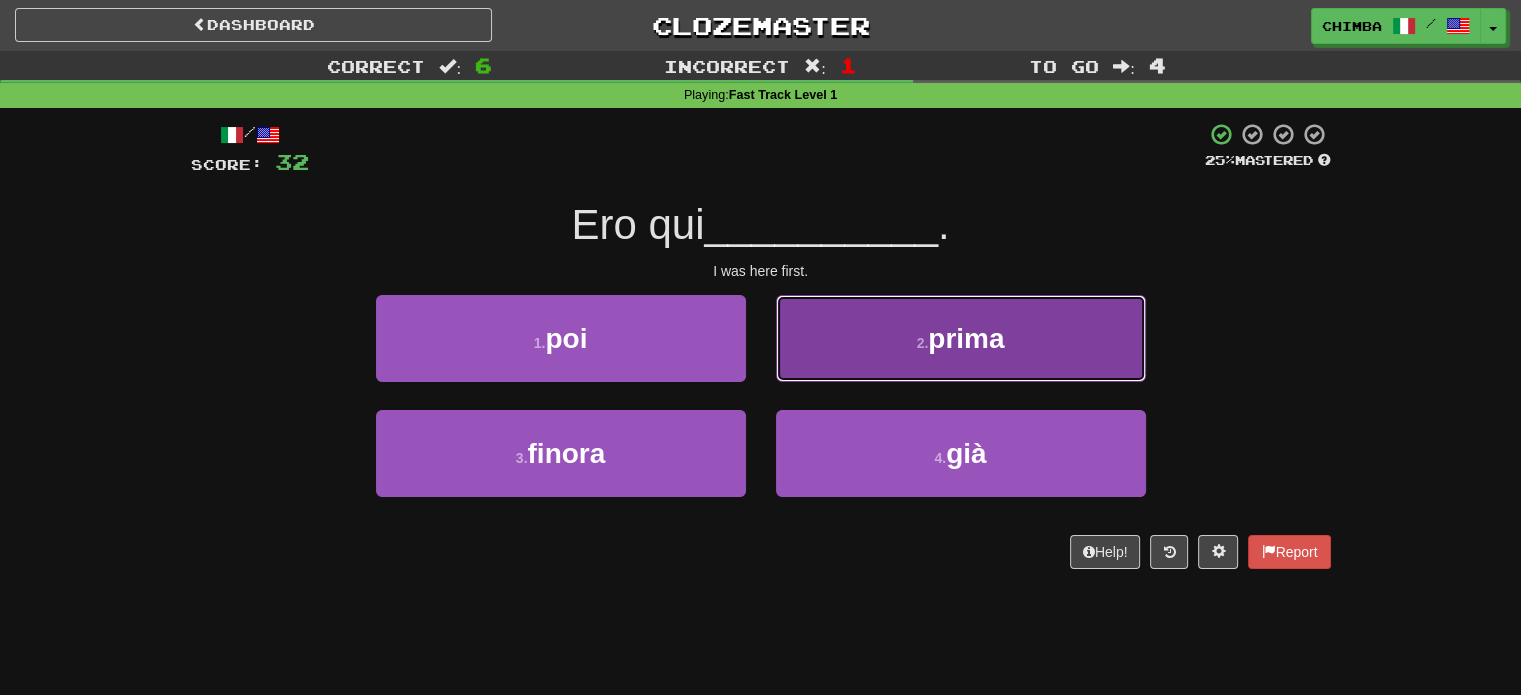 click on "2 .  prima" at bounding box center (961, 338) 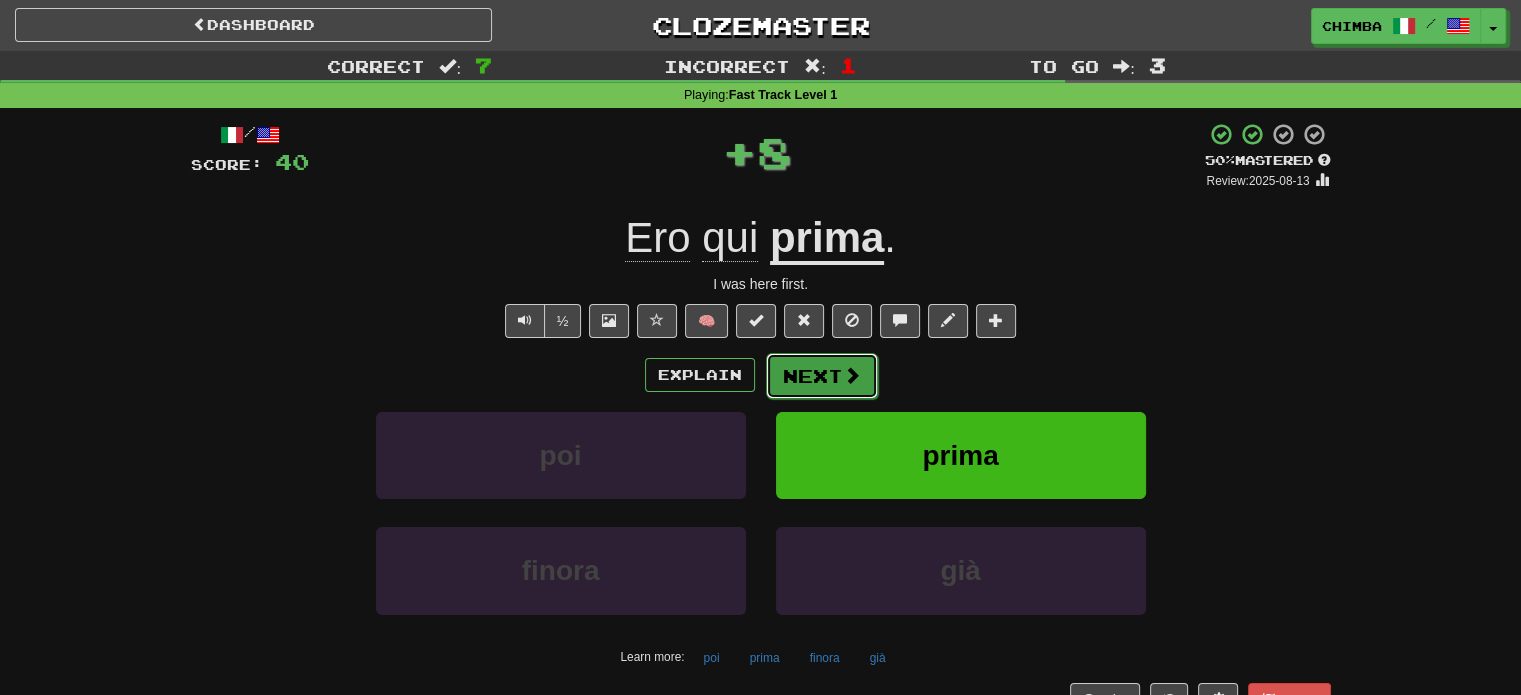 click on "Next" at bounding box center [822, 376] 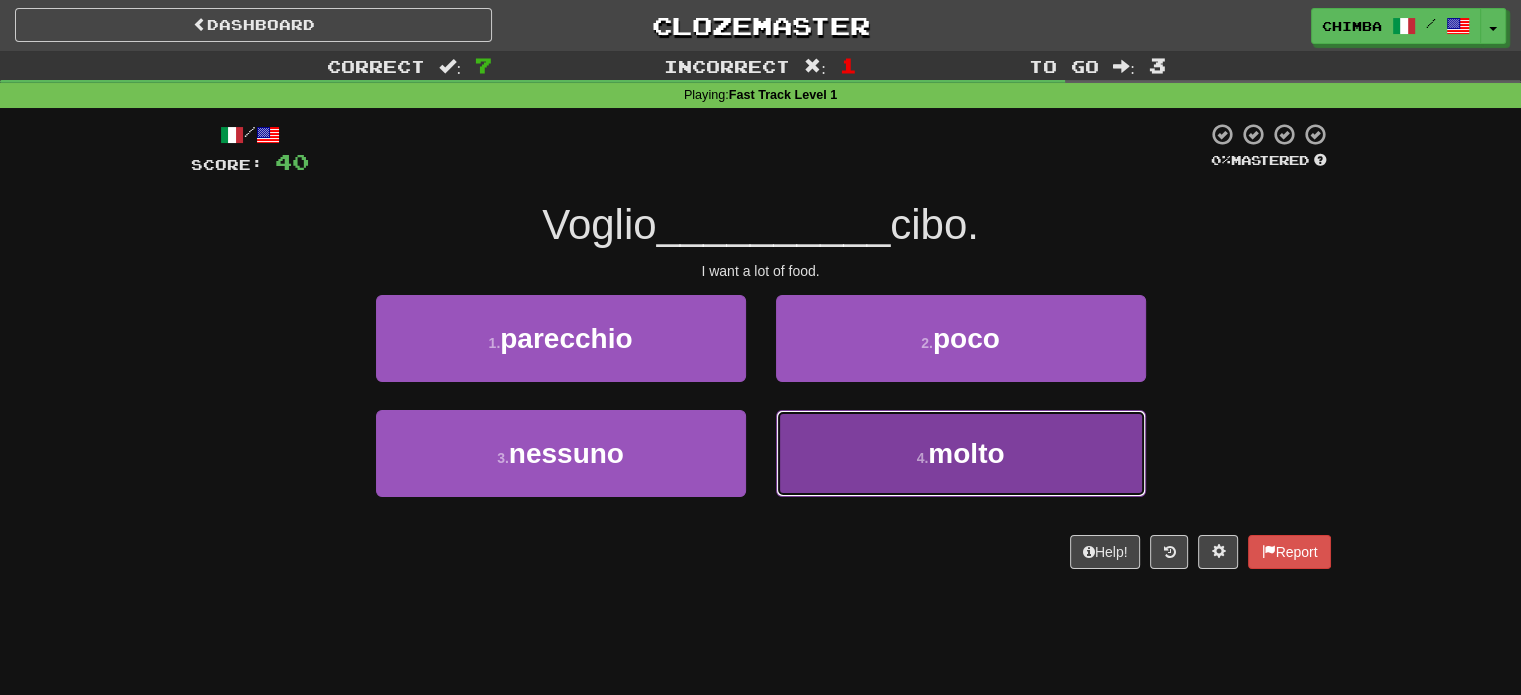 click on "4 .  molto" at bounding box center (961, 453) 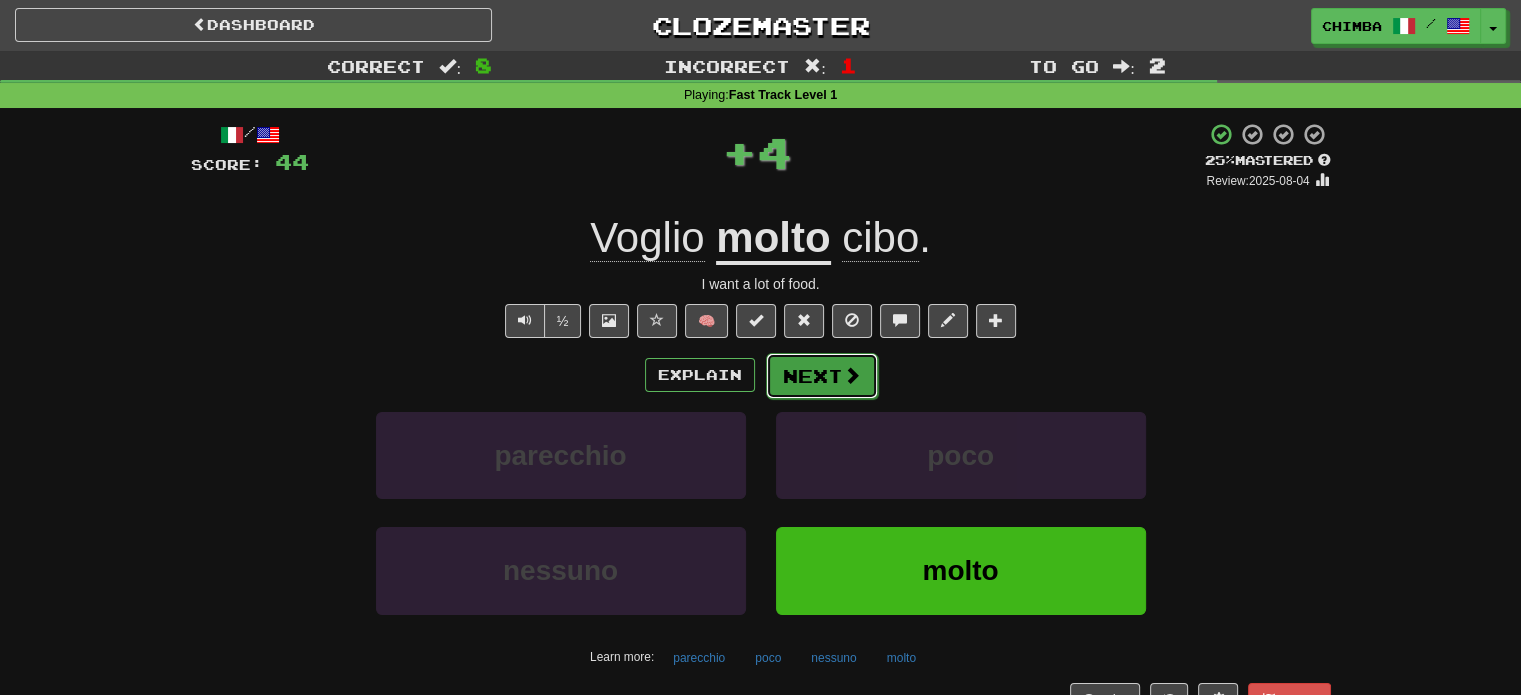 click on "Next" at bounding box center [822, 376] 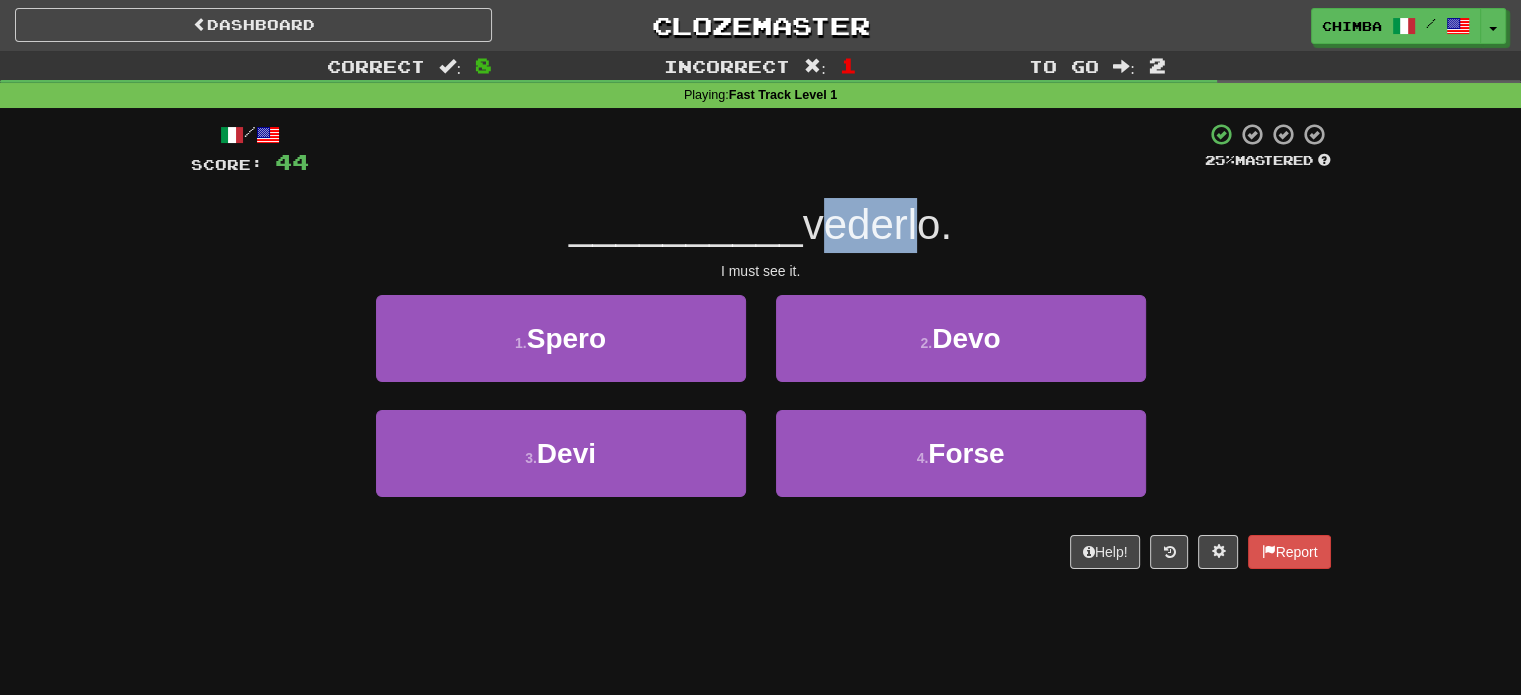 drag, startPoint x: 810, startPoint y: 227, endPoint x: 916, endPoint y: 231, distance: 106.07545 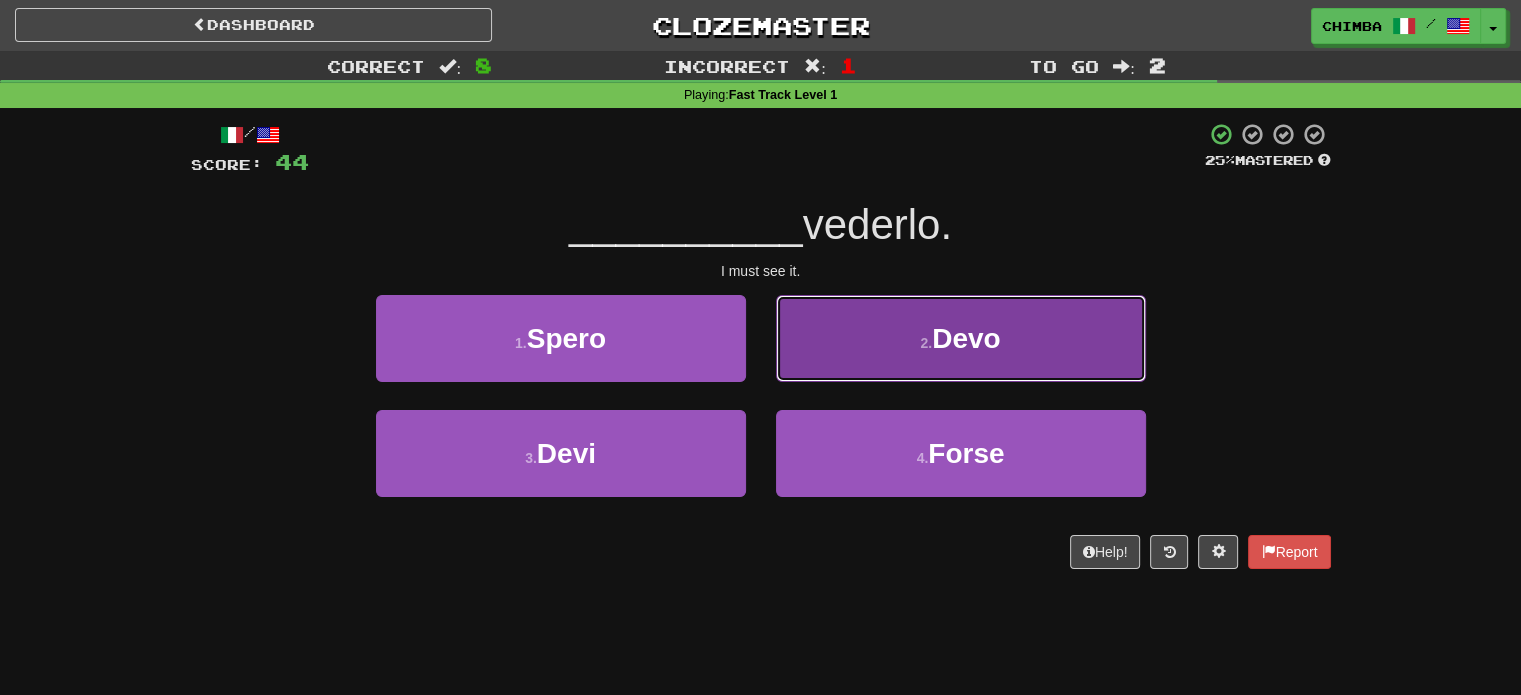 click on "2 .  Devo" at bounding box center (961, 338) 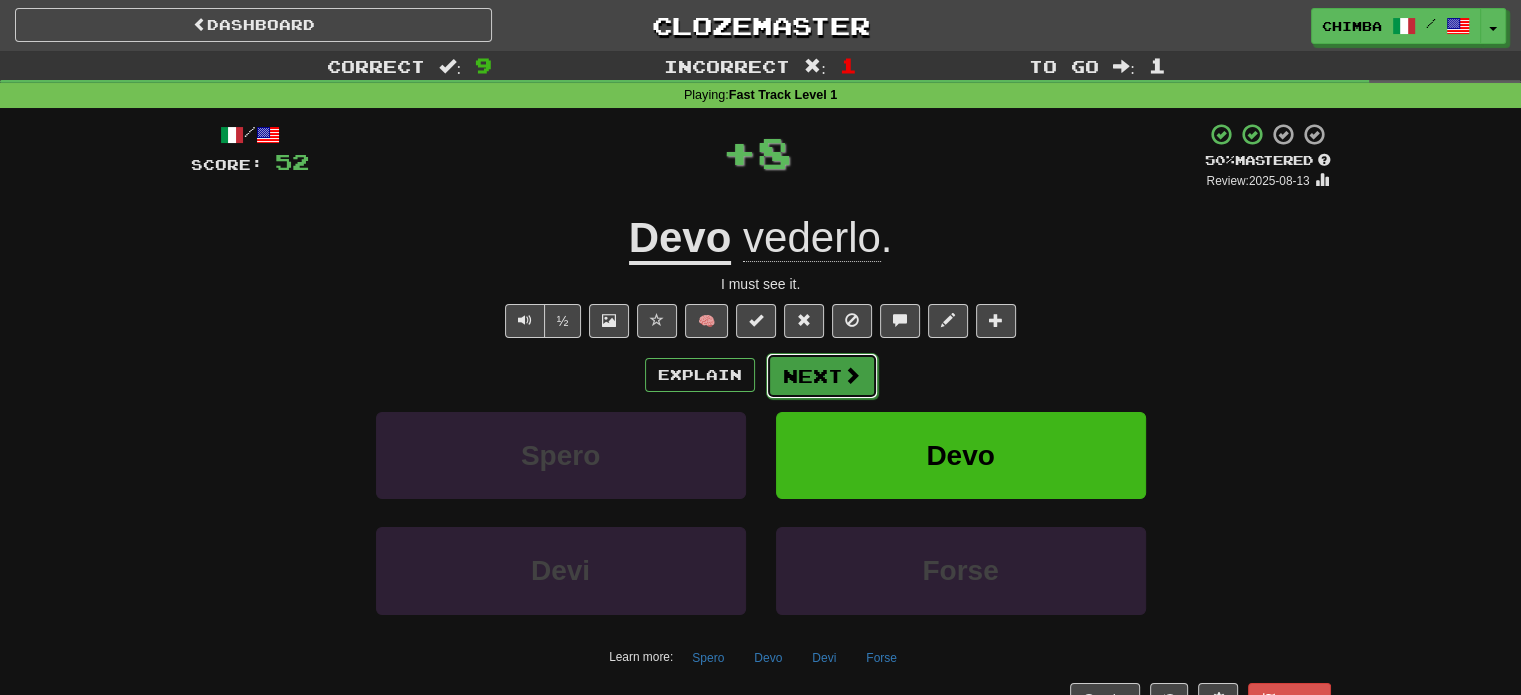 click on "Next" at bounding box center (822, 376) 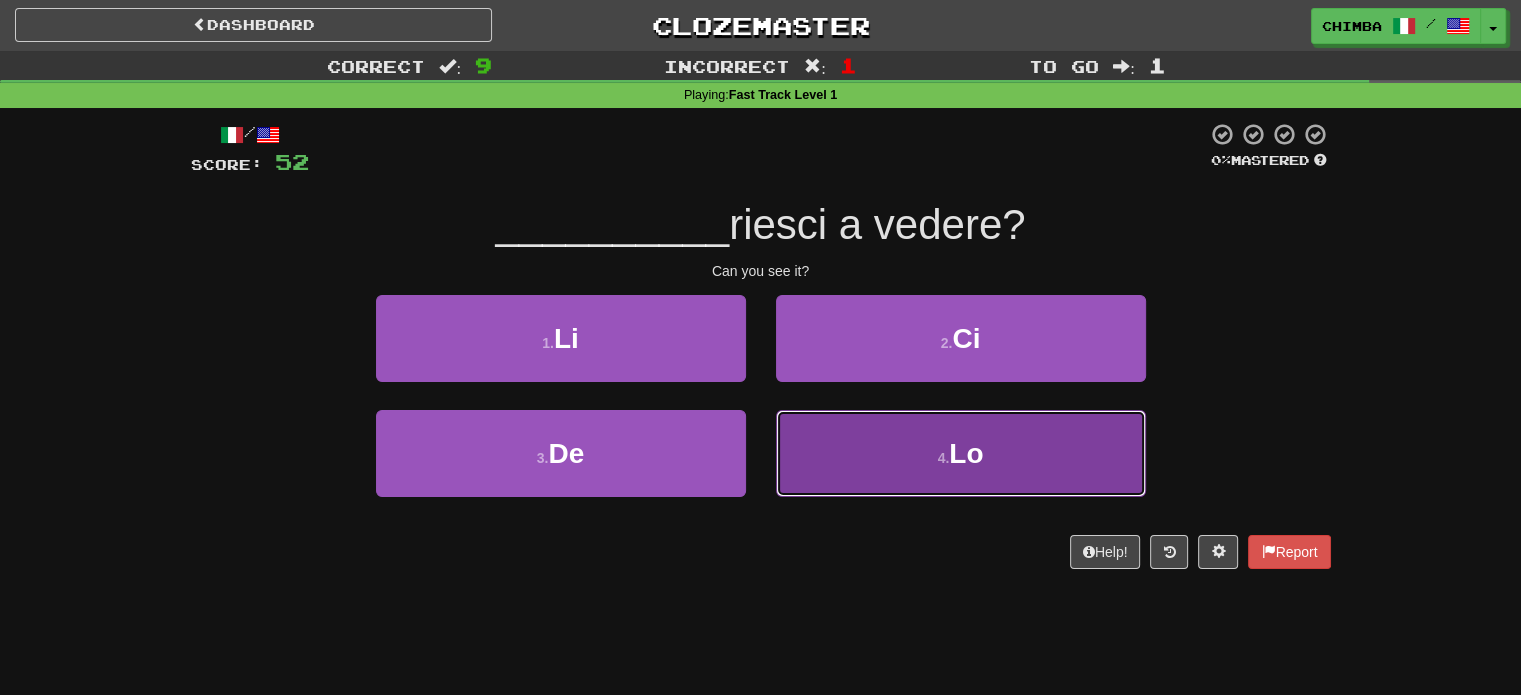 click on "4 .  Lo" at bounding box center [961, 453] 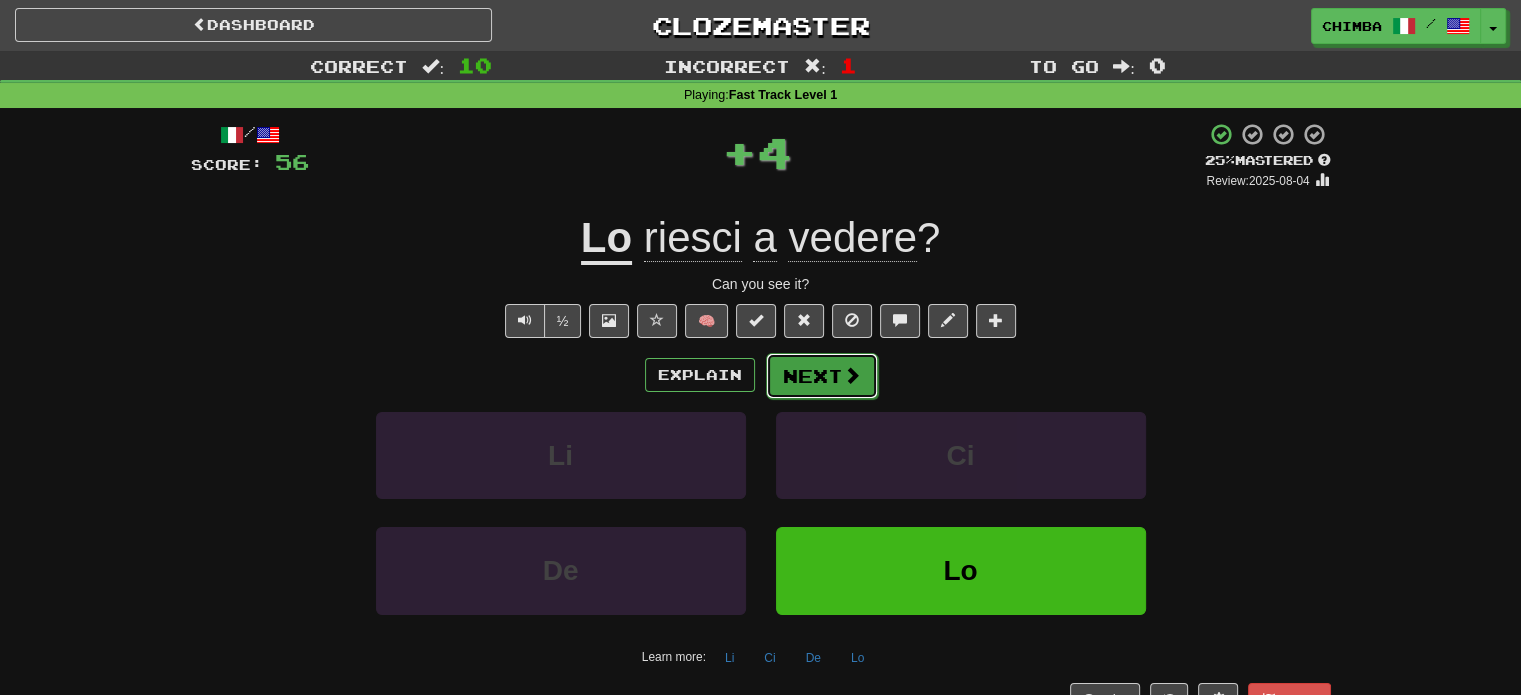click on "Next" at bounding box center (822, 376) 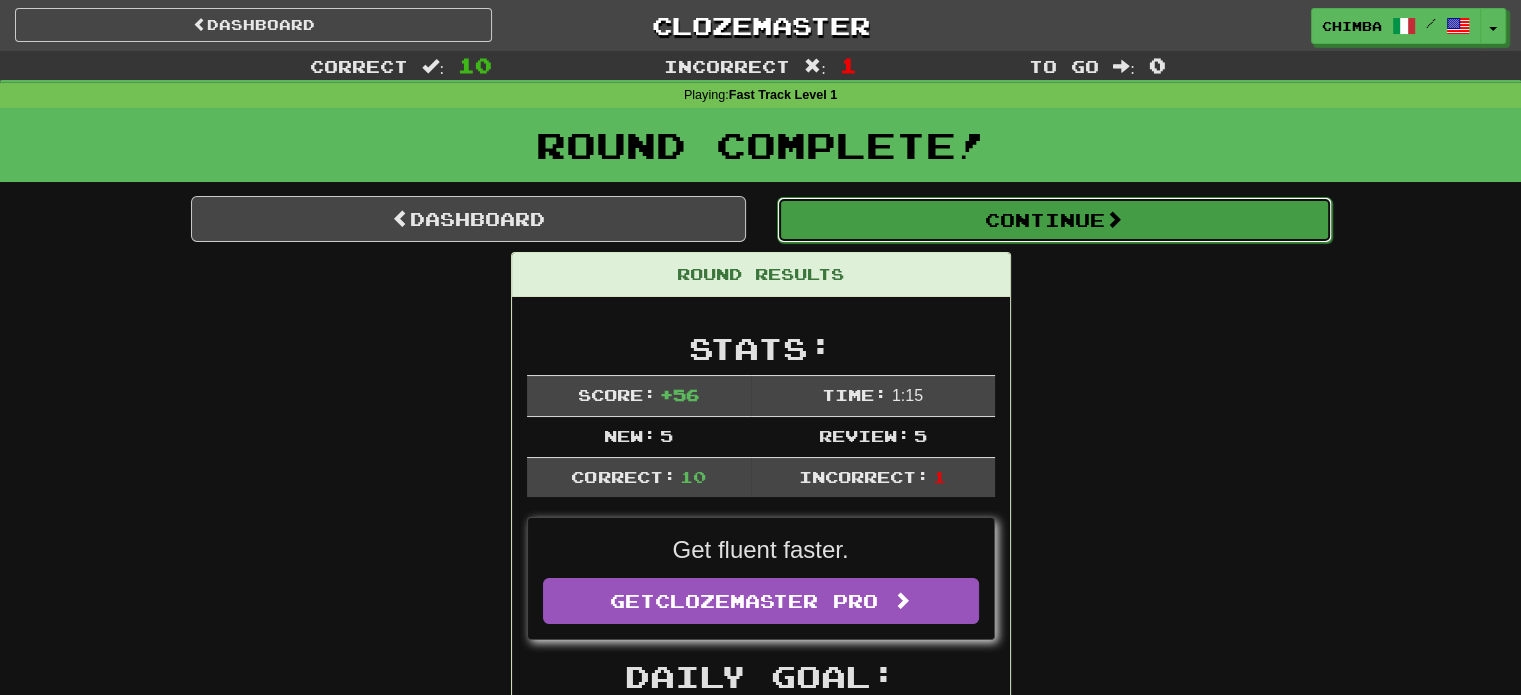 click on "Continue" at bounding box center [1054, 220] 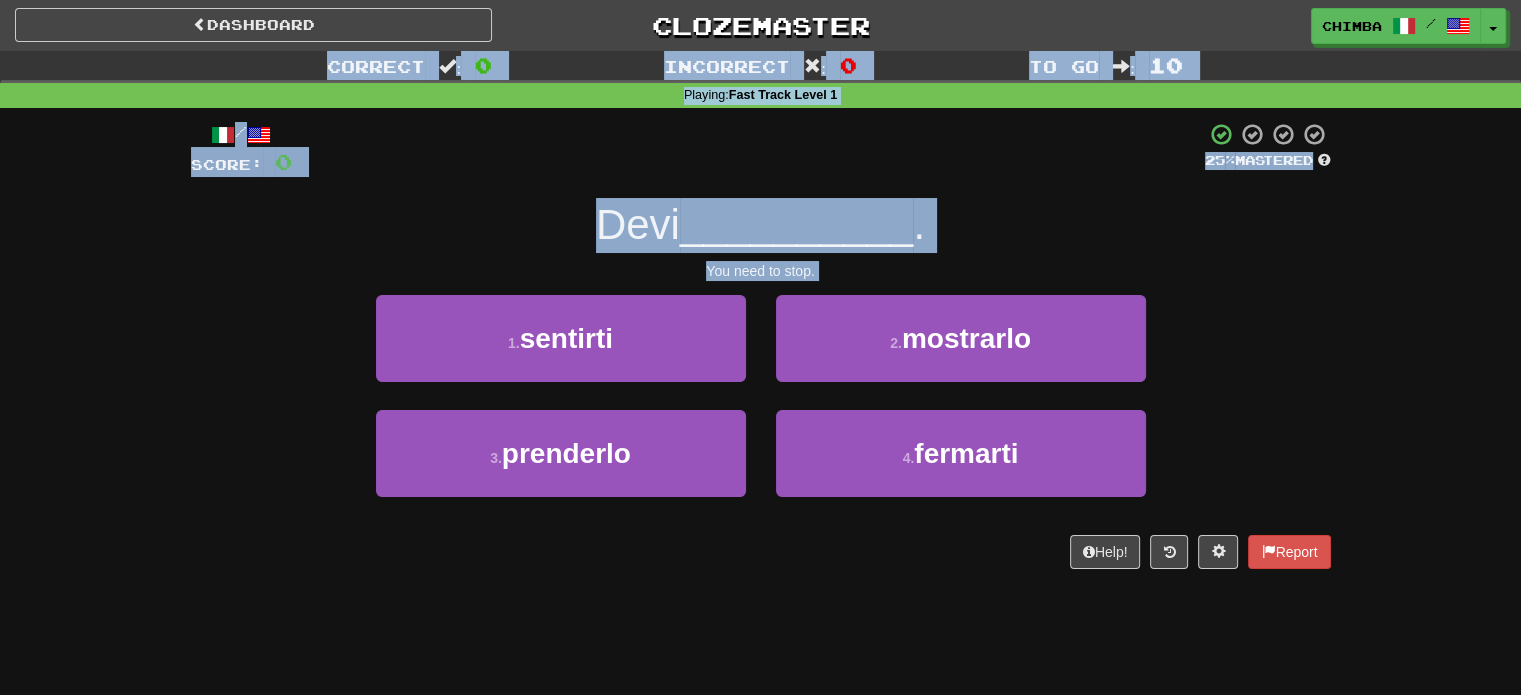 click on "Devi" at bounding box center (638, 224) 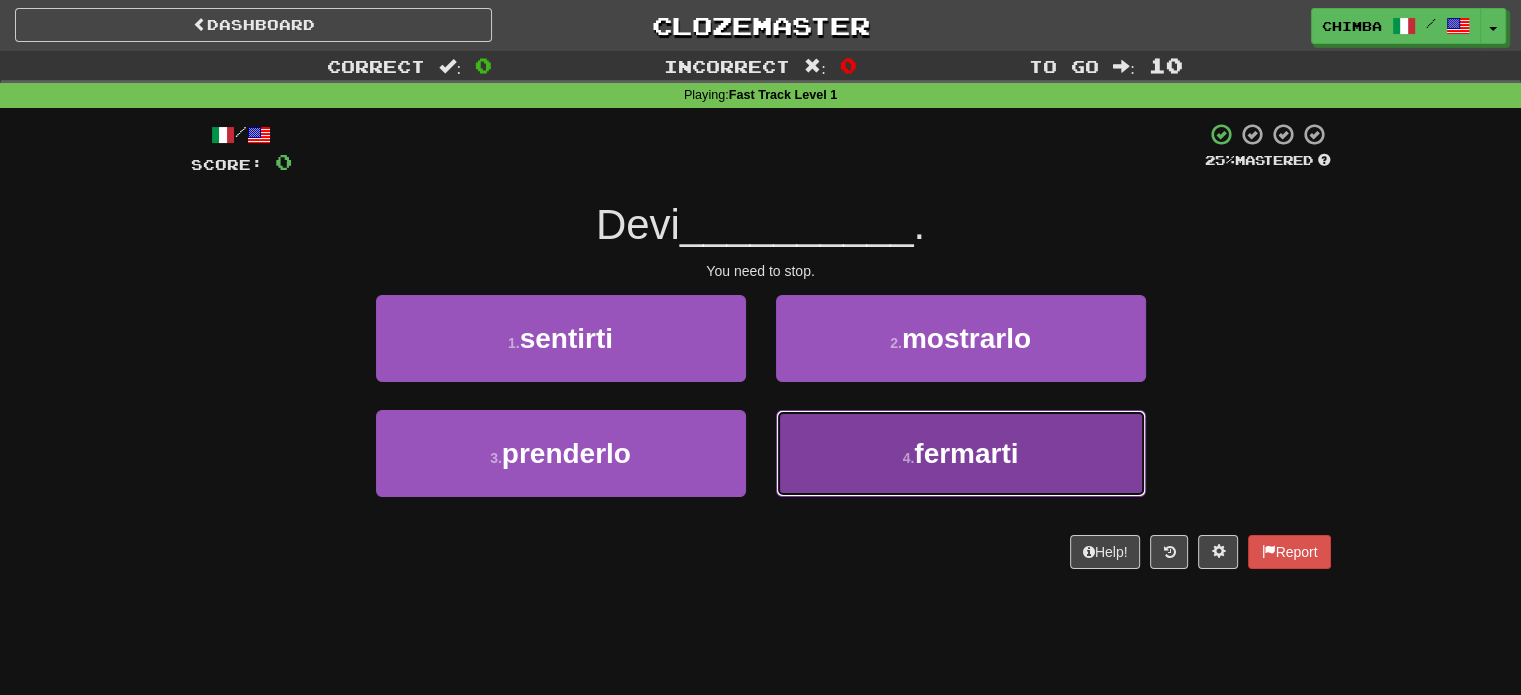 click on "4 .  fermarti" at bounding box center [961, 453] 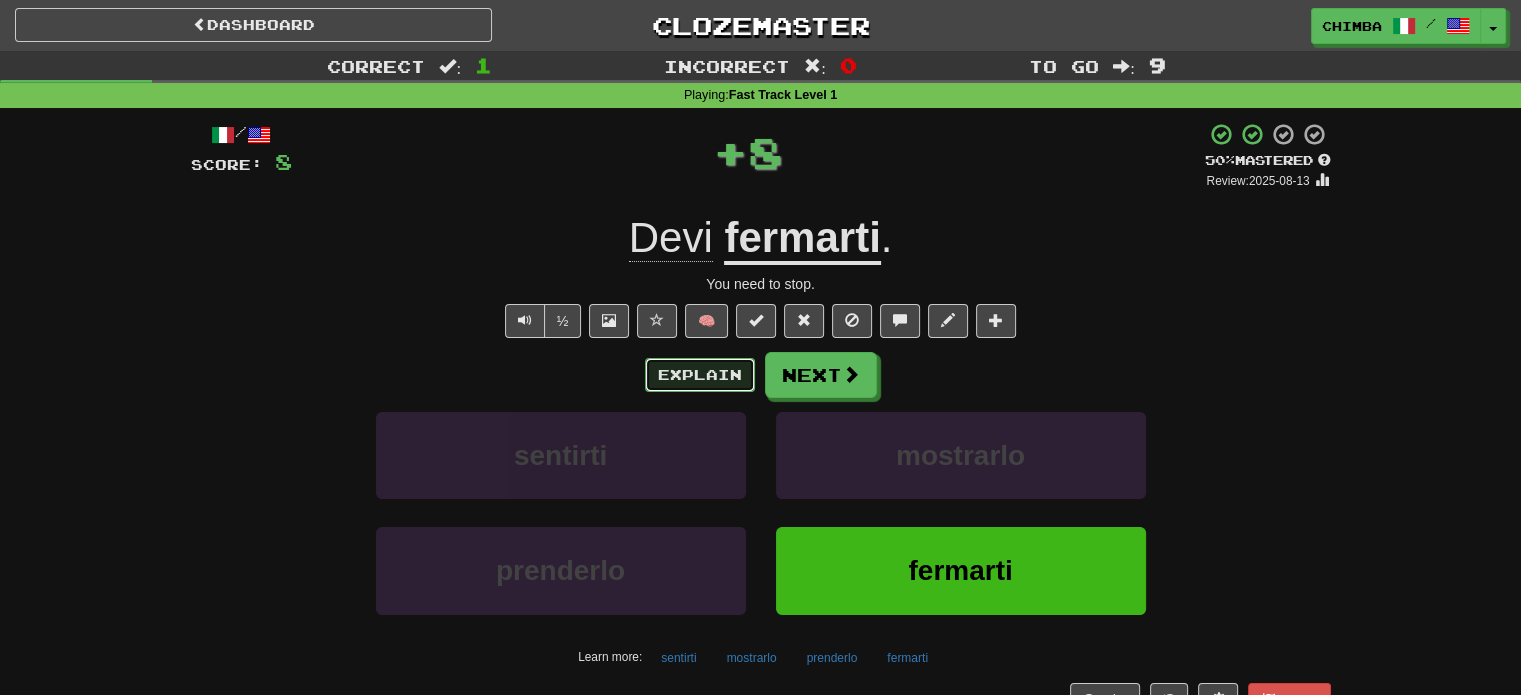 click on "Explain" at bounding box center [700, 375] 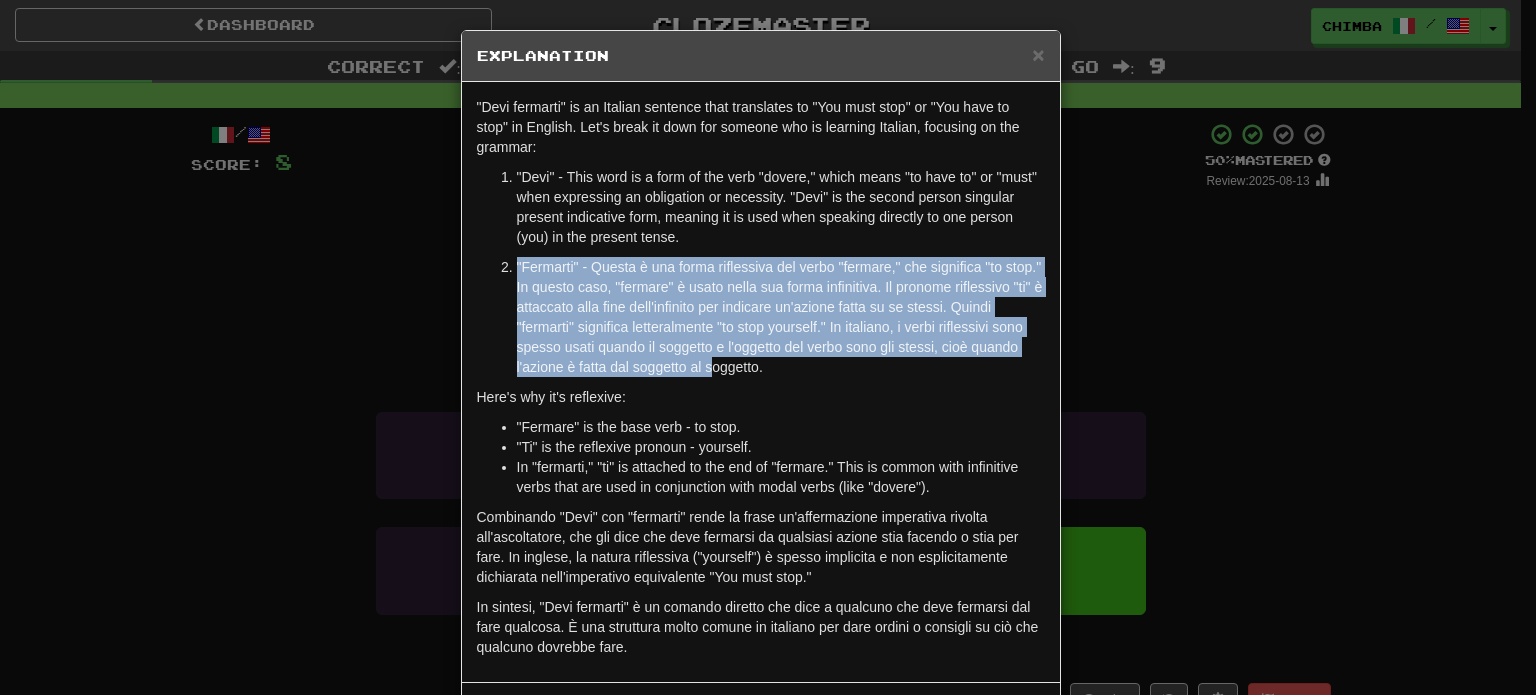 drag, startPoint x: 505, startPoint y: 270, endPoint x: 806, endPoint y: 371, distance: 317.49332 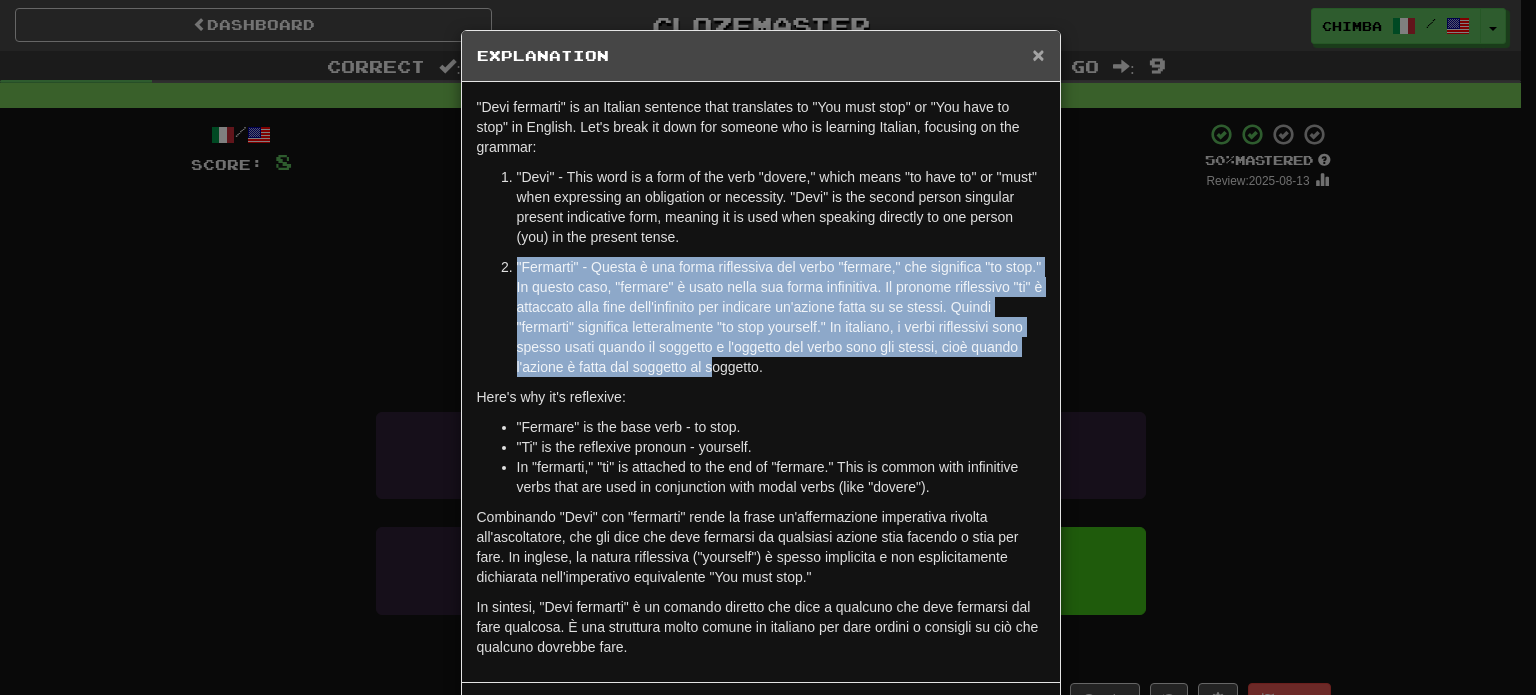 click on "×" at bounding box center [1038, 54] 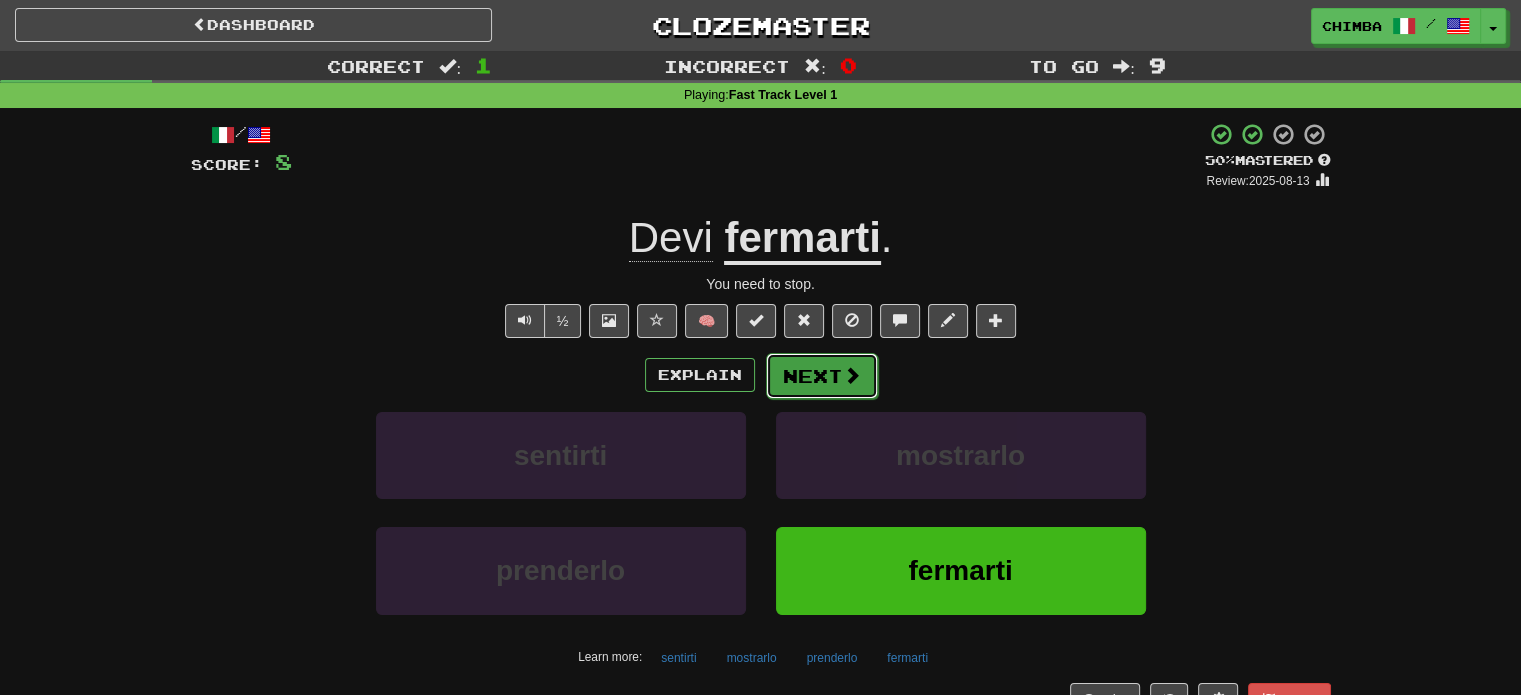 click on "Next" at bounding box center [822, 376] 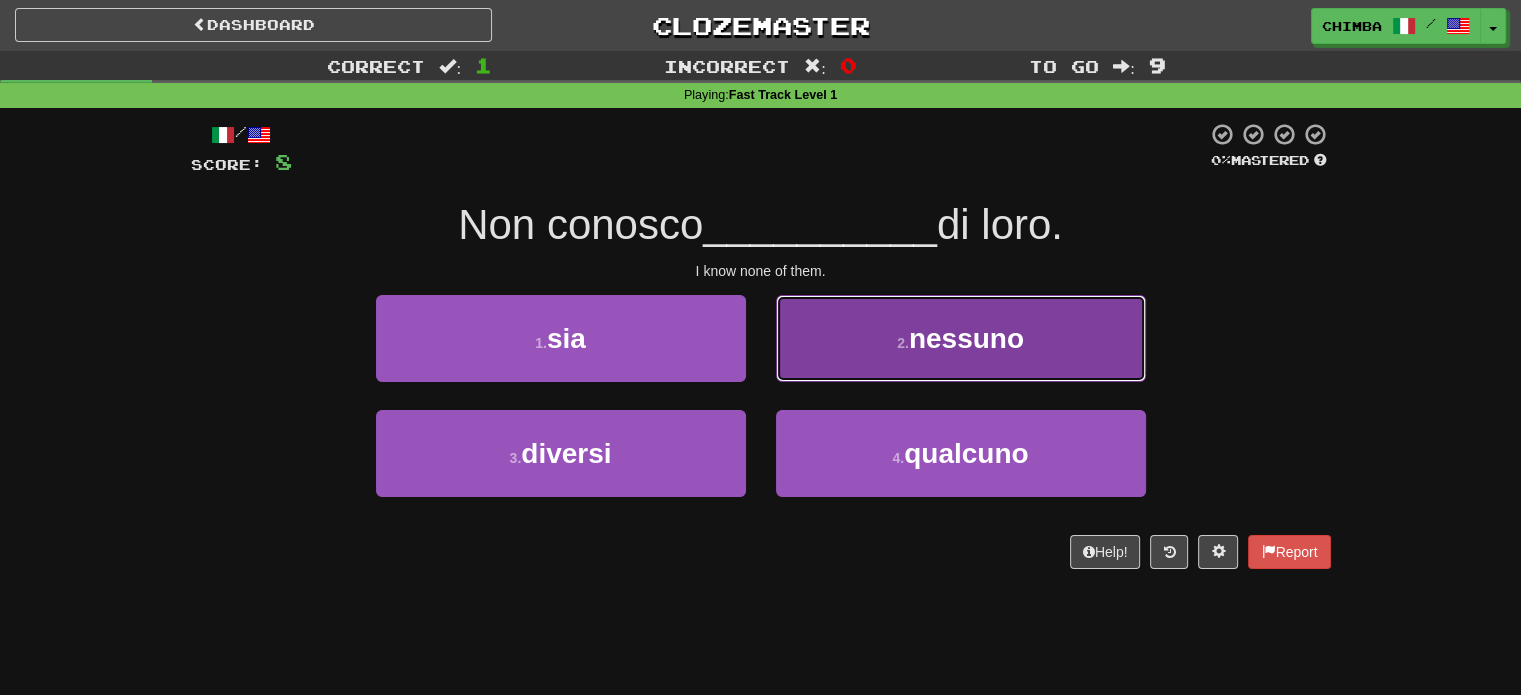 click on "2 .  nessuno" at bounding box center (961, 338) 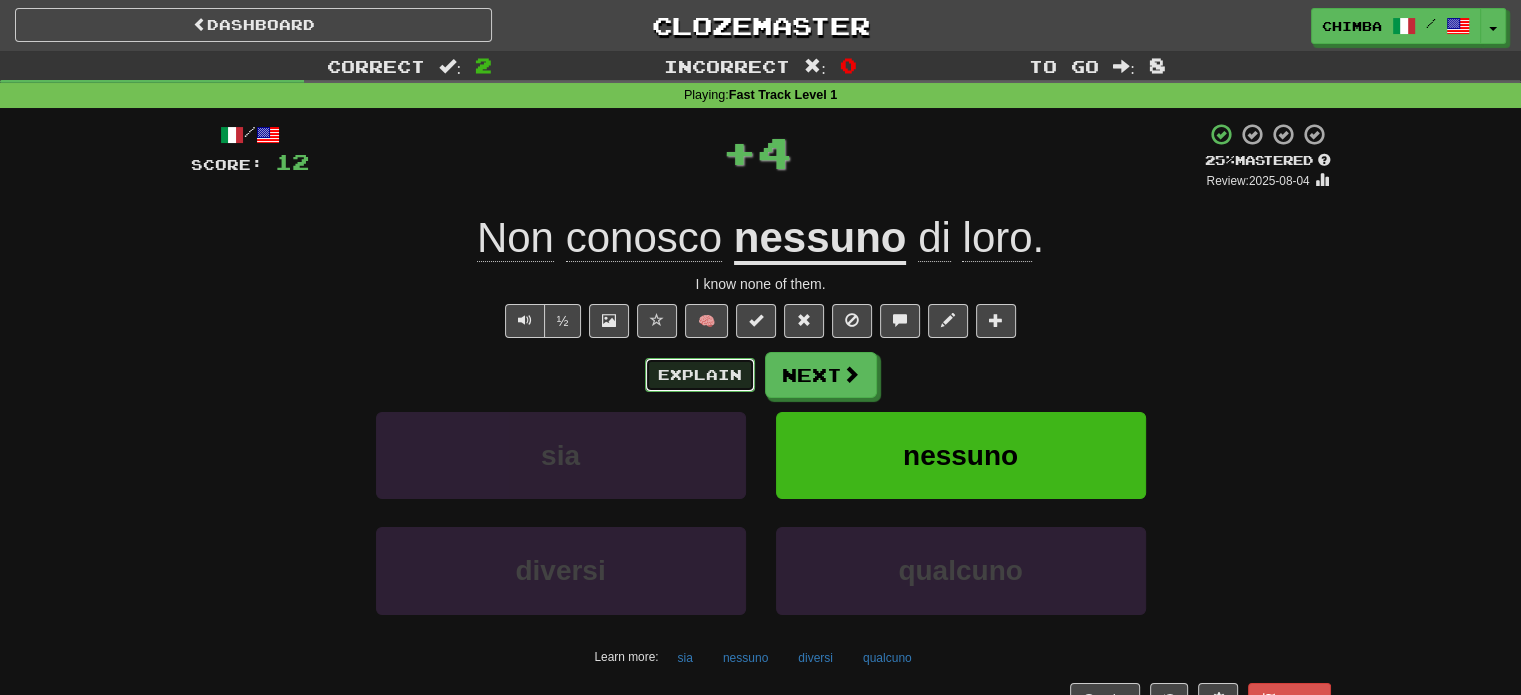 click on "Explain" at bounding box center (700, 375) 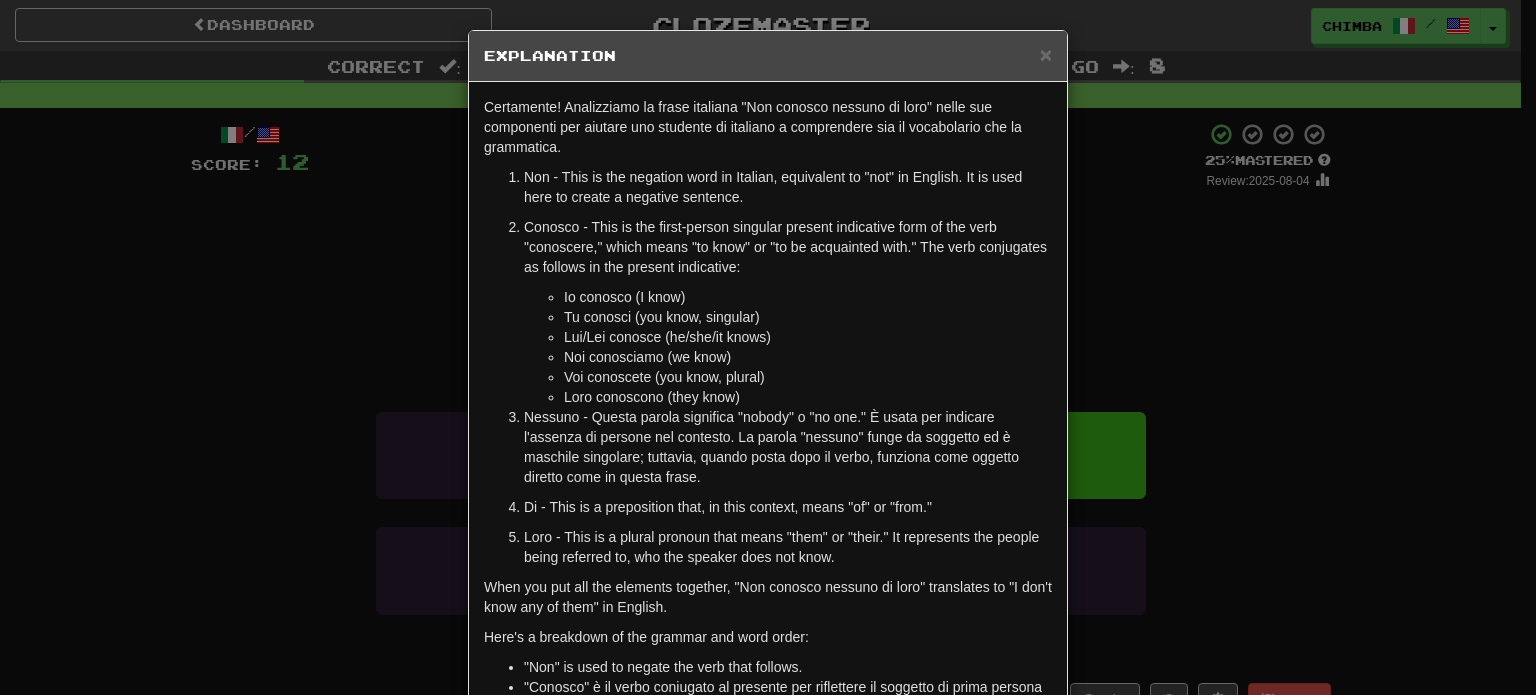 drag, startPoint x: 519, startPoint y: 390, endPoint x: 600, endPoint y: 441, distance: 95.71834 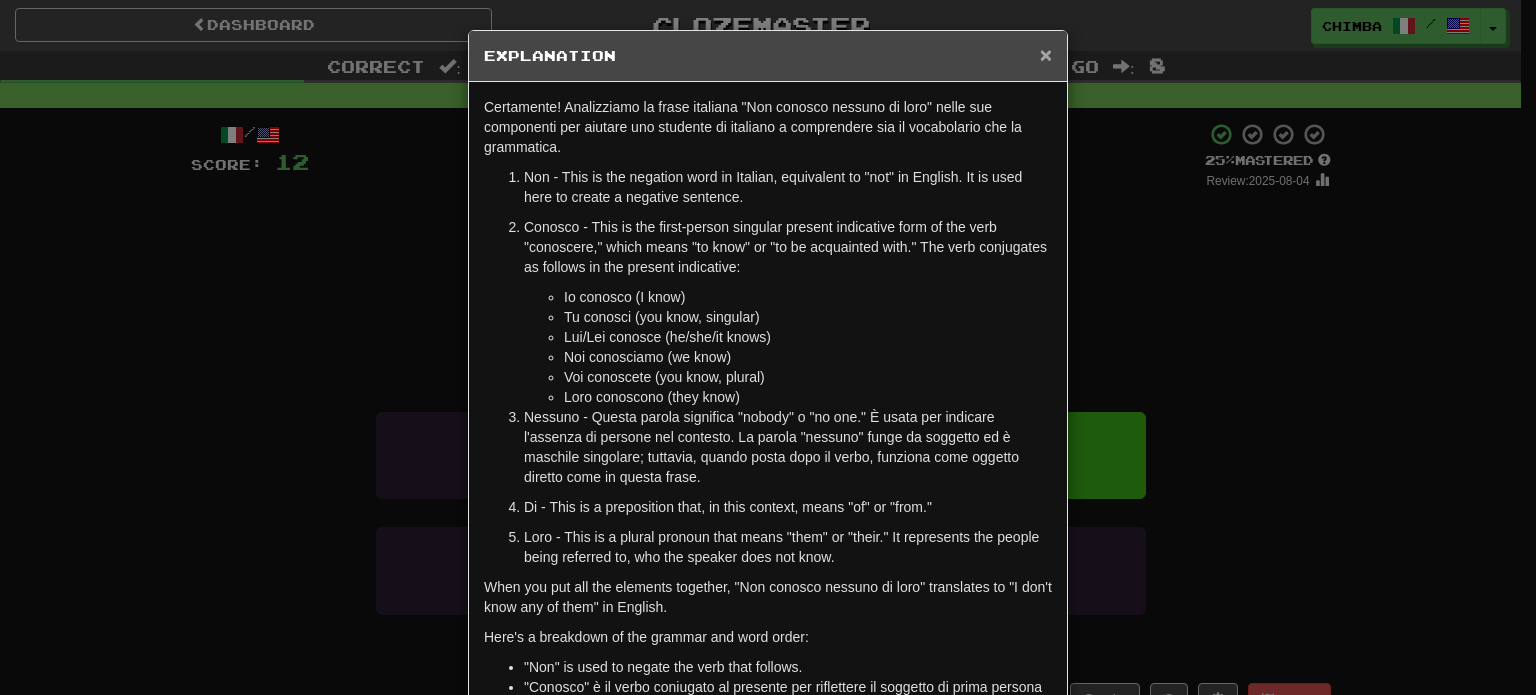 click on "×" at bounding box center [1046, 54] 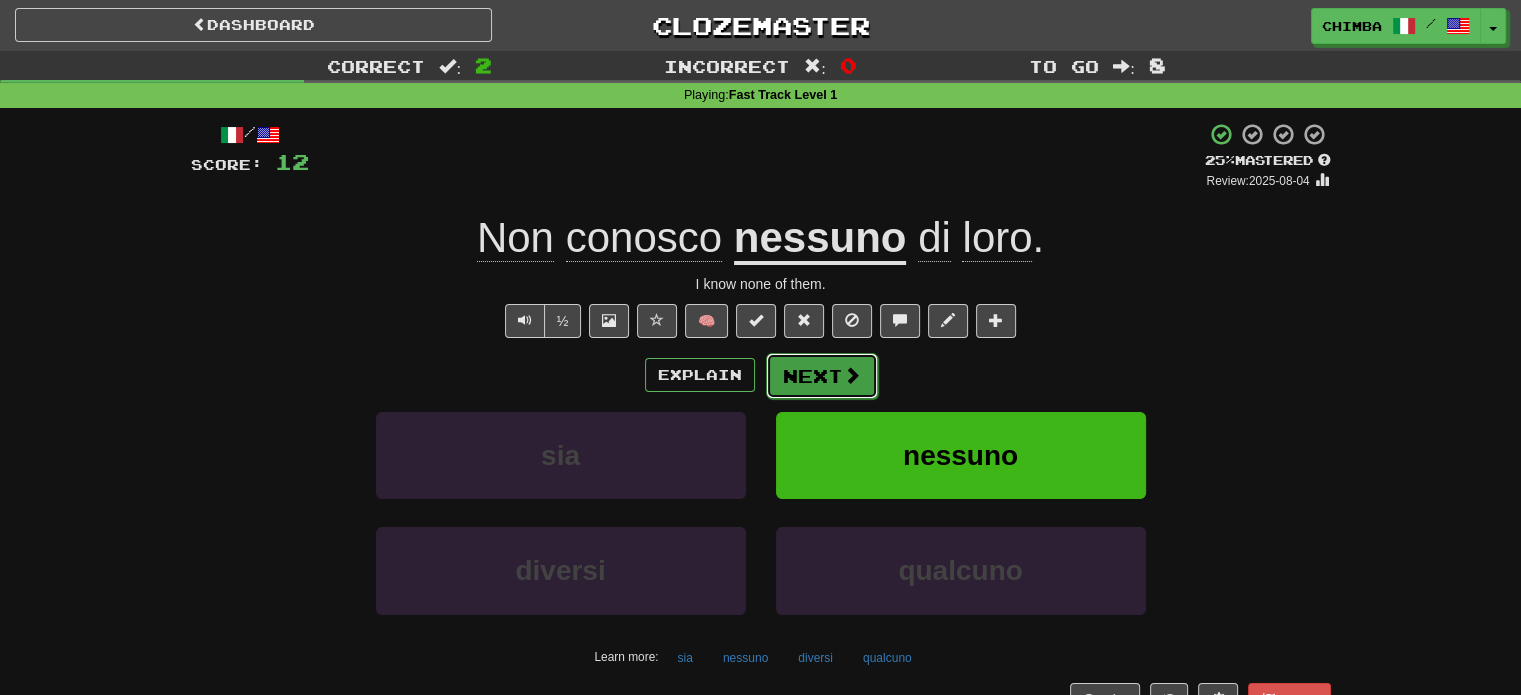 click at bounding box center [852, 375] 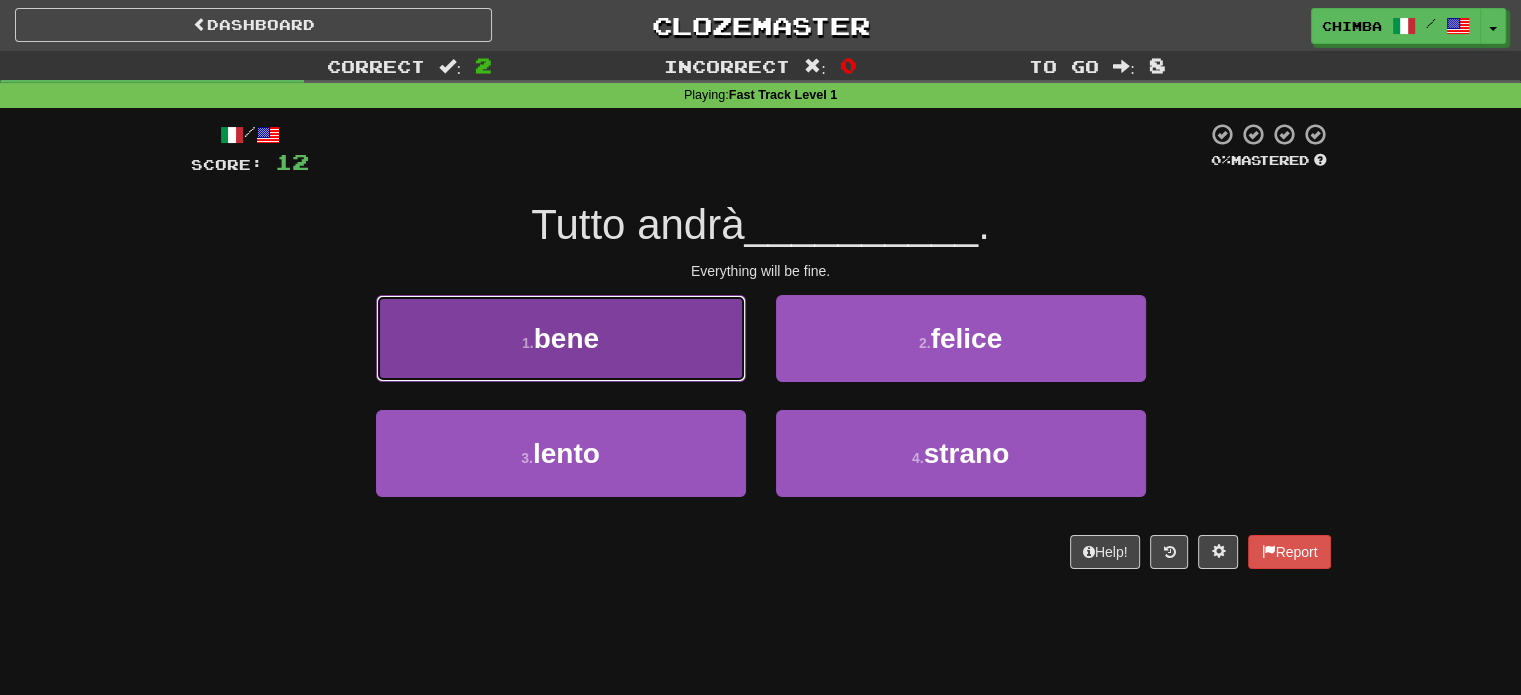 click on "1 .  bene" at bounding box center [561, 338] 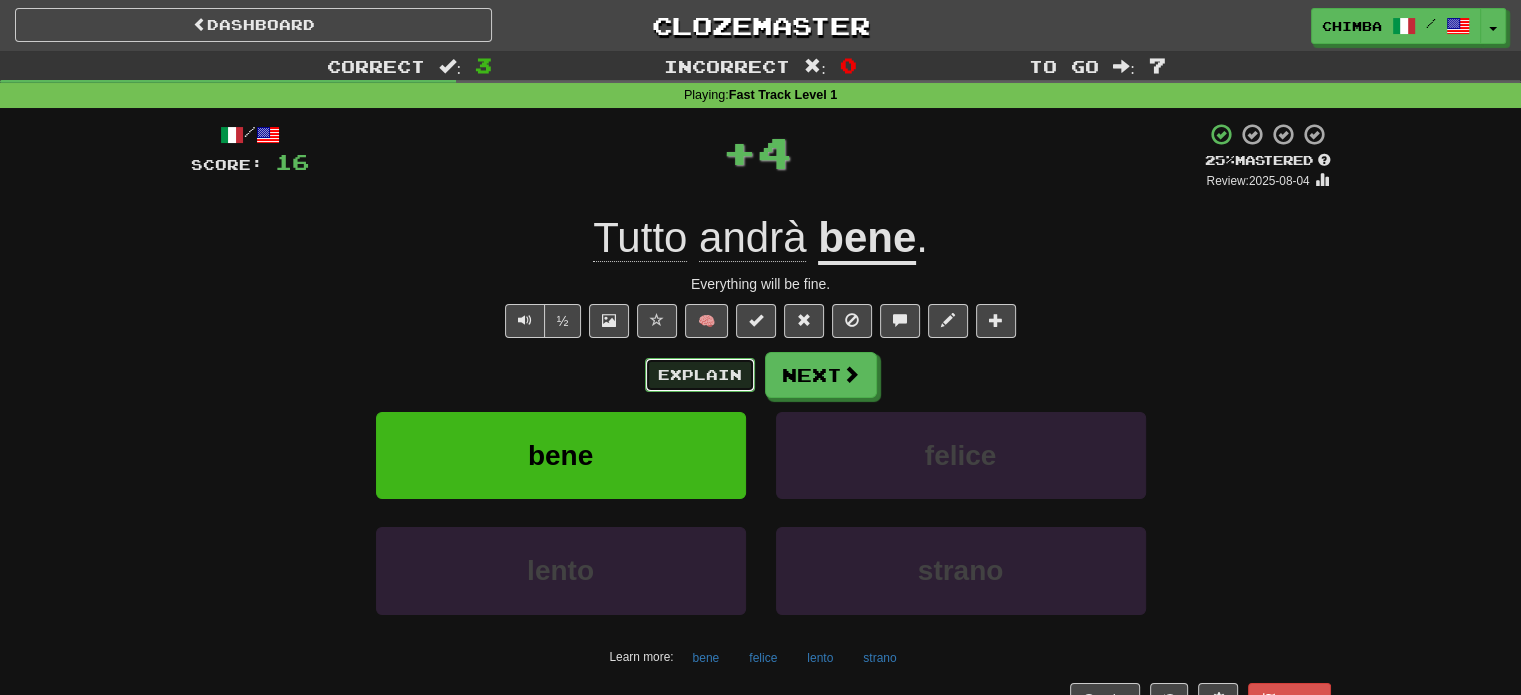 click on "Explain" at bounding box center (700, 375) 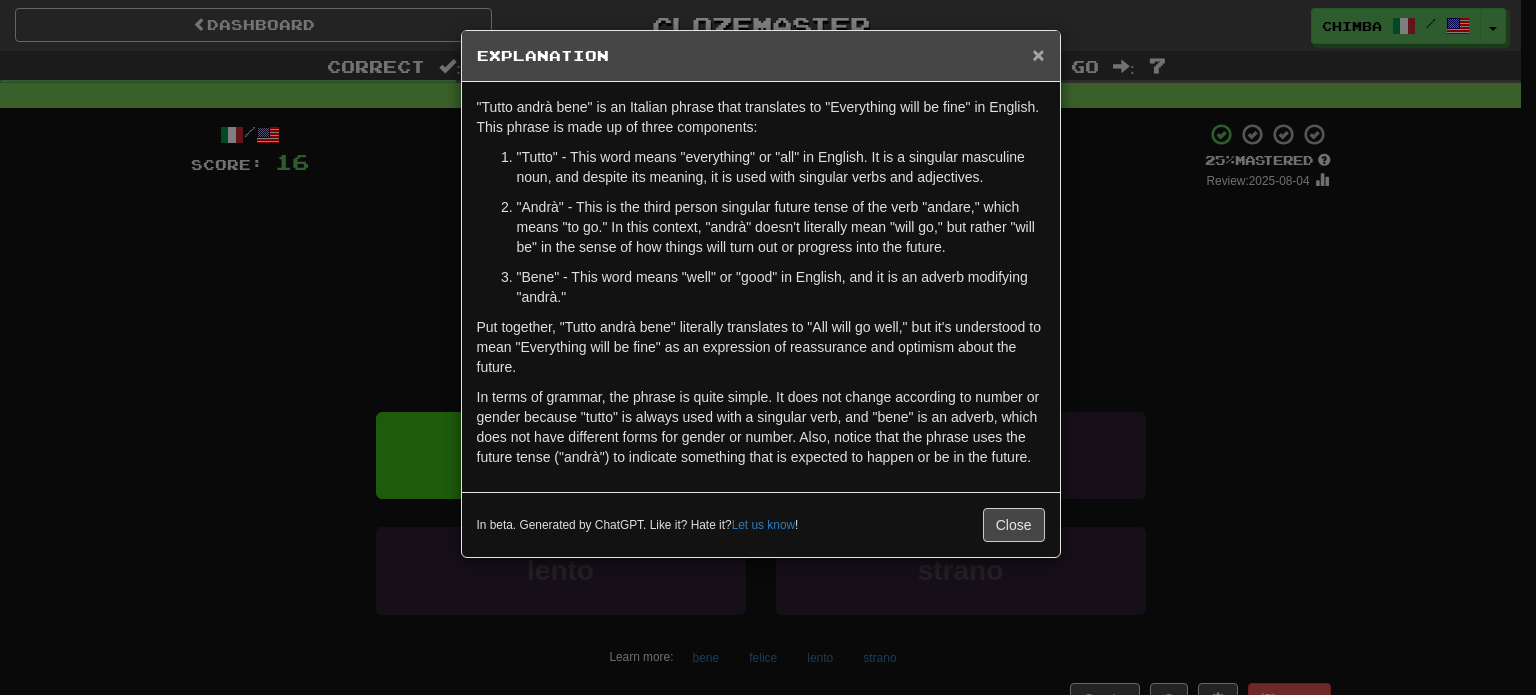 click on "×" at bounding box center [1038, 54] 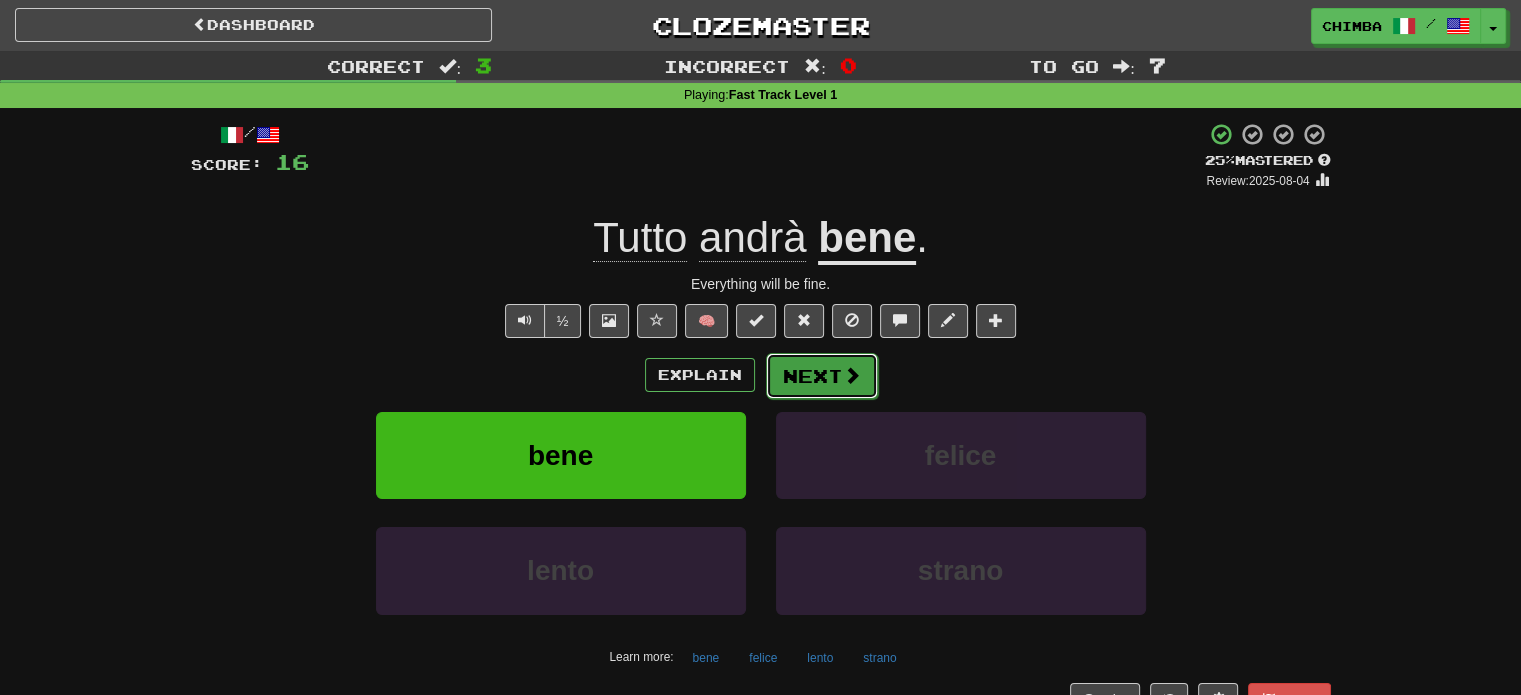 click at bounding box center [852, 375] 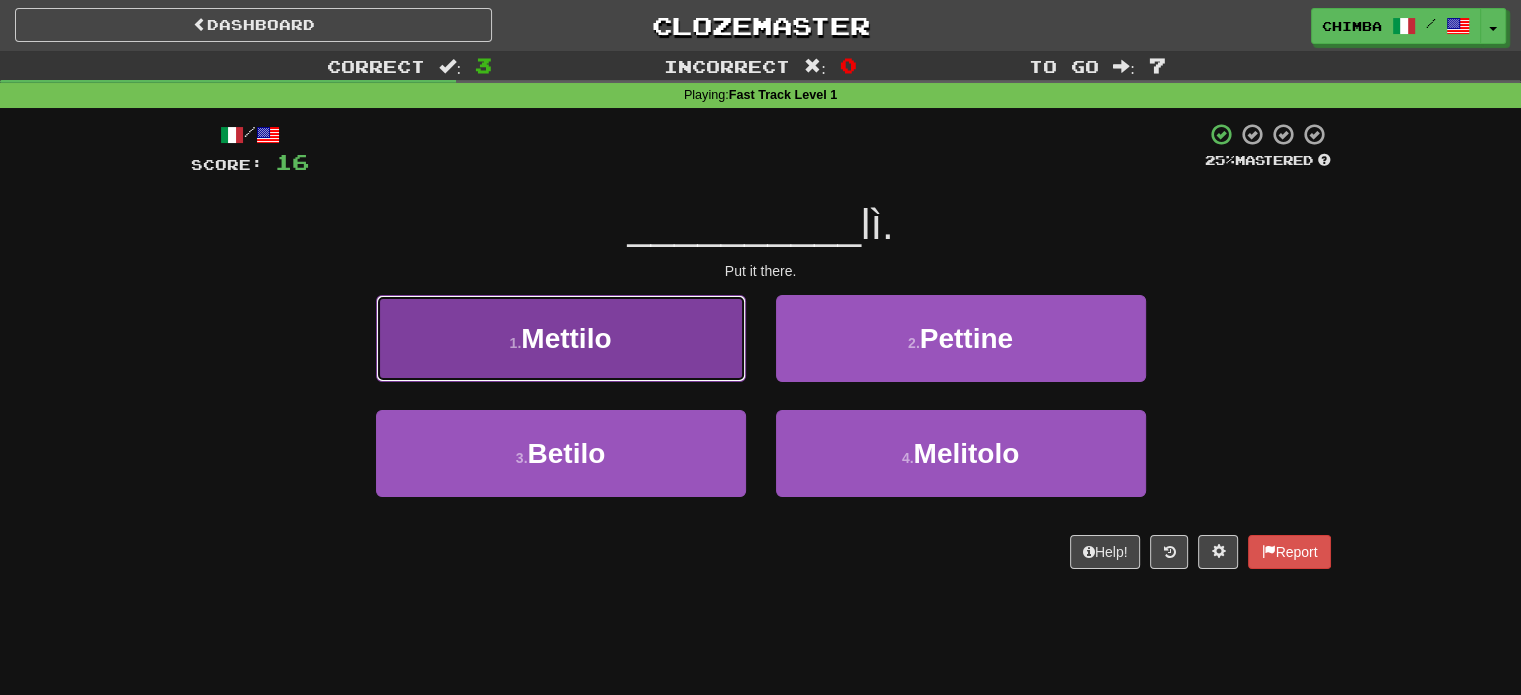 click on "1 .  Mettilo" at bounding box center (561, 338) 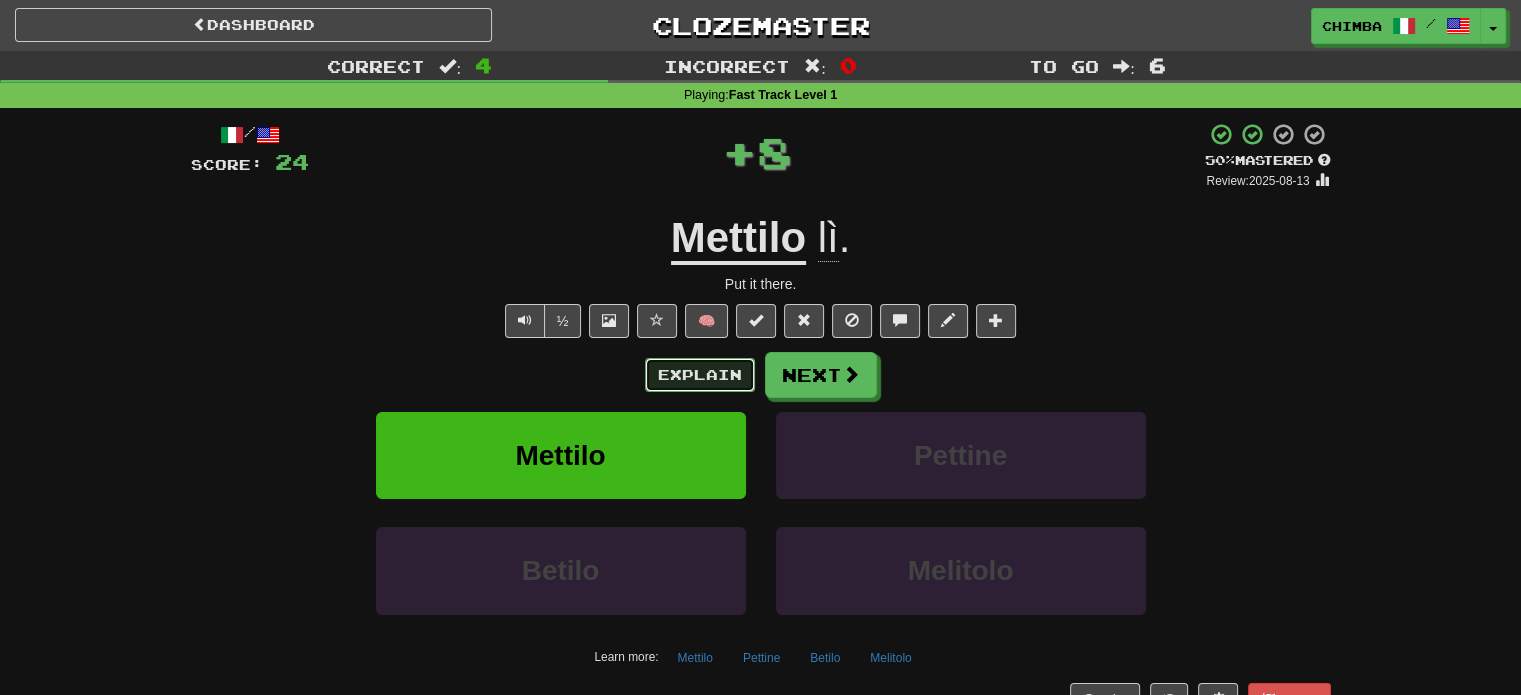 click on "Explain" at bounding box center [700, 375] 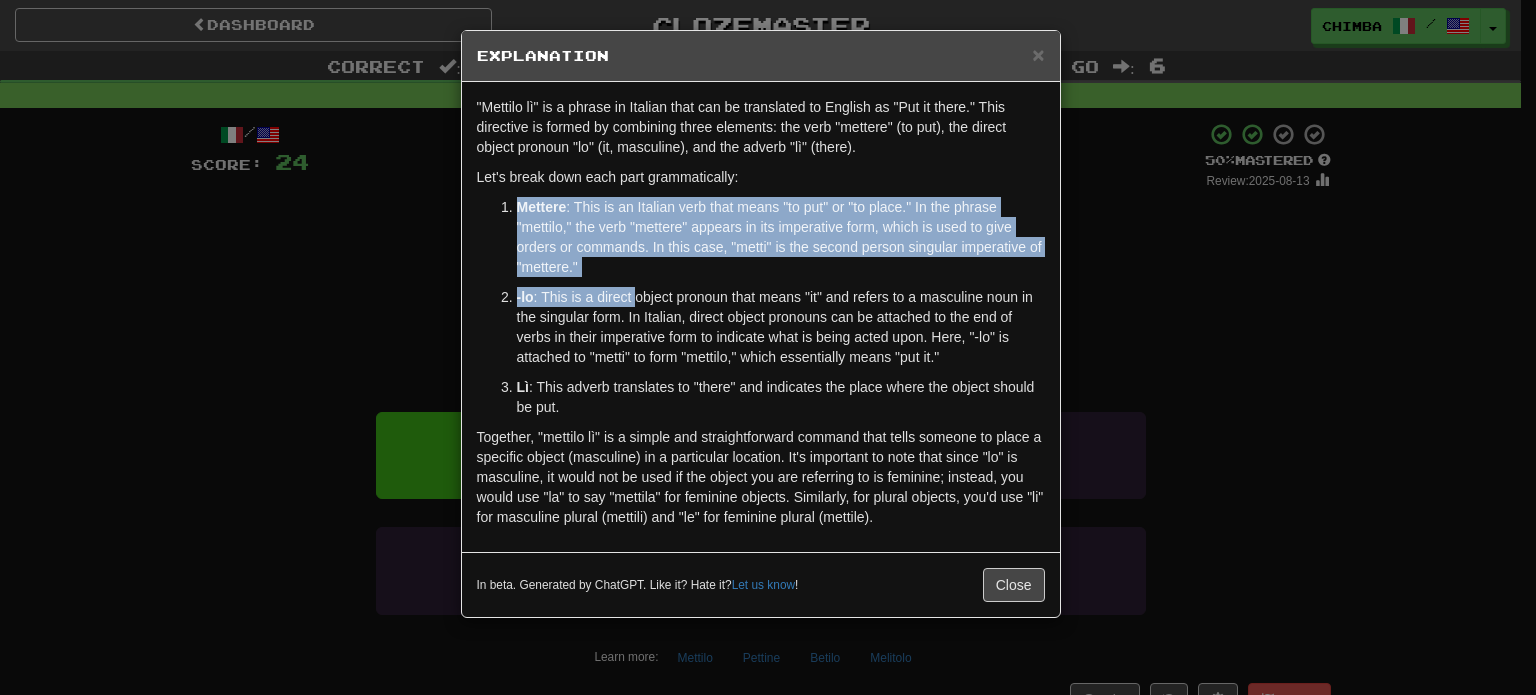 drag, startPoint x: 512, startPoint y: 206, endPoint x: 640, endPoint y: 258, distance: 138.15933 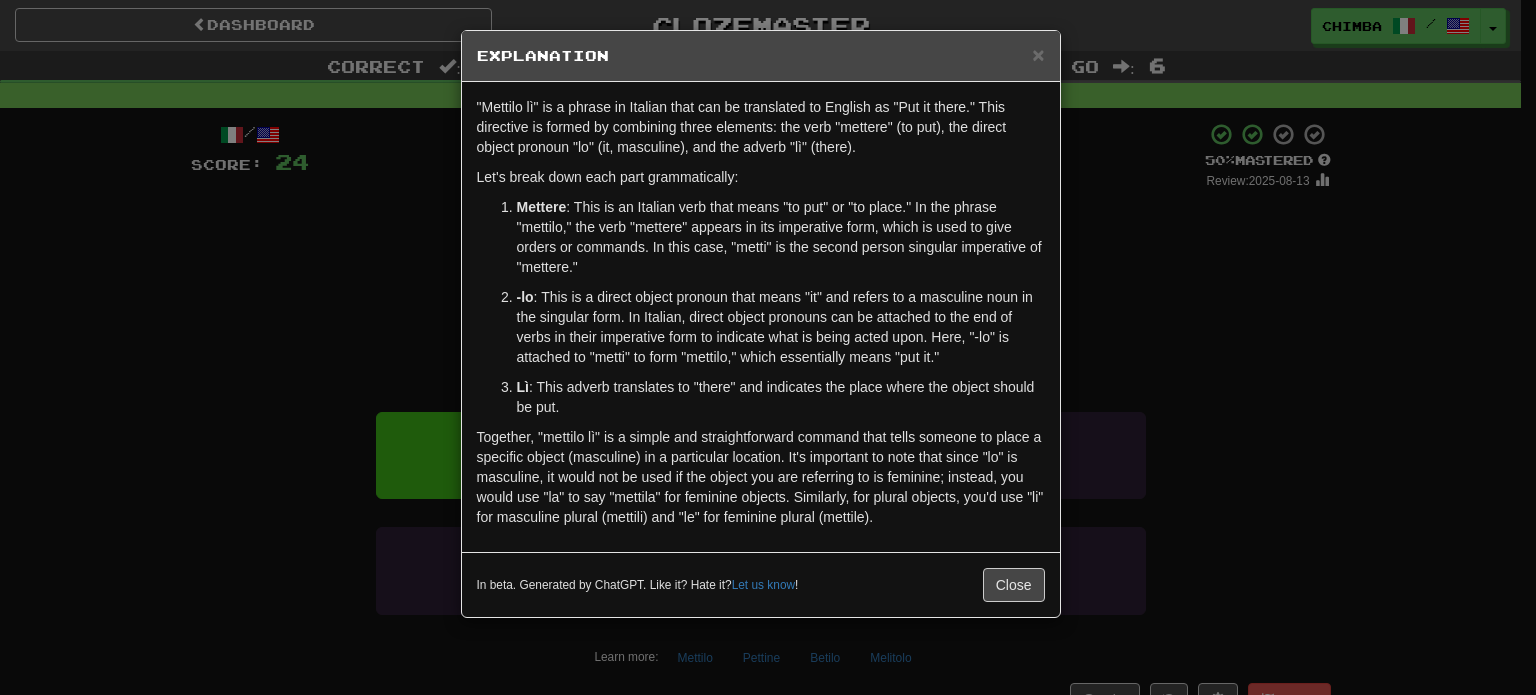 click on "Mettere" at bounding box center [542, 207] 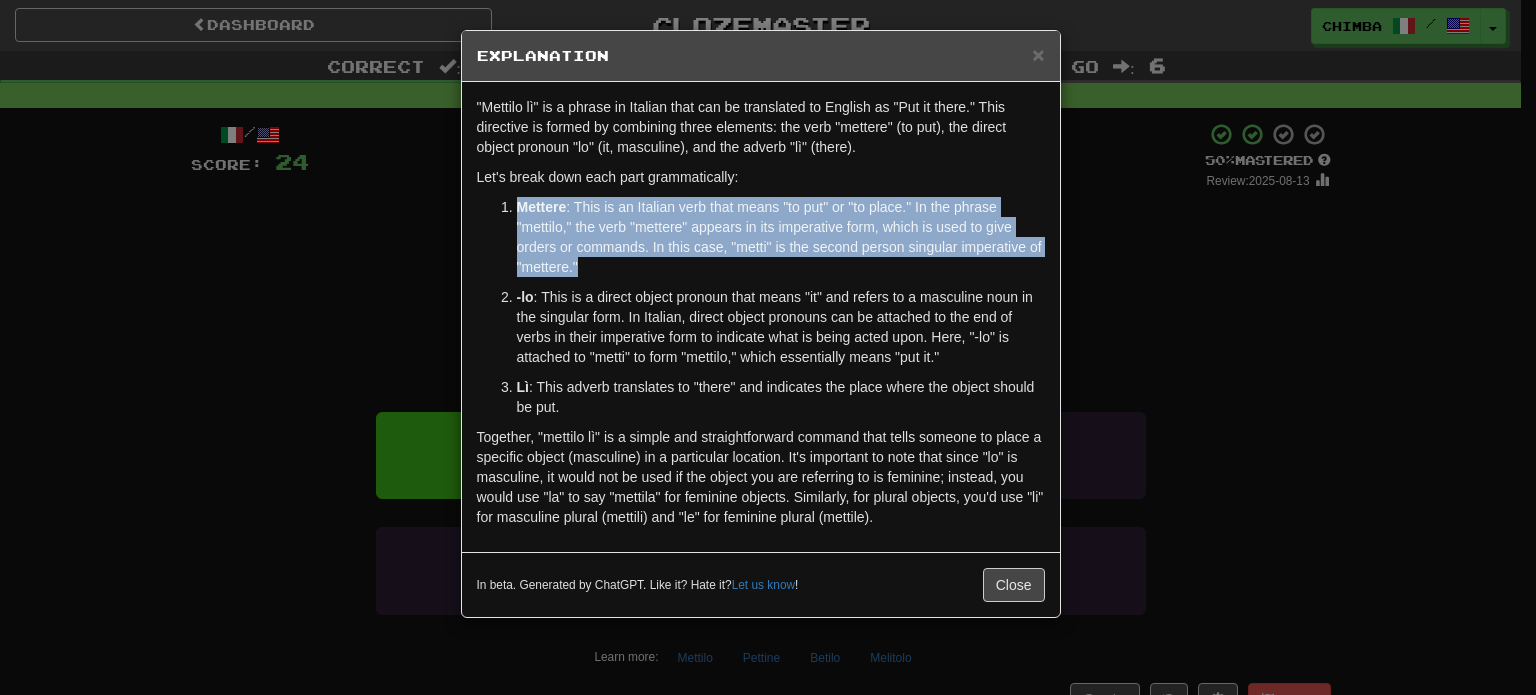 drag, startPoint x: 516, startPoint y: 207, endPoint x: 588, endPoint y: 258, distance: 88.23265 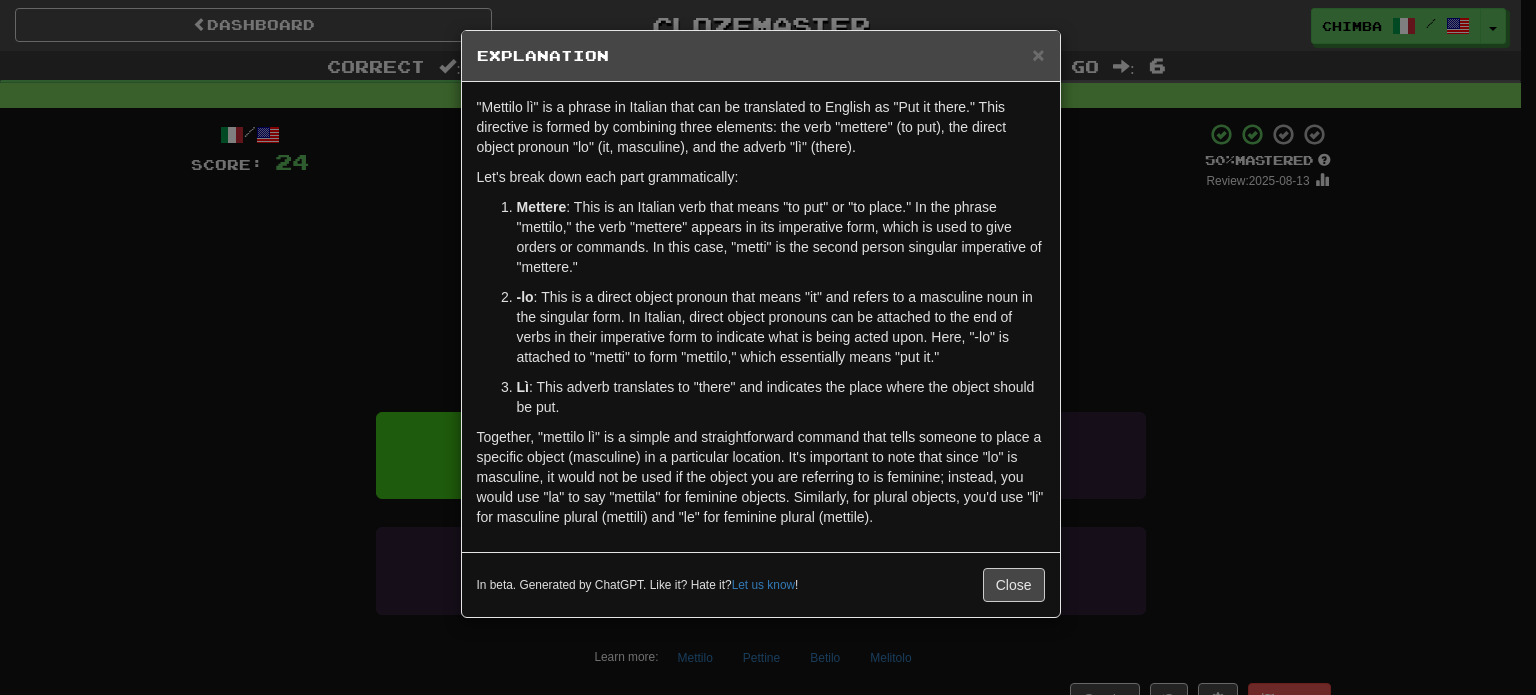 click on "Explanation" at bounding box center [761, 56] 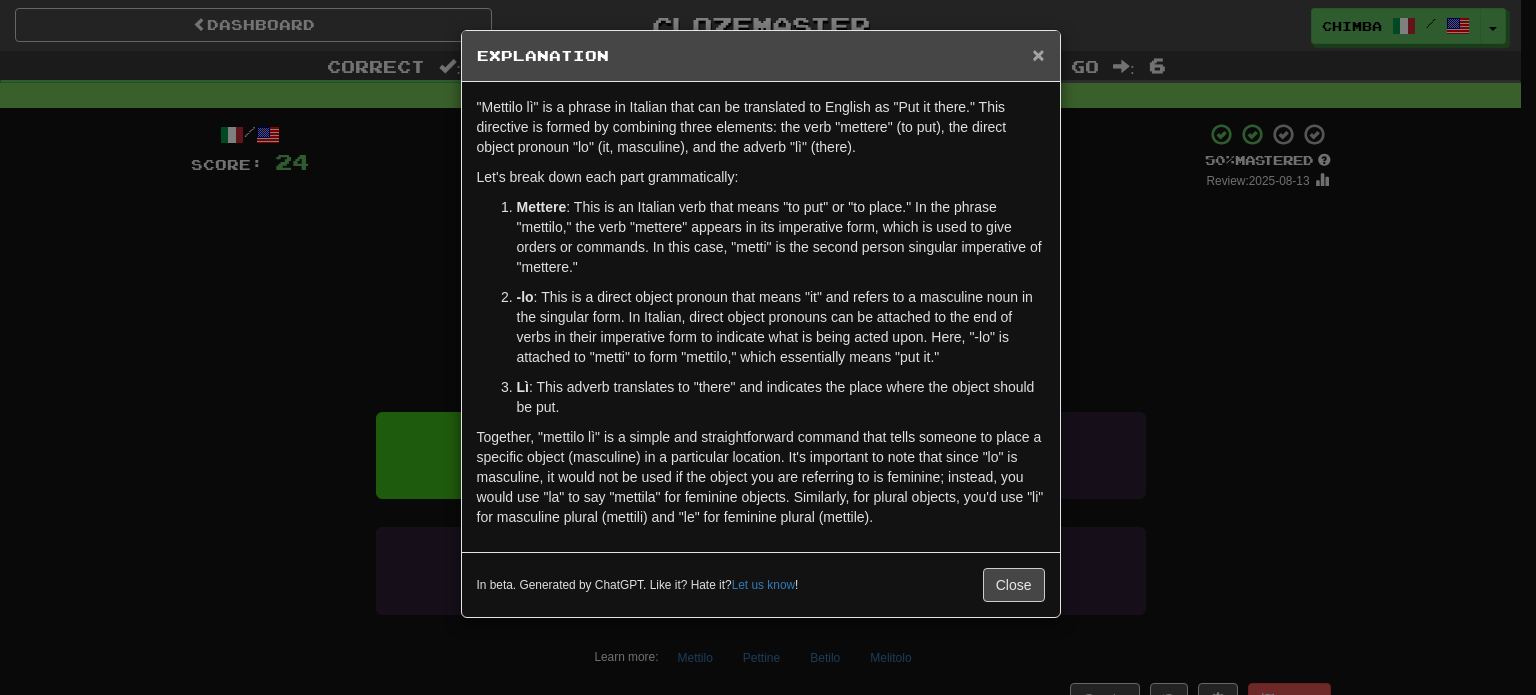 click on "×" at bounding box center (1038, 54) 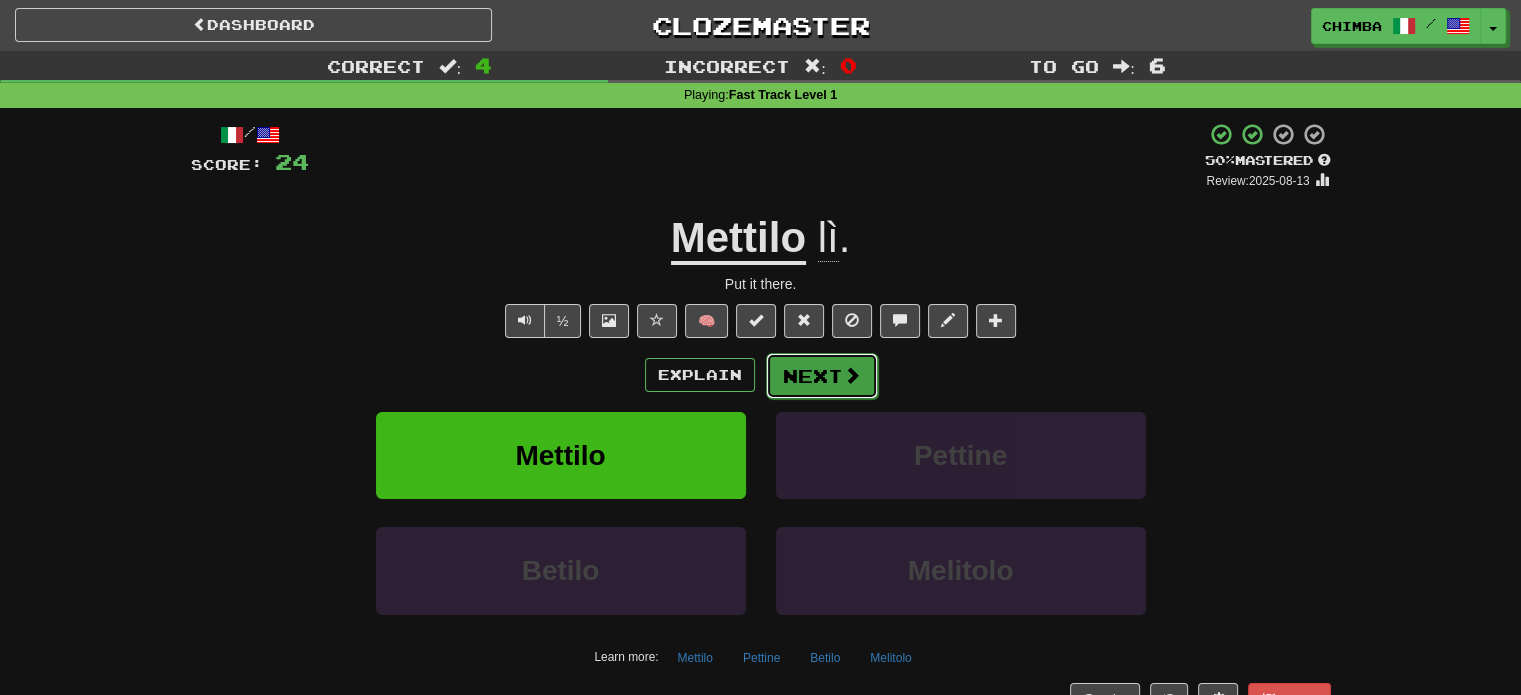 click on "Next" at bounding box center [822, 376] 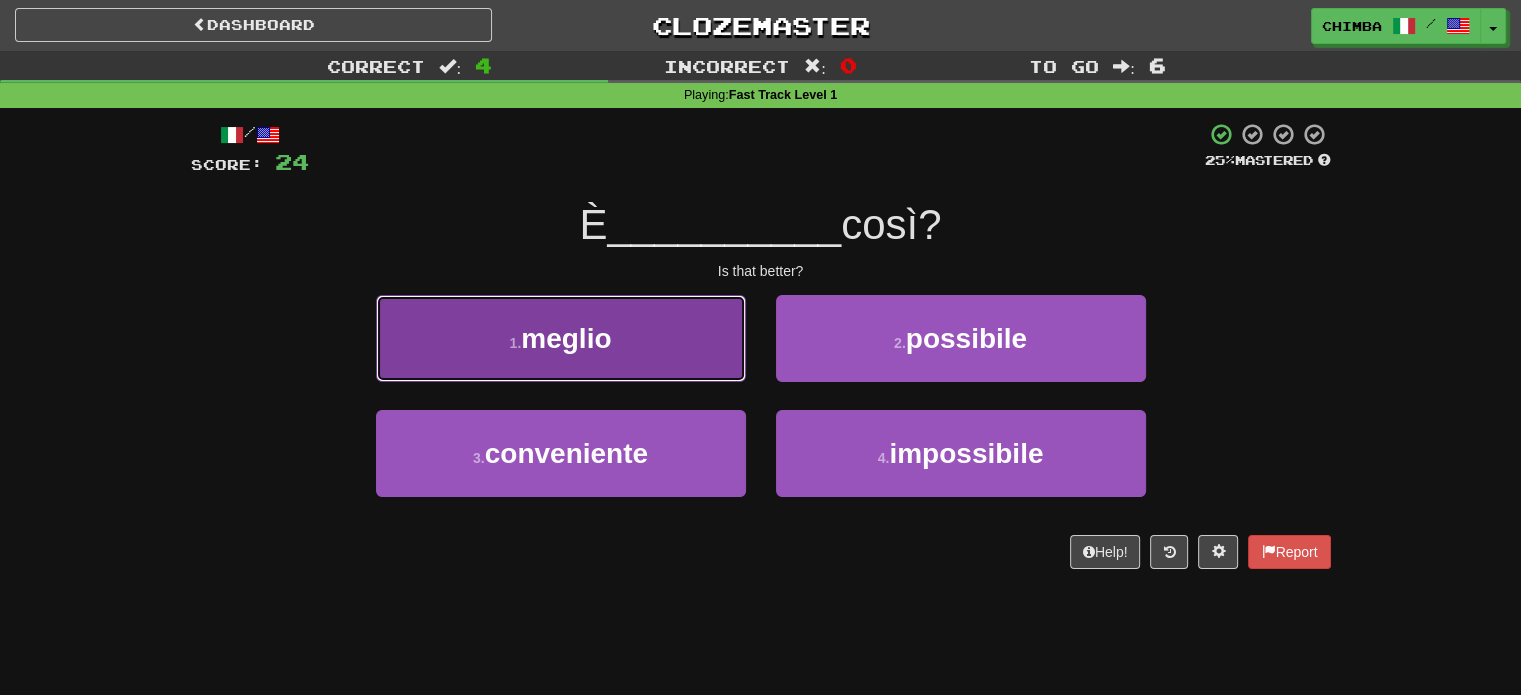 click on "1 .  meglio" at bounding box center [561, 338] 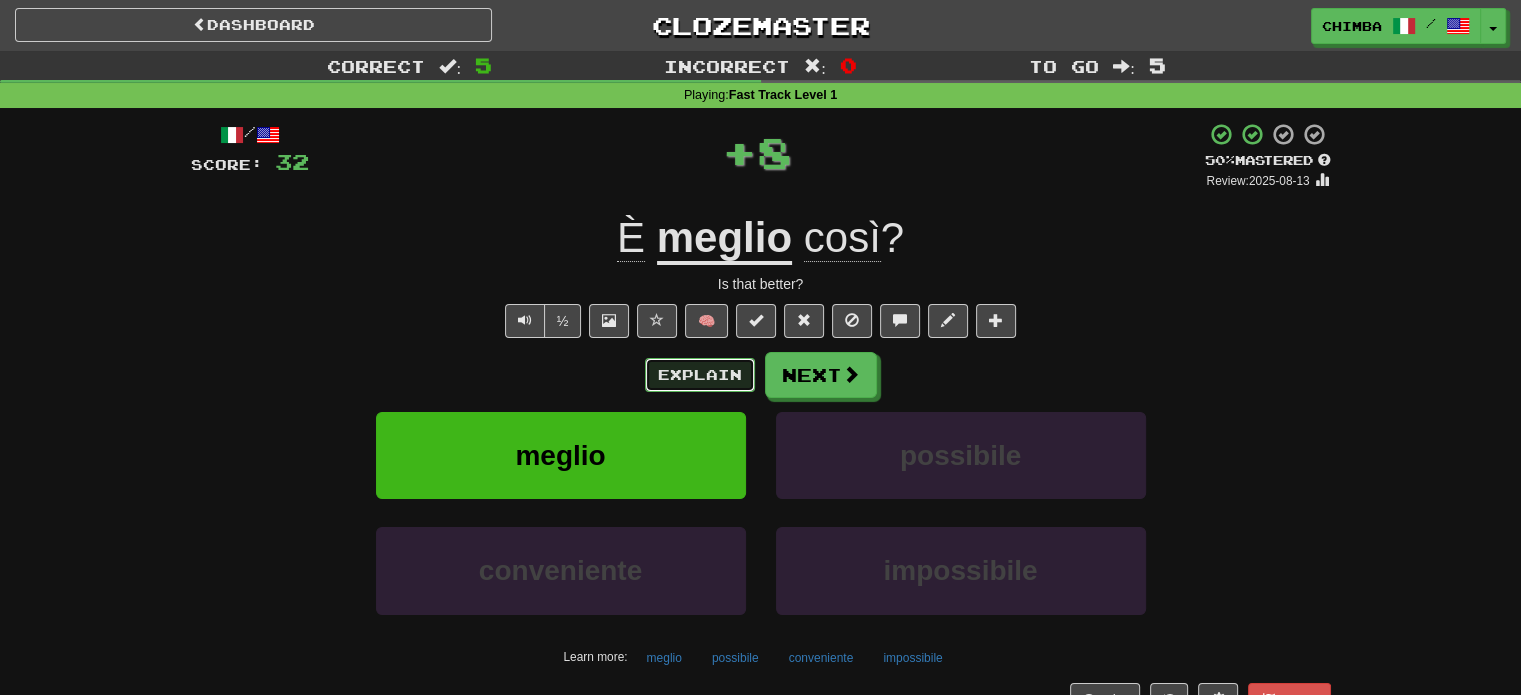 click on "Explain" at bounding box center (700, 375) 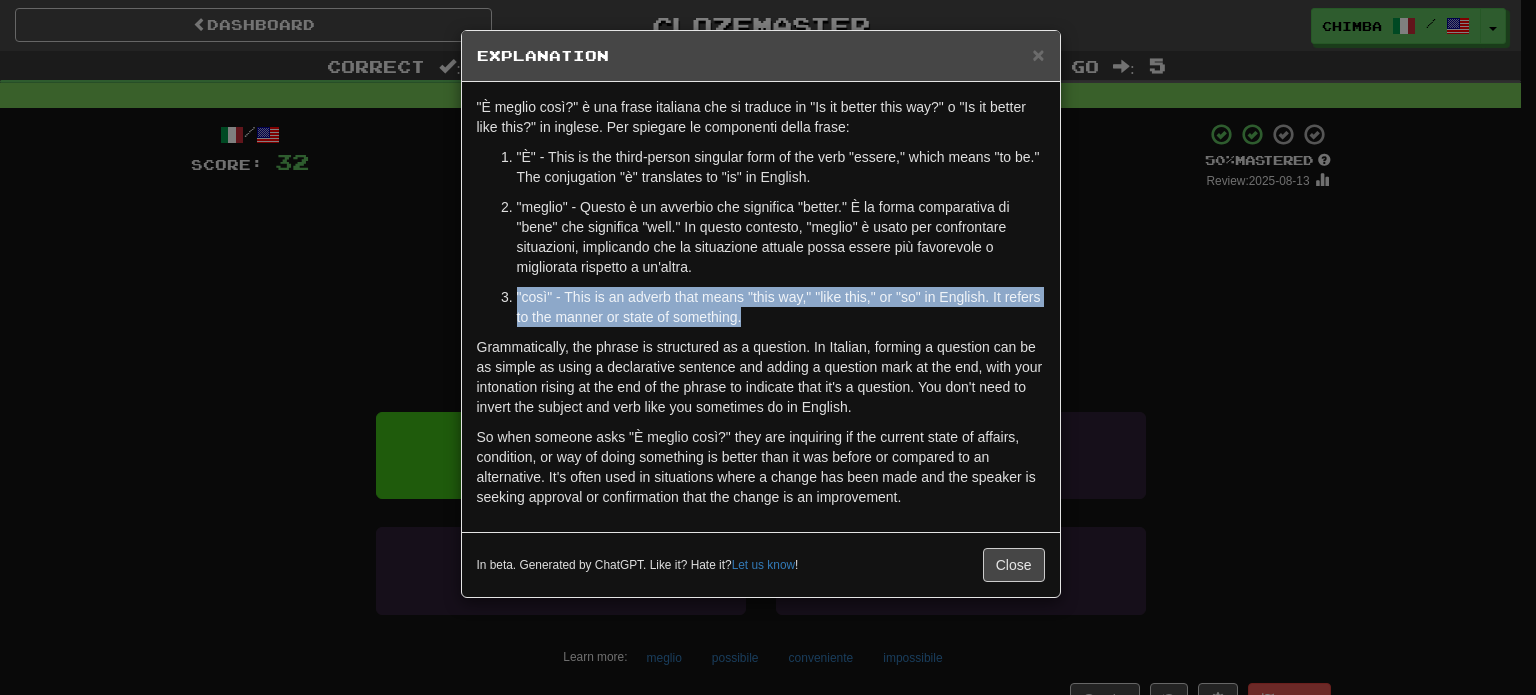 drag, startPoint x: 513, startPoint y: 267, endPoint x: 751, endPoint y: 295, distance: 239.6414 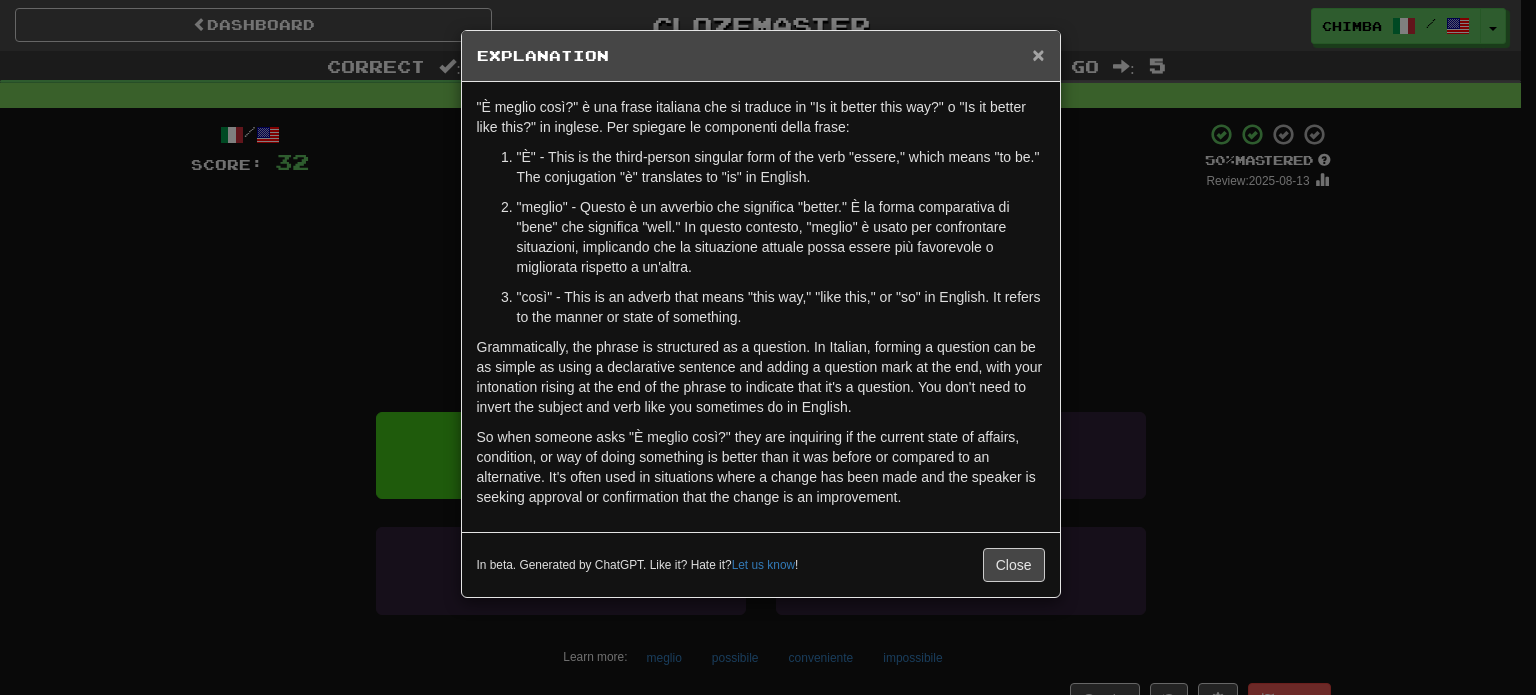 click on "×" at bounding box center (1038, 54) 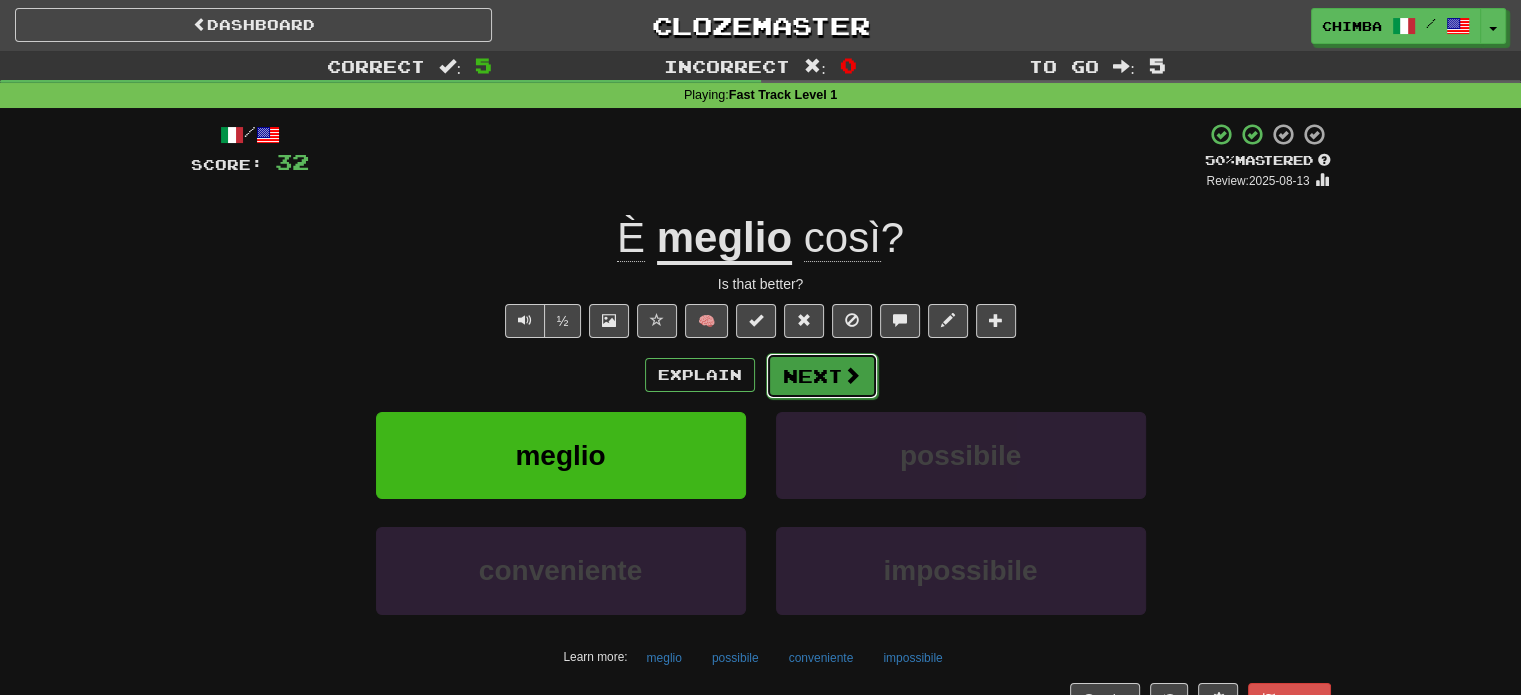 click on "Next" at bounding box center [822, 376] 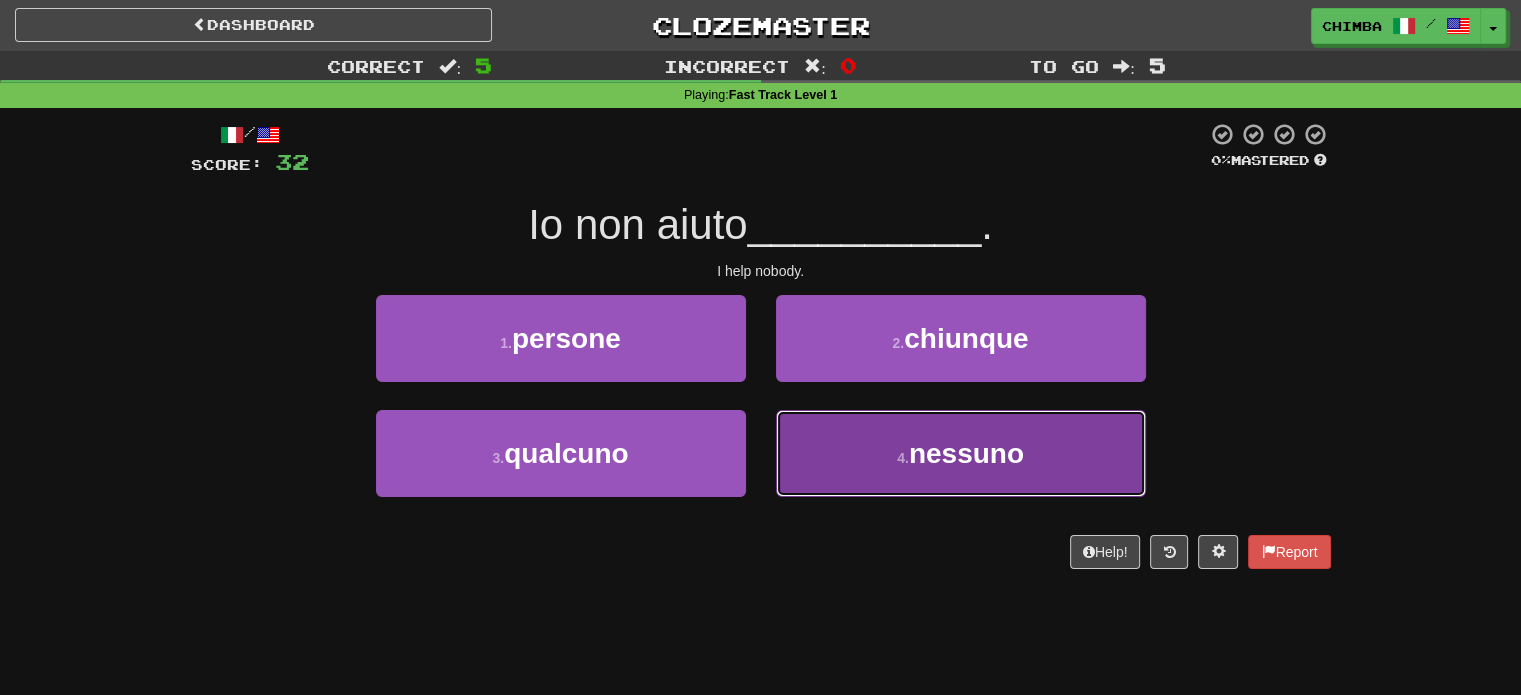 click on "4 .  nessuno" at bounding box center [961, 453] 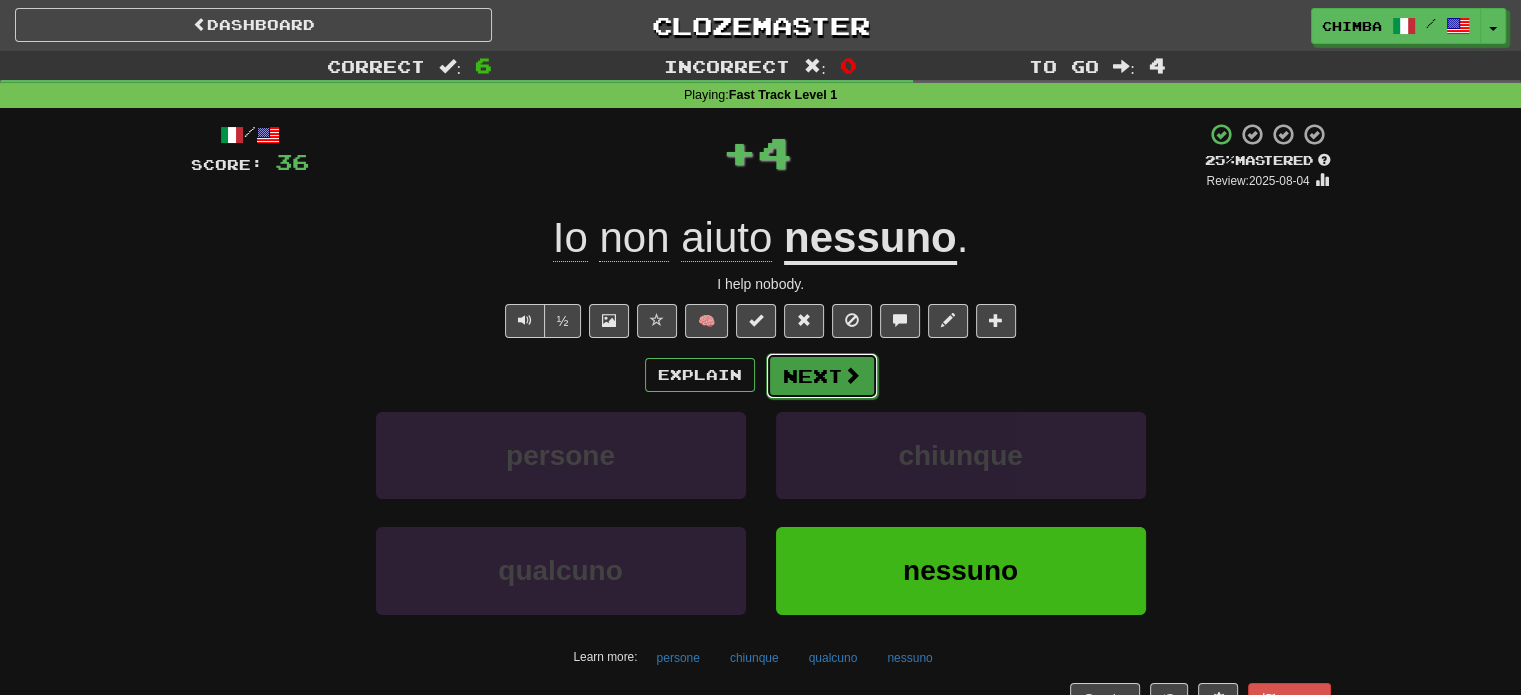 click on "Next" at bounding box center (822, 376) 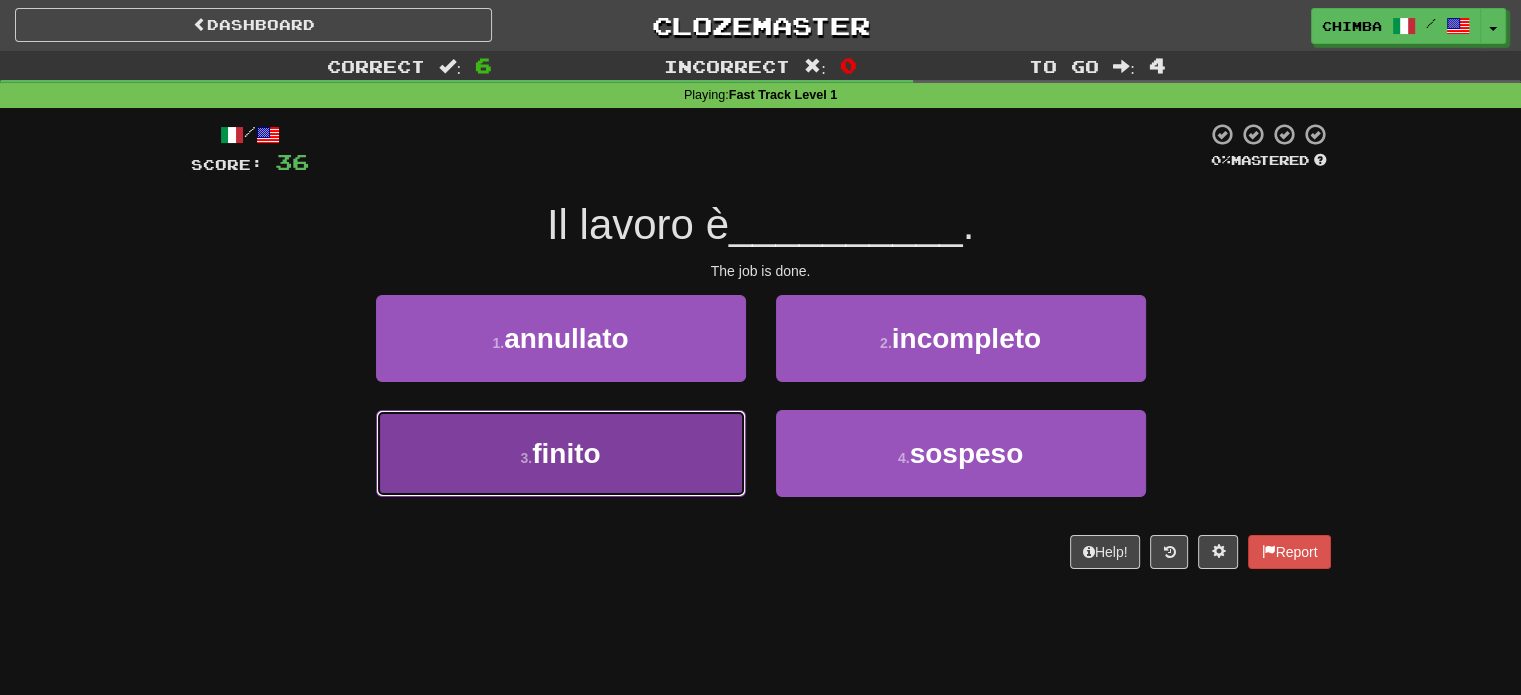 click on "3 .  finito" at bounding box center [561, 453] 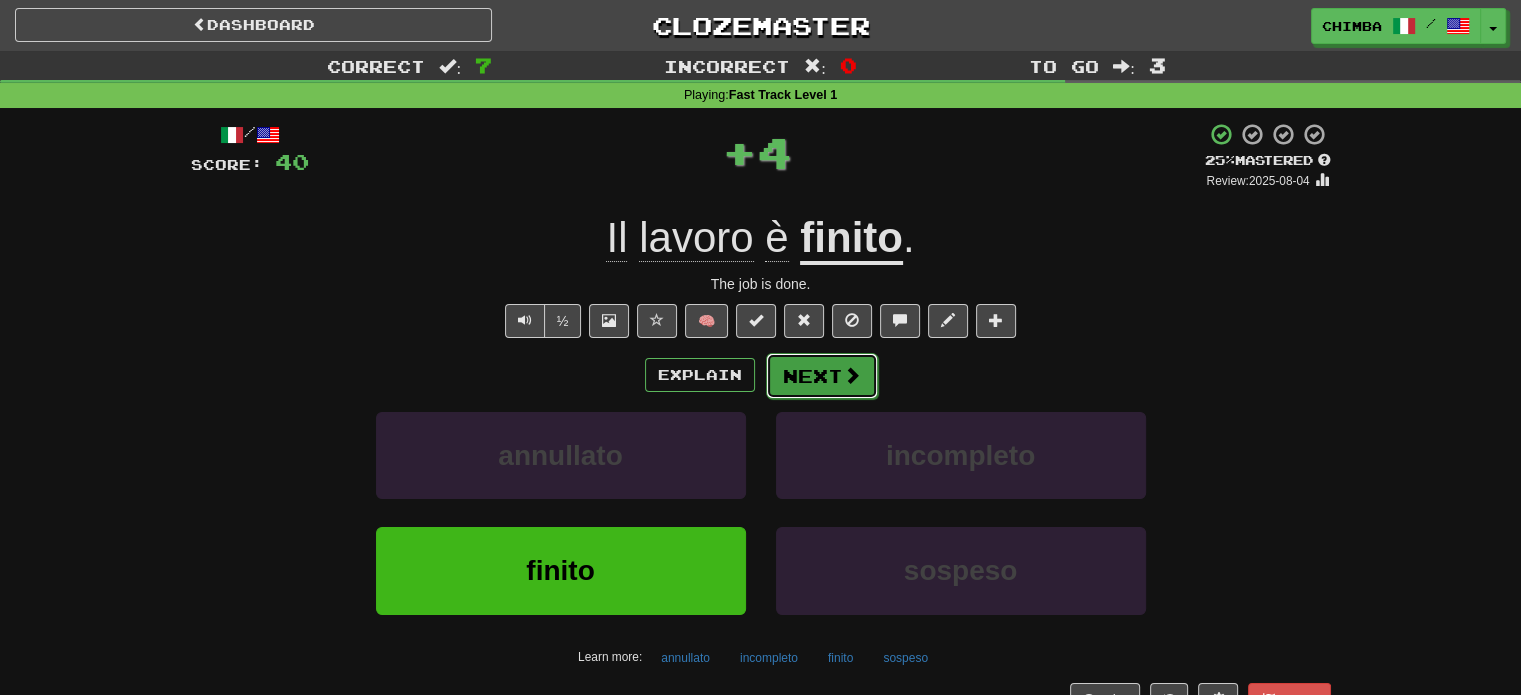 click on "Next" at bounding box center [822, 376] 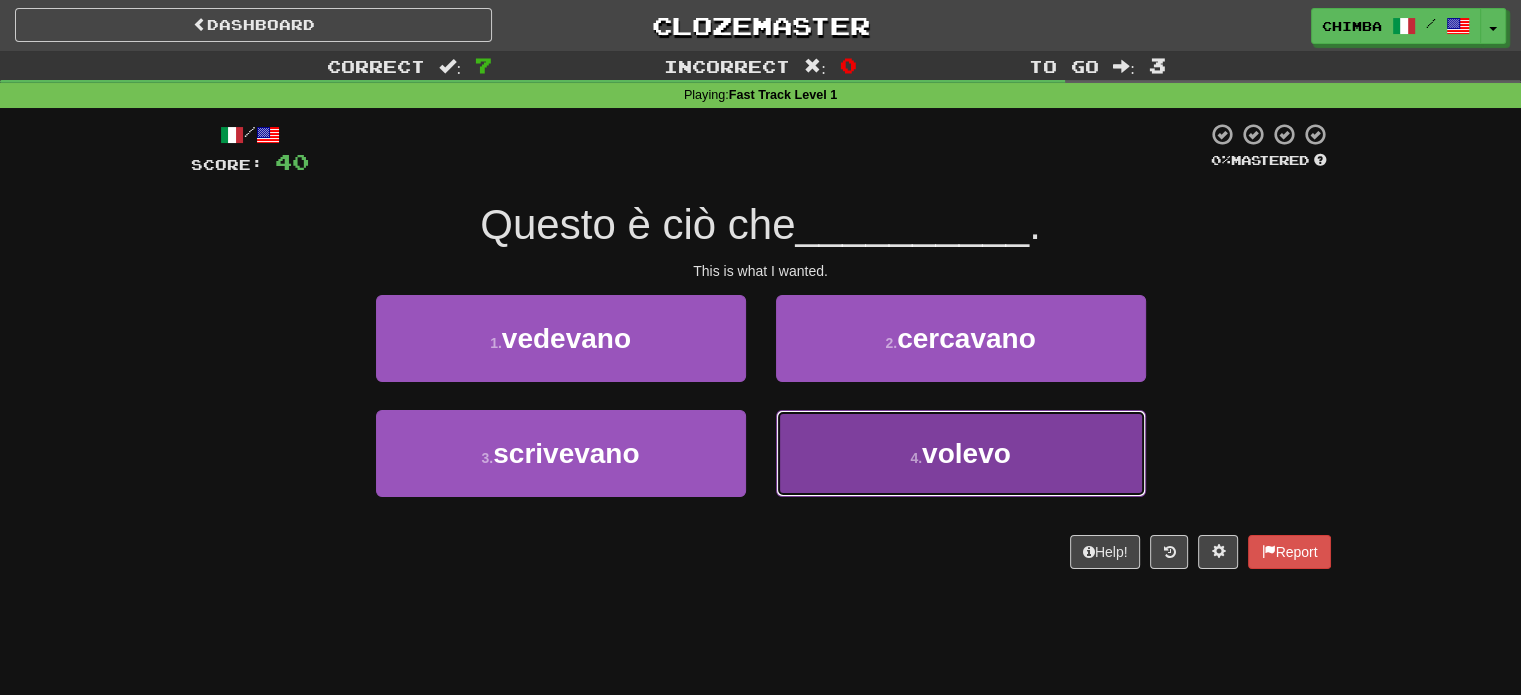 click on "4 .  volevo" at bounding box center [961, 453] 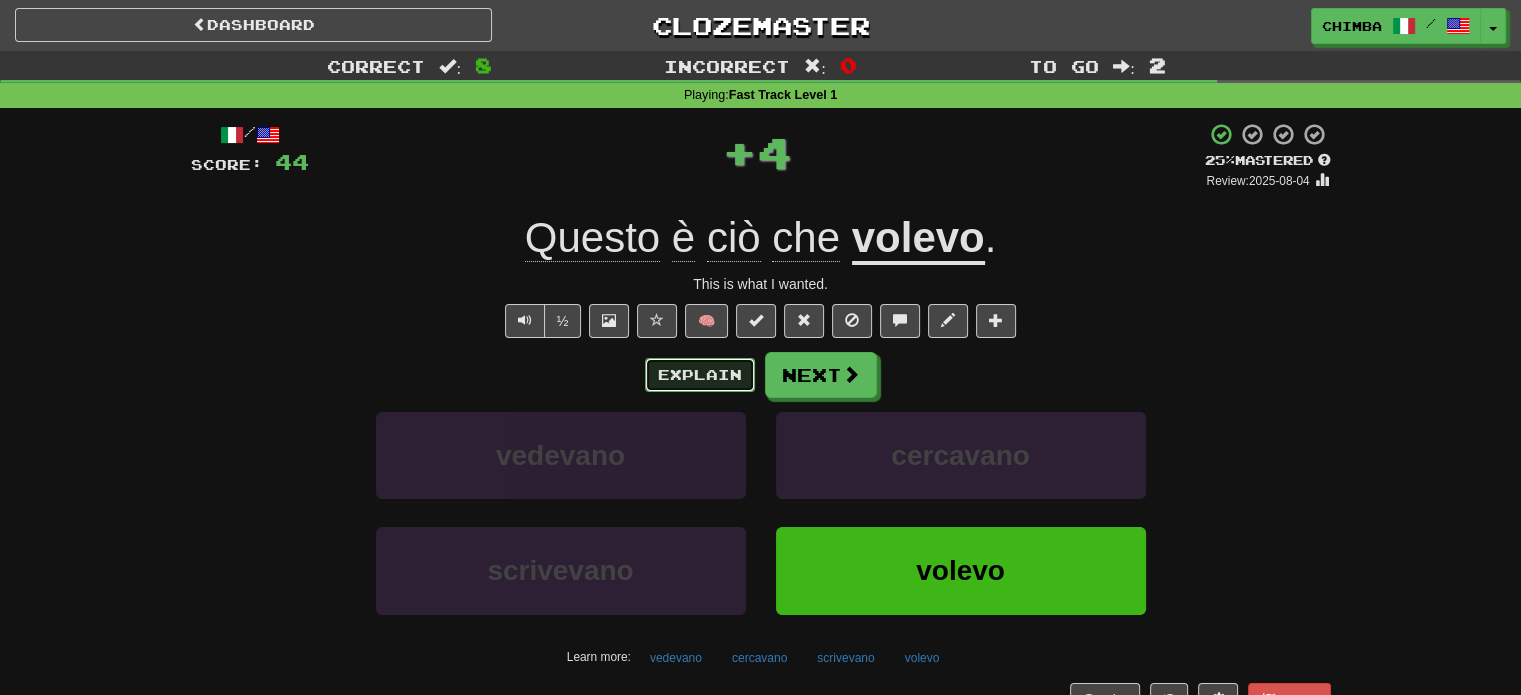 click on "Explain" at bounding box center (700, 375) 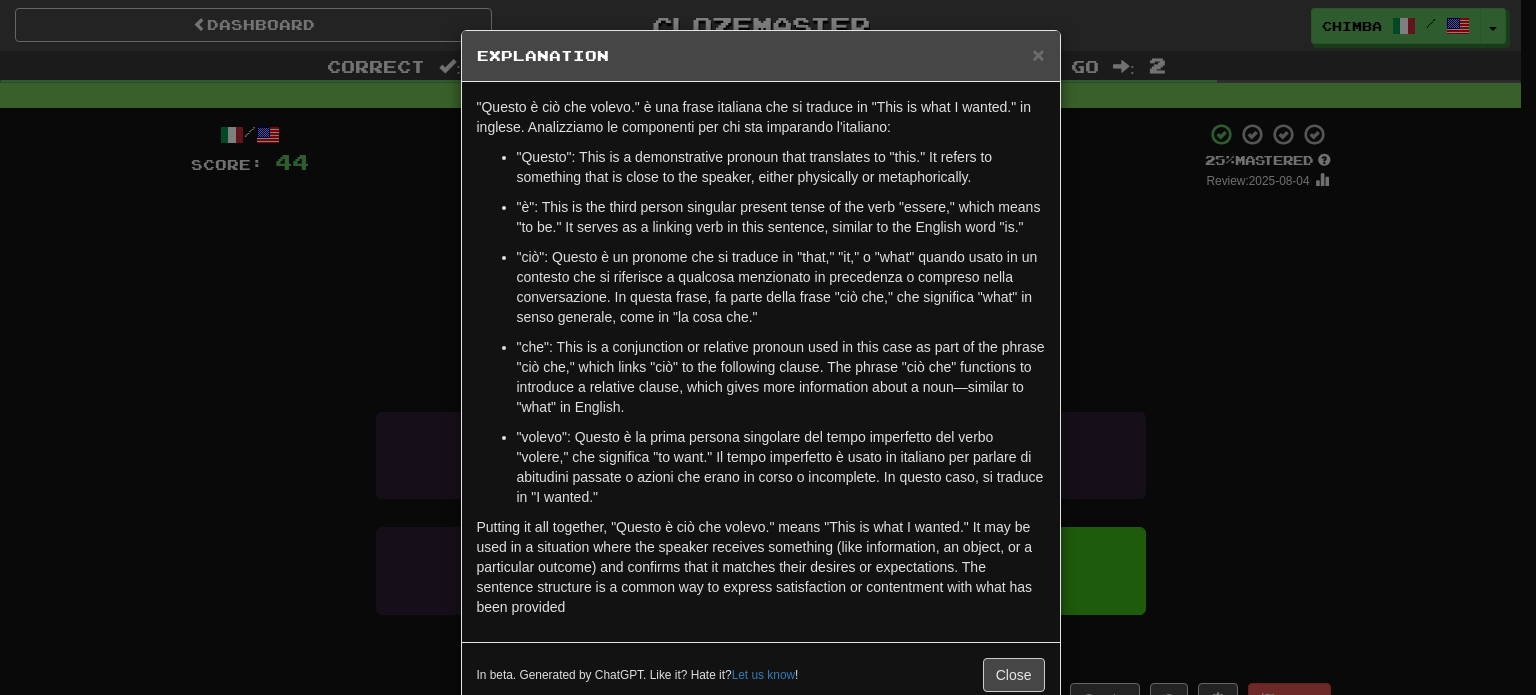 click on ""Questo": This is a demonstrative pronoun that translates to "this." It refers to something that is close to the speaker, either physically or metaphorically." at bounding box center [781, 167] 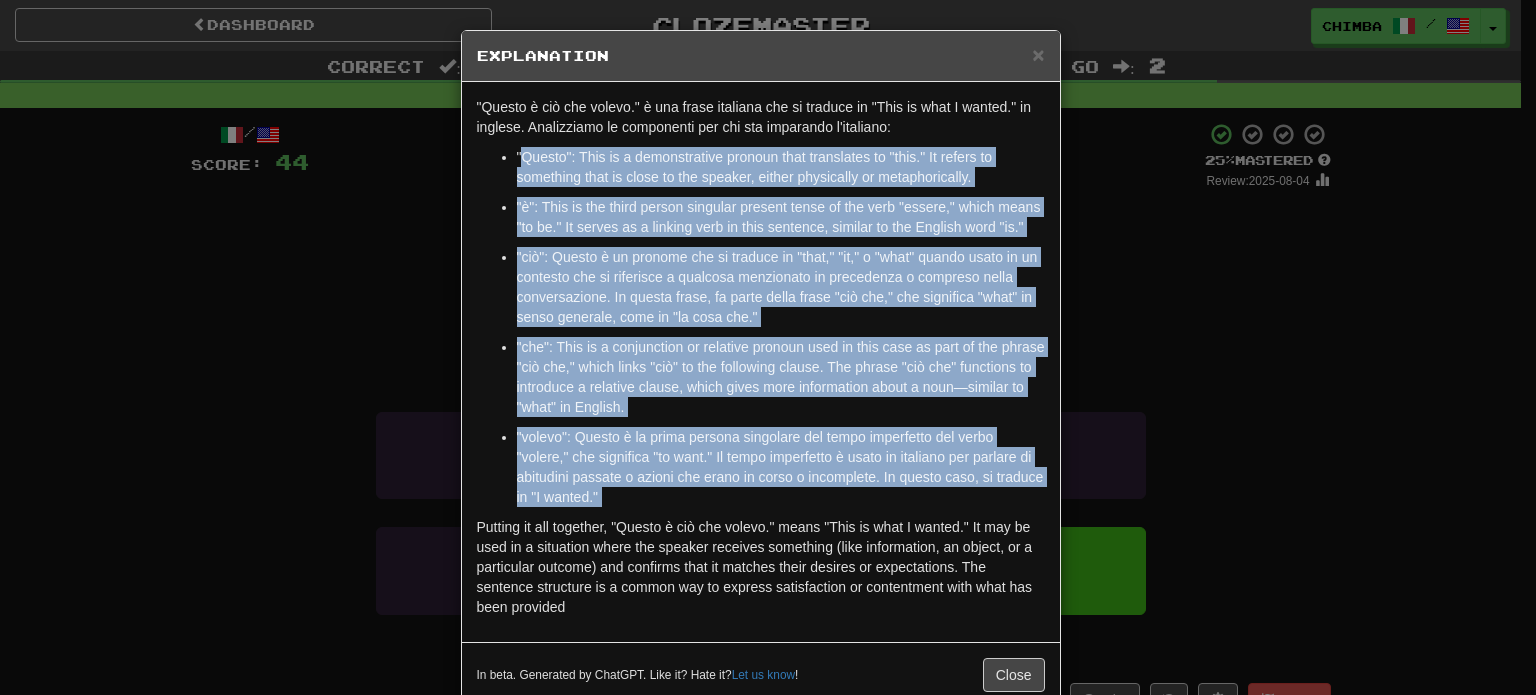 drag, startPoint x: 511, startPoint y: 152, endPoint x: 1008, endPoint y: 478, distance: 594.3778 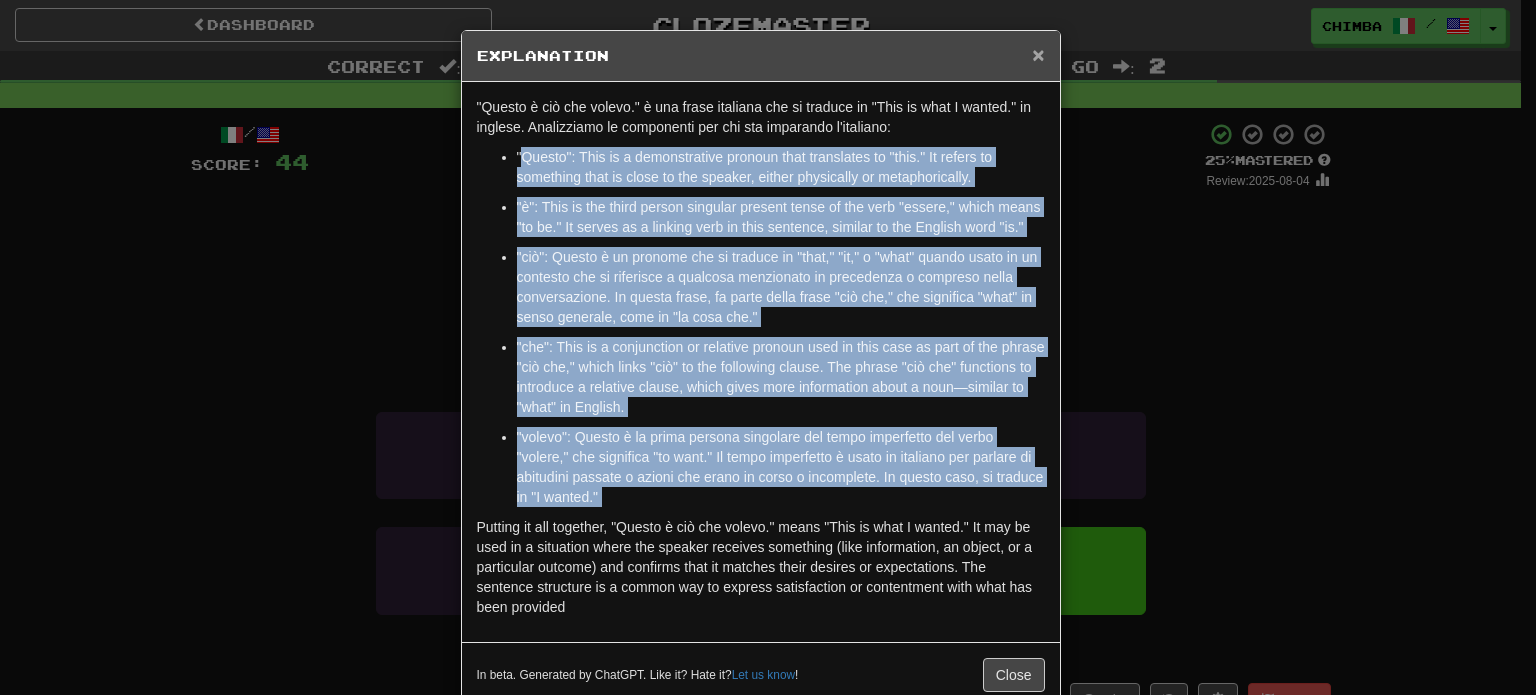 click on "×" at bounding box center (1038, 54) 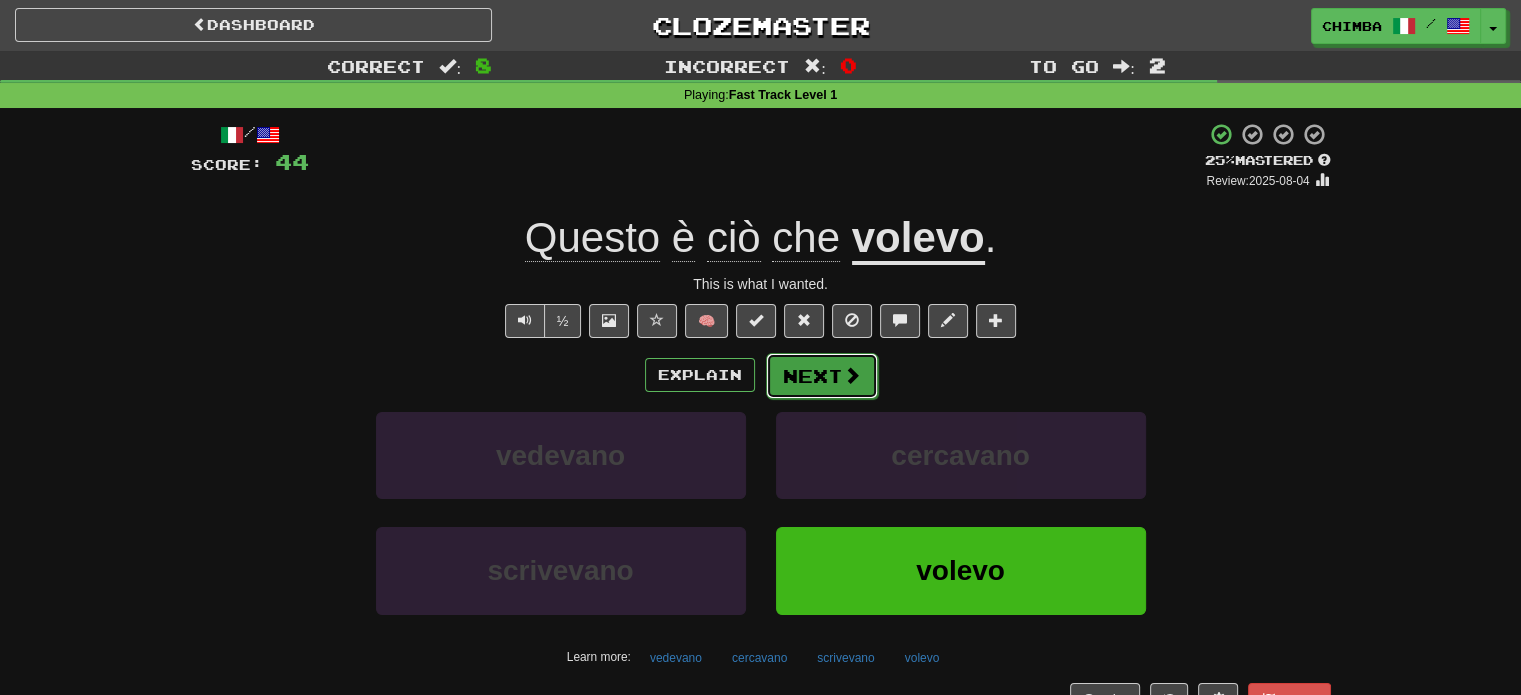 click on "Next" at bounding box center (822, 376) 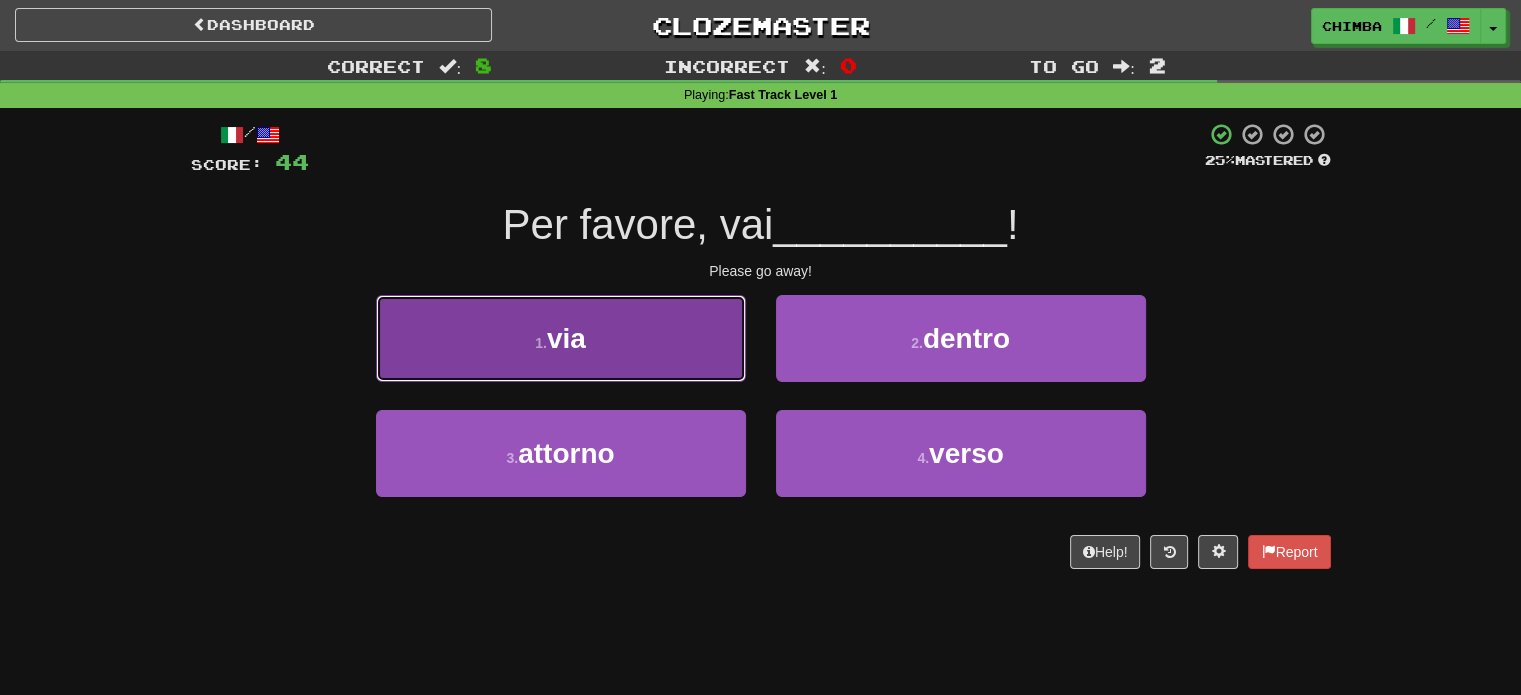 click on "1 .  via" at bounding box center (561, 338) 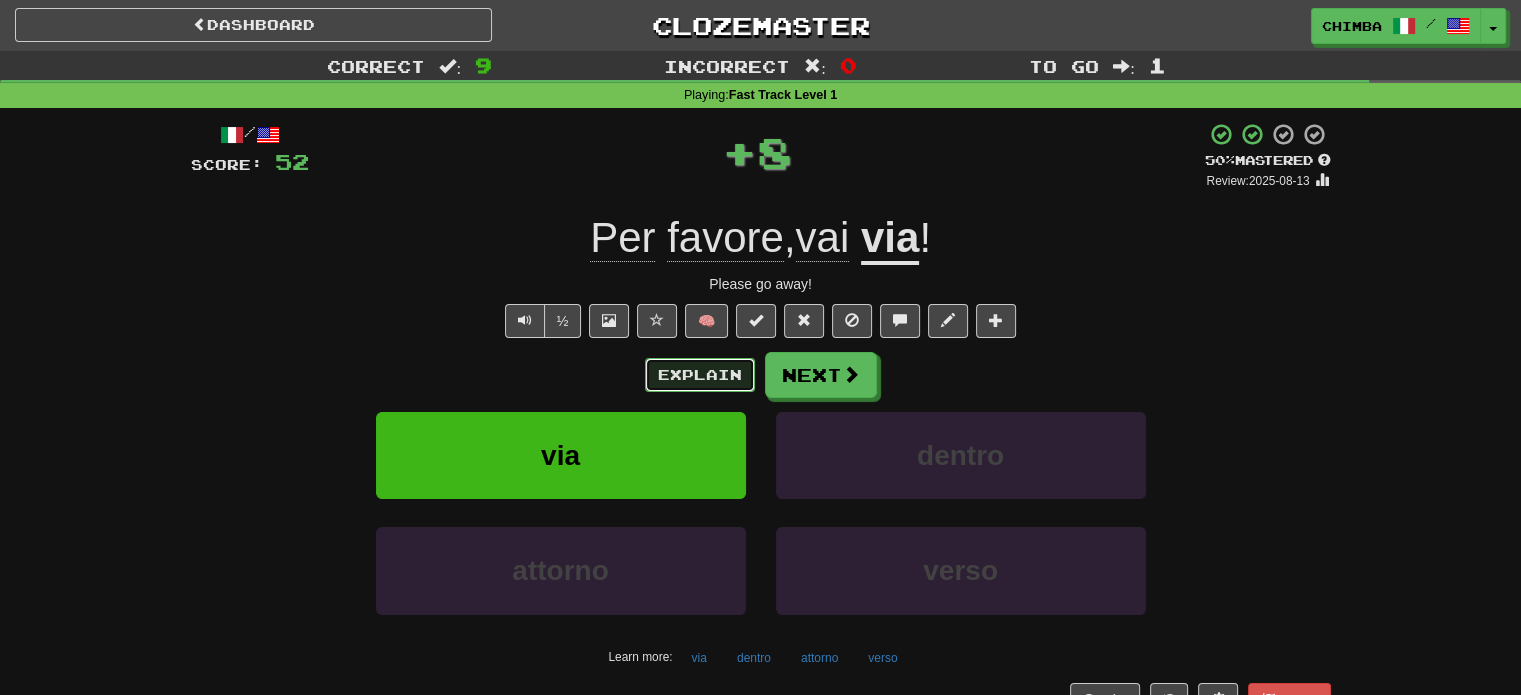 click on "Explain" at bounding box center [700, 375] 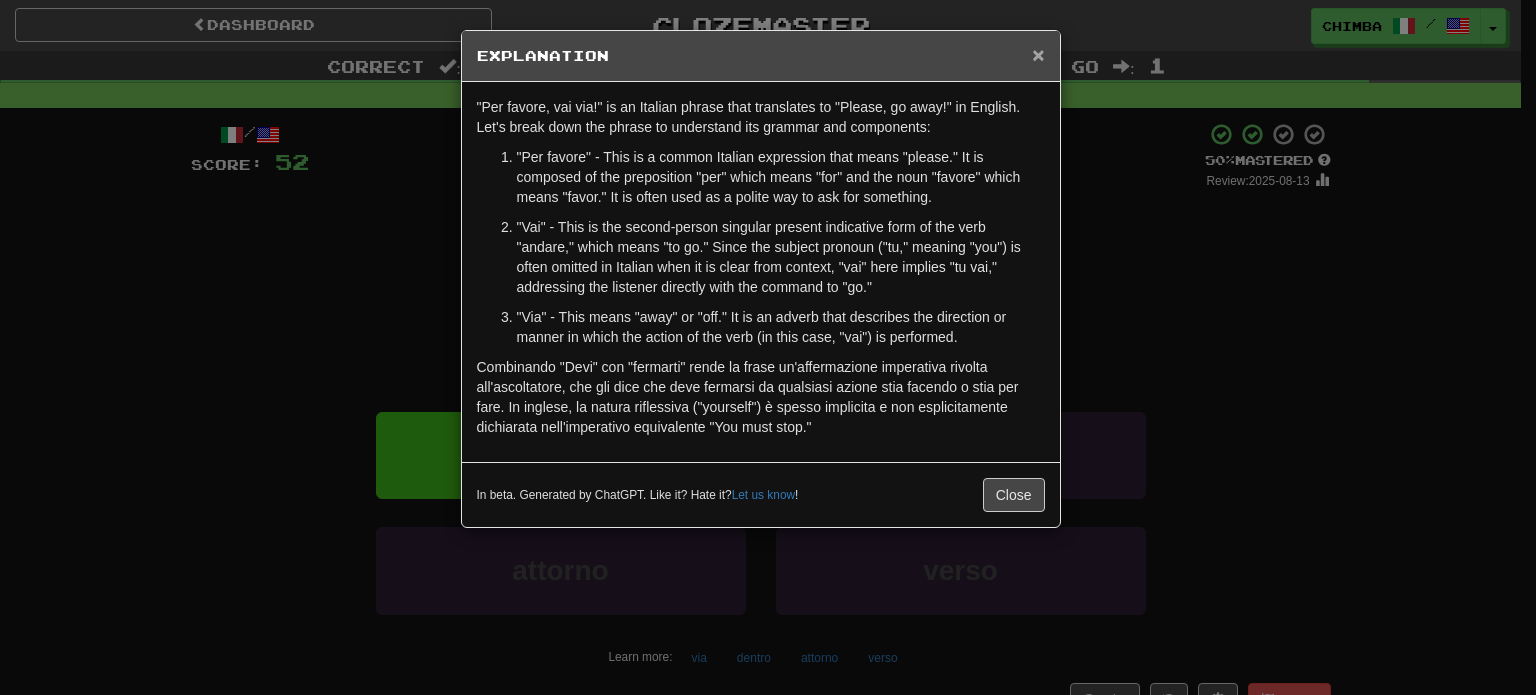 click on "×" at bounding box center (1038, 54) 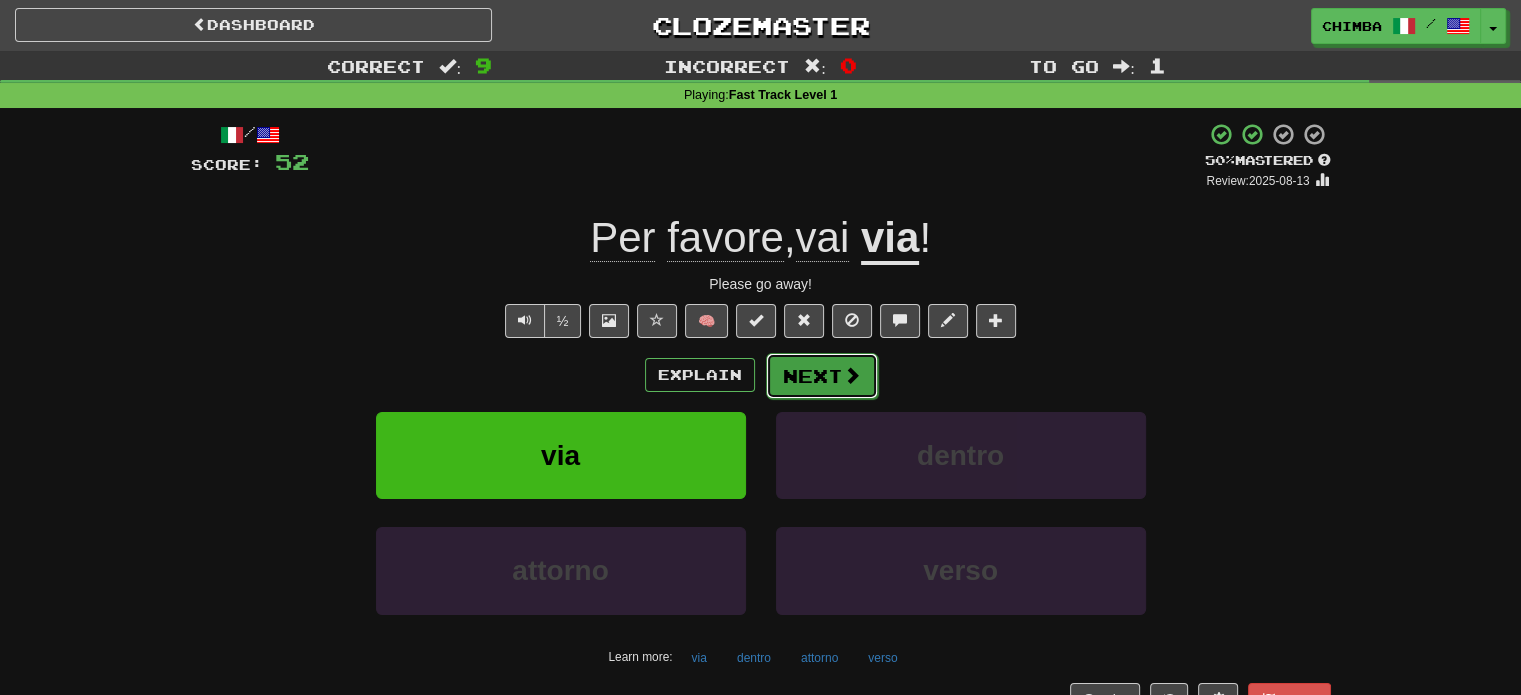 click on "Next" at bounding box center [822, 376] 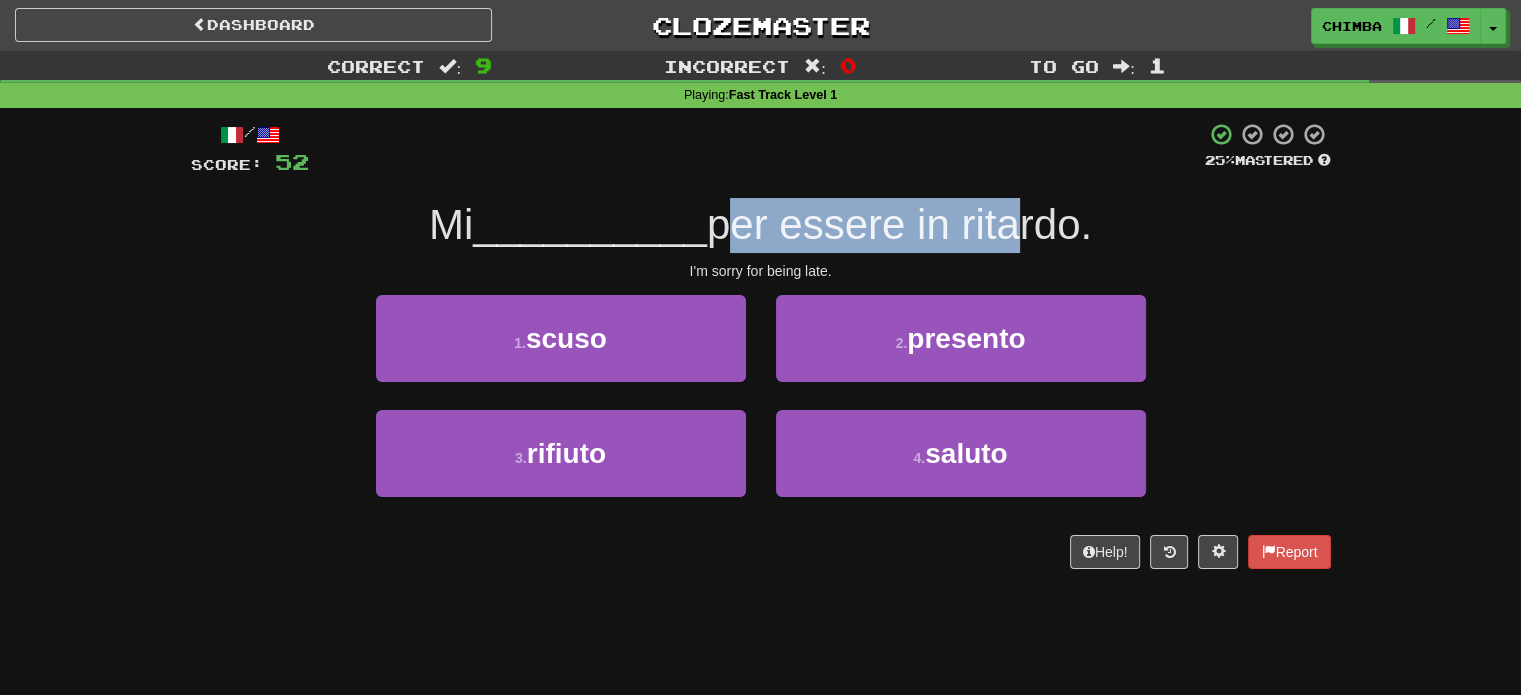 drag, startPoint x: 720, startPoint y: 232, endPoint x: 1009, endPoint y: 218, distance: 289.3389 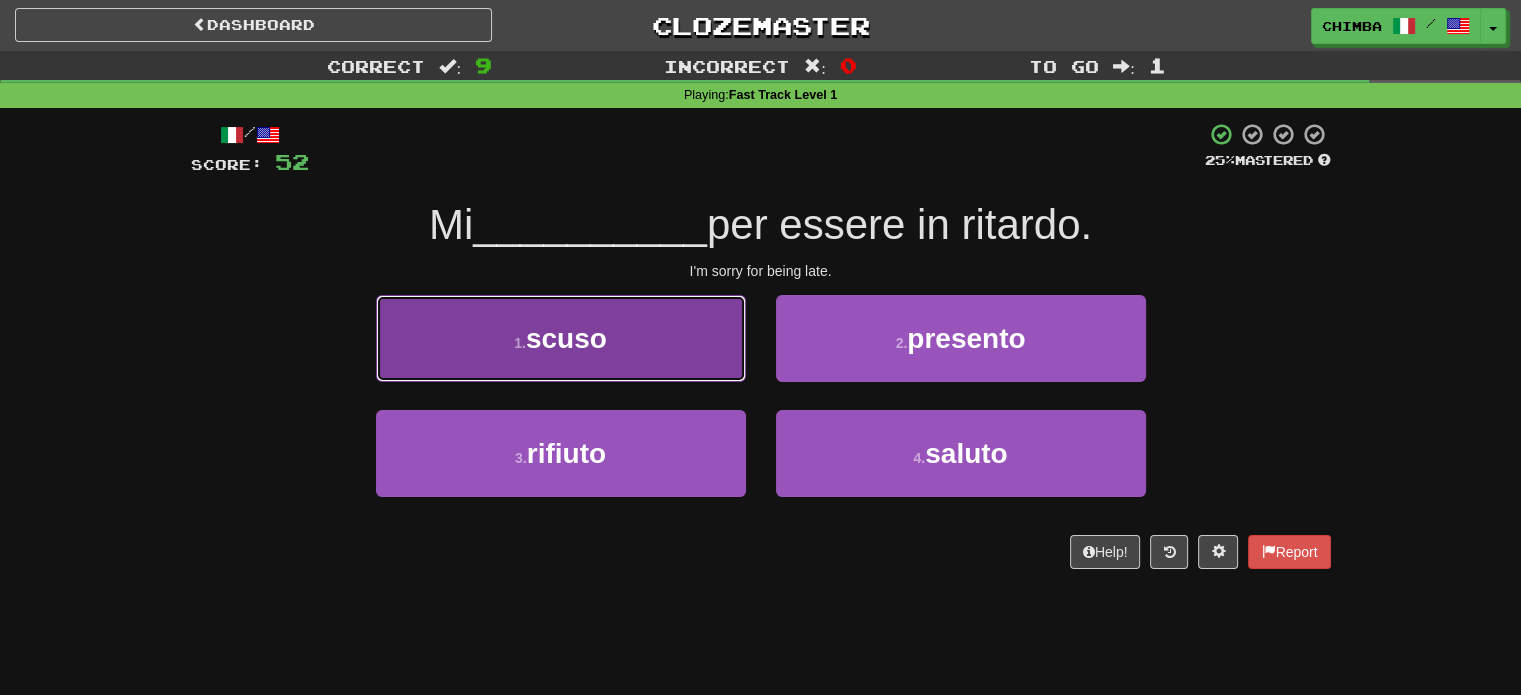 click on "1 .  scuso" at bounding box center [561, 338] 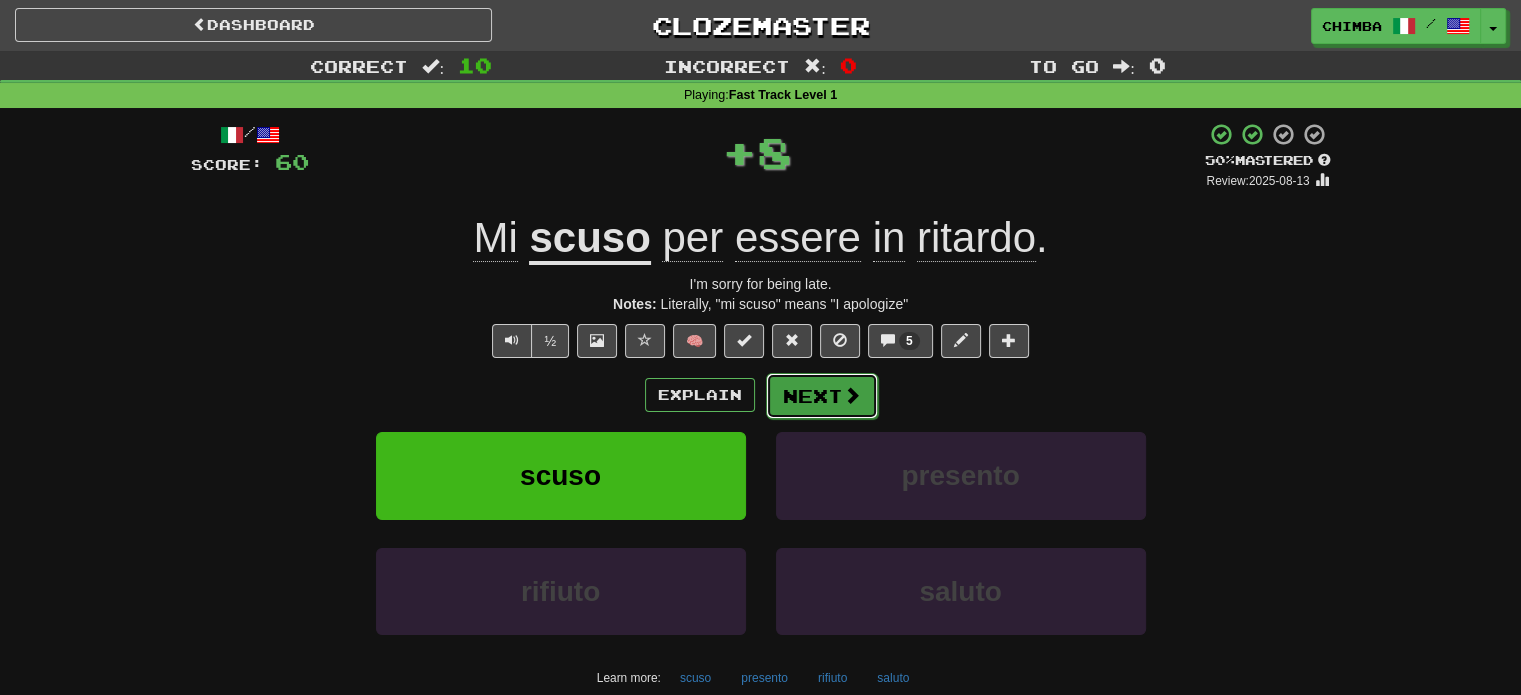 click on "Next" at bounding box center (822, 396) 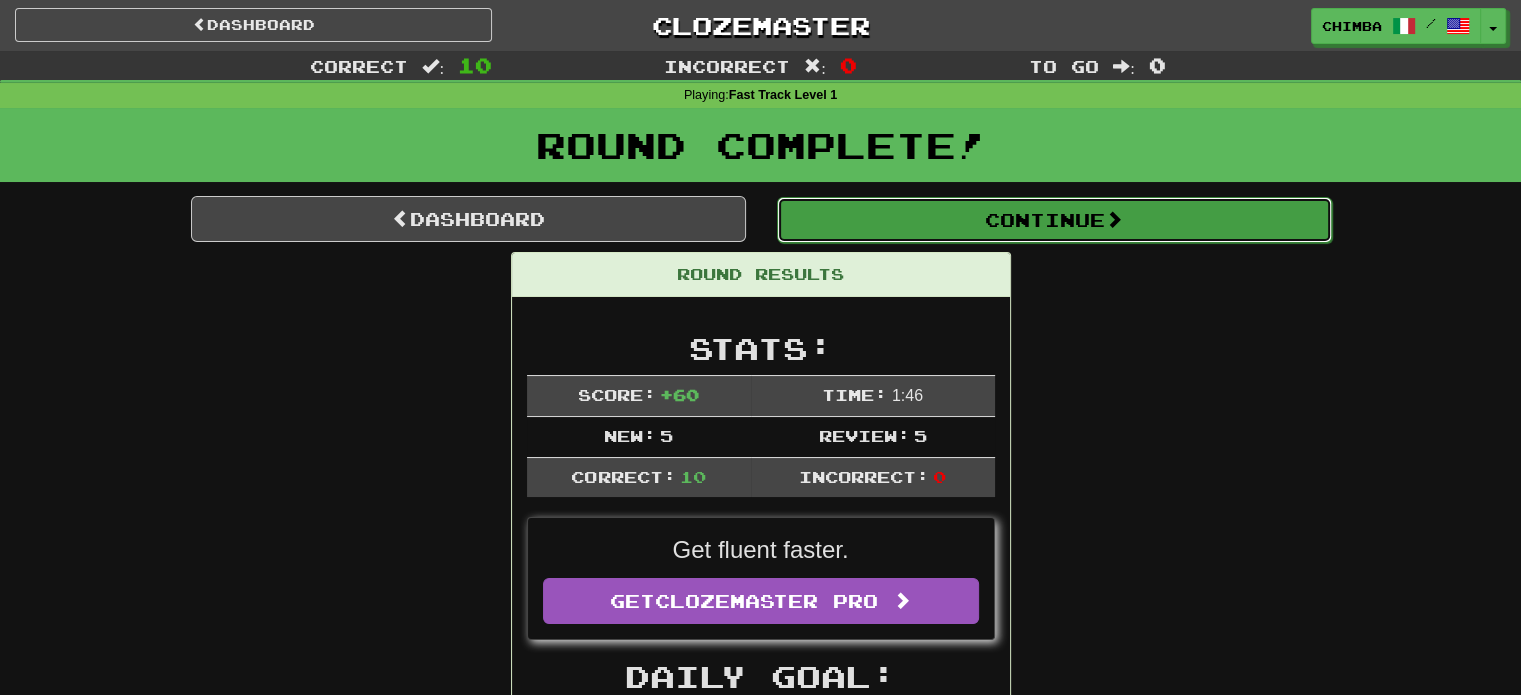 click on "Continue" at bounding box center (1054, 220) 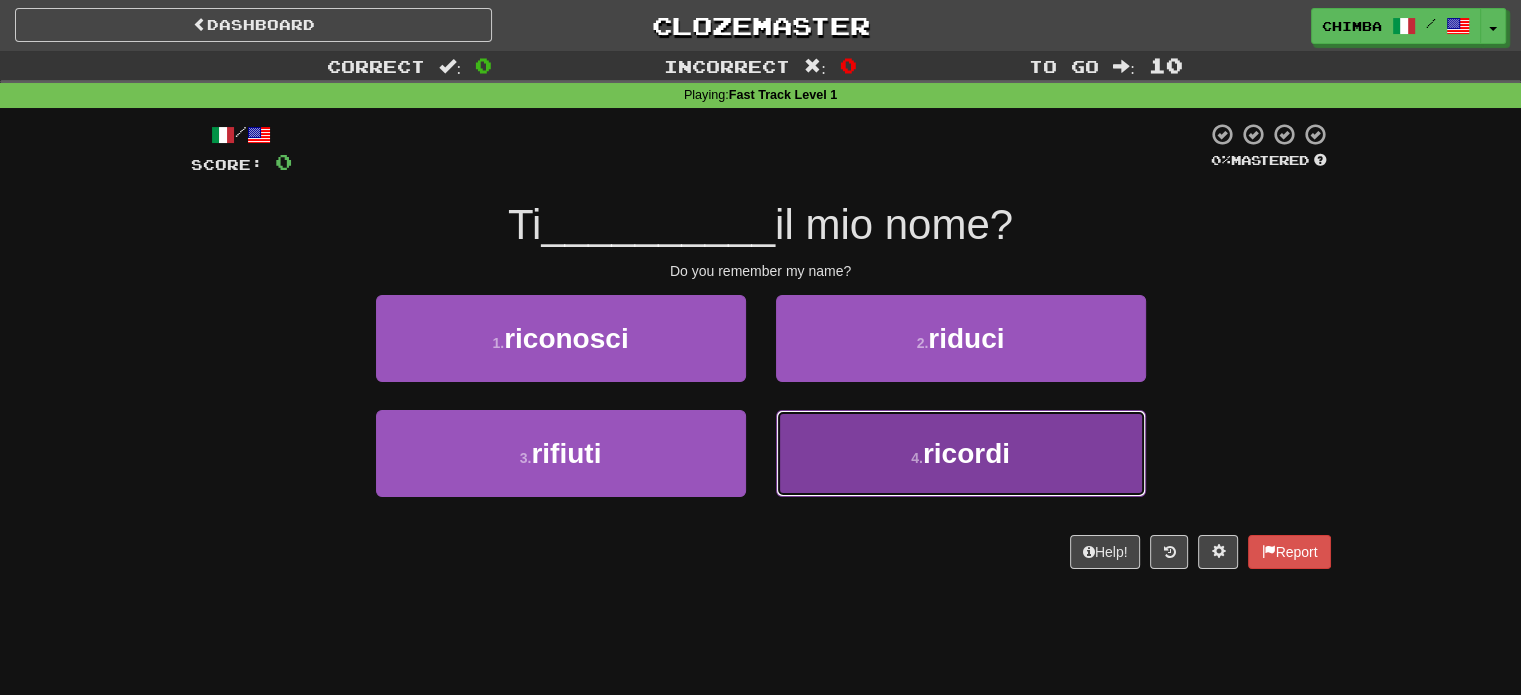 click on "4 .  ricordi" at bounding box center (961, 453) 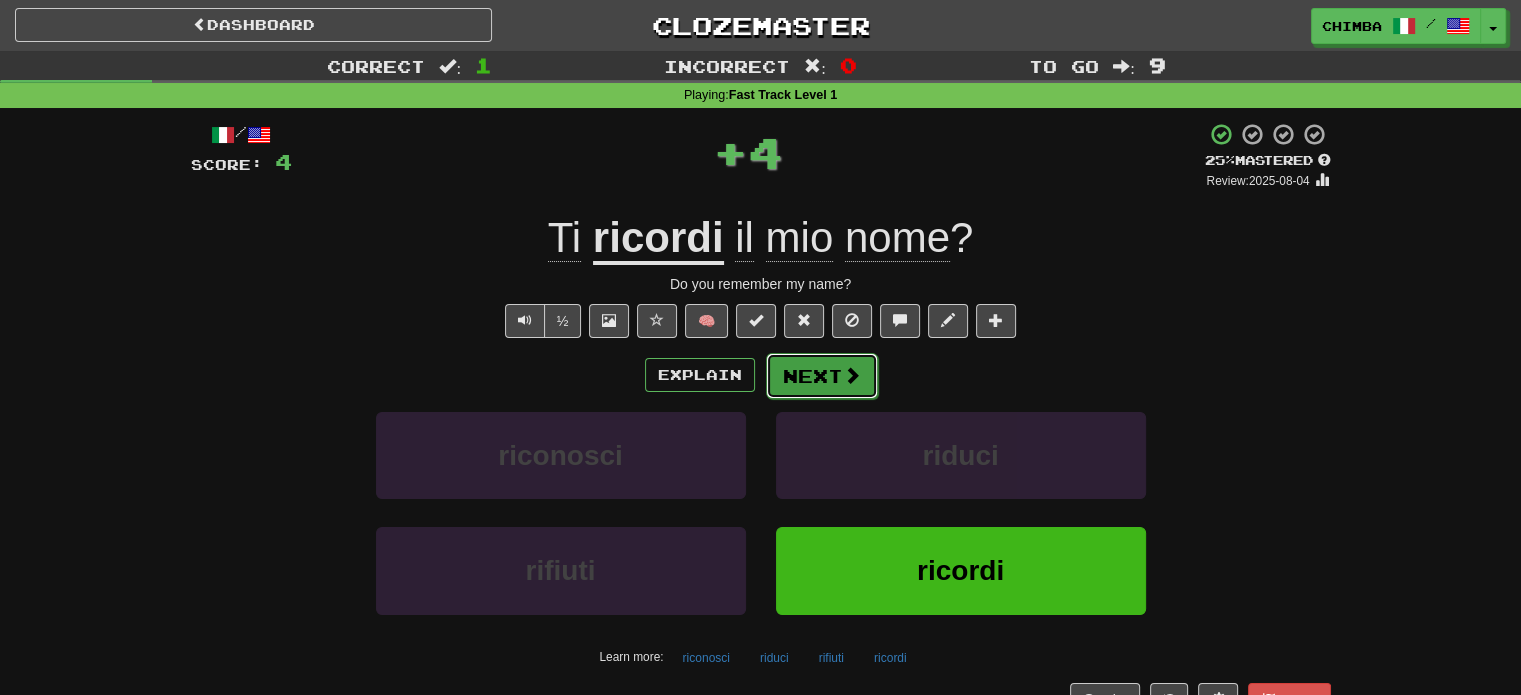 click on "Next" at bounding box center (822, 376) 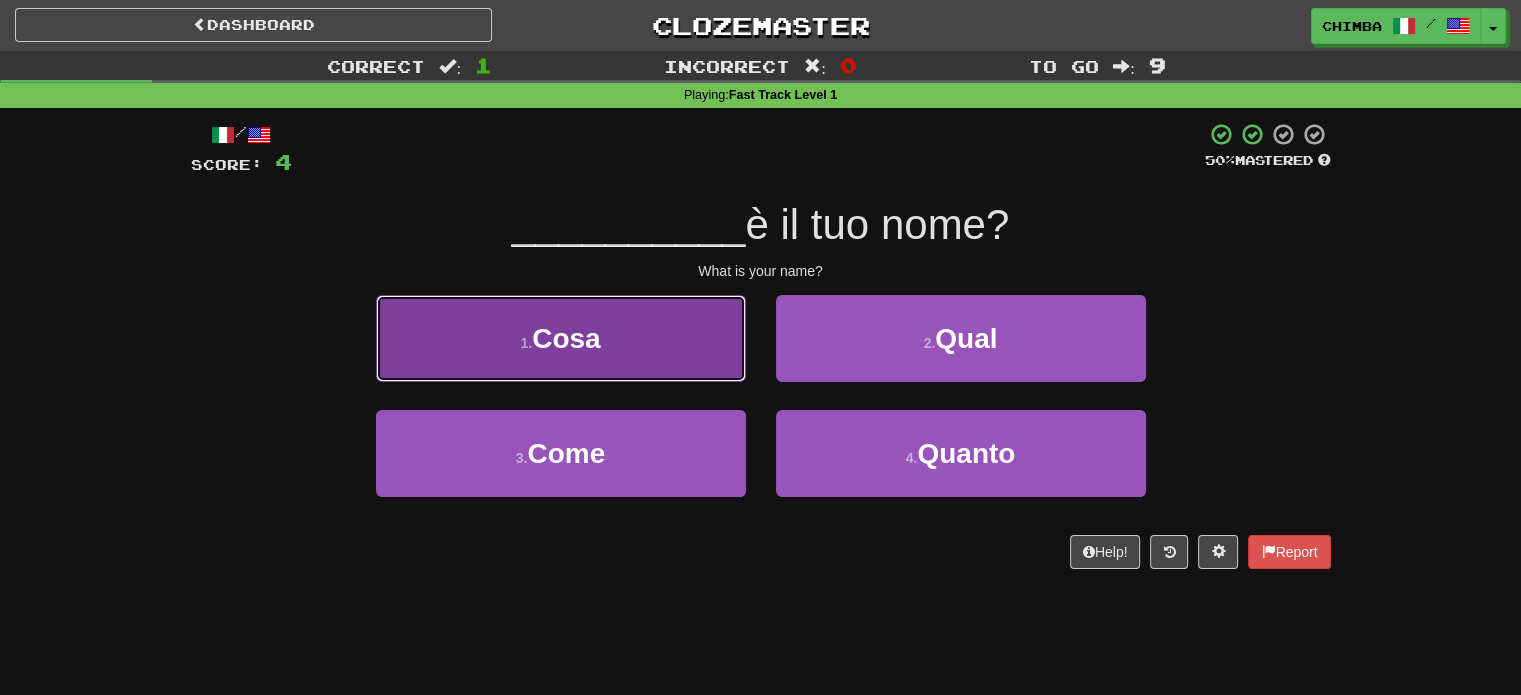click on "1 .  Cosa" at bounding box center (561, 338) 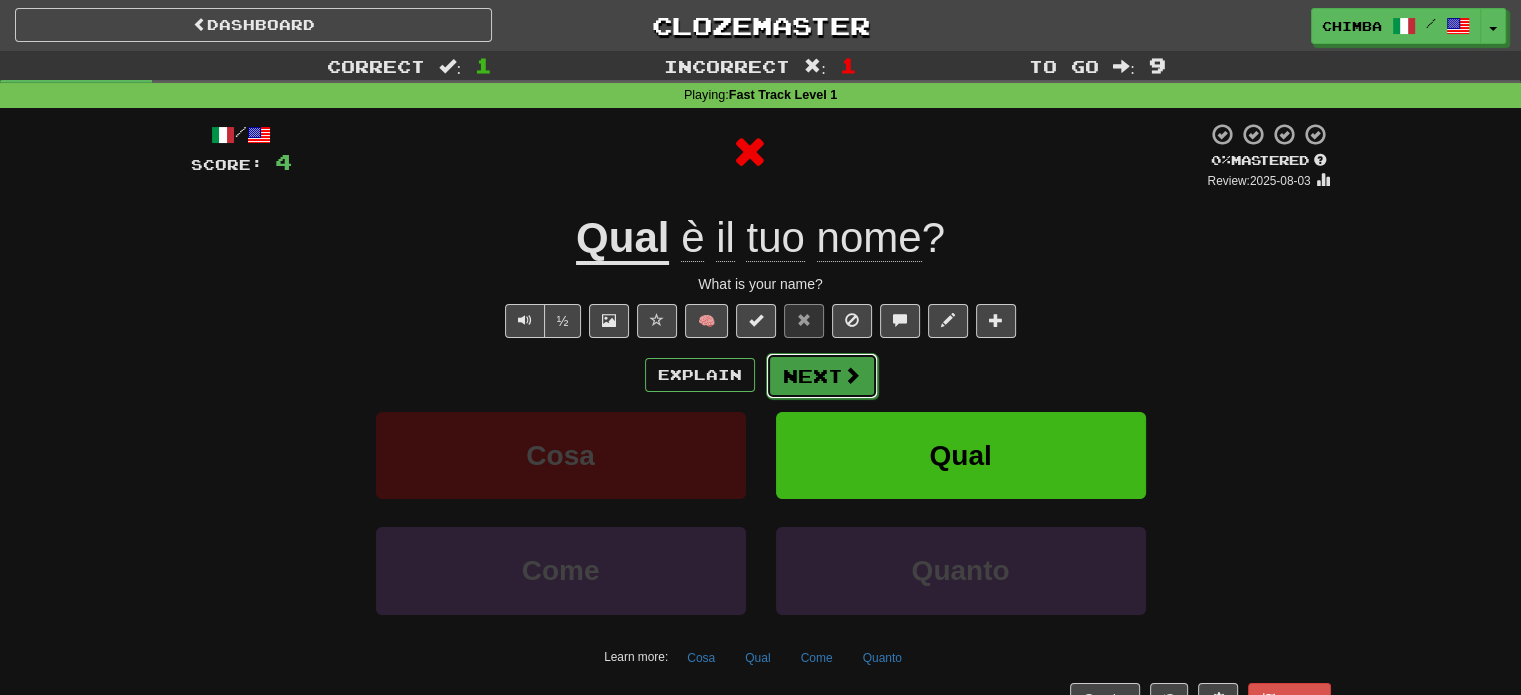 click on "Next" at bounding box center [822, 376] 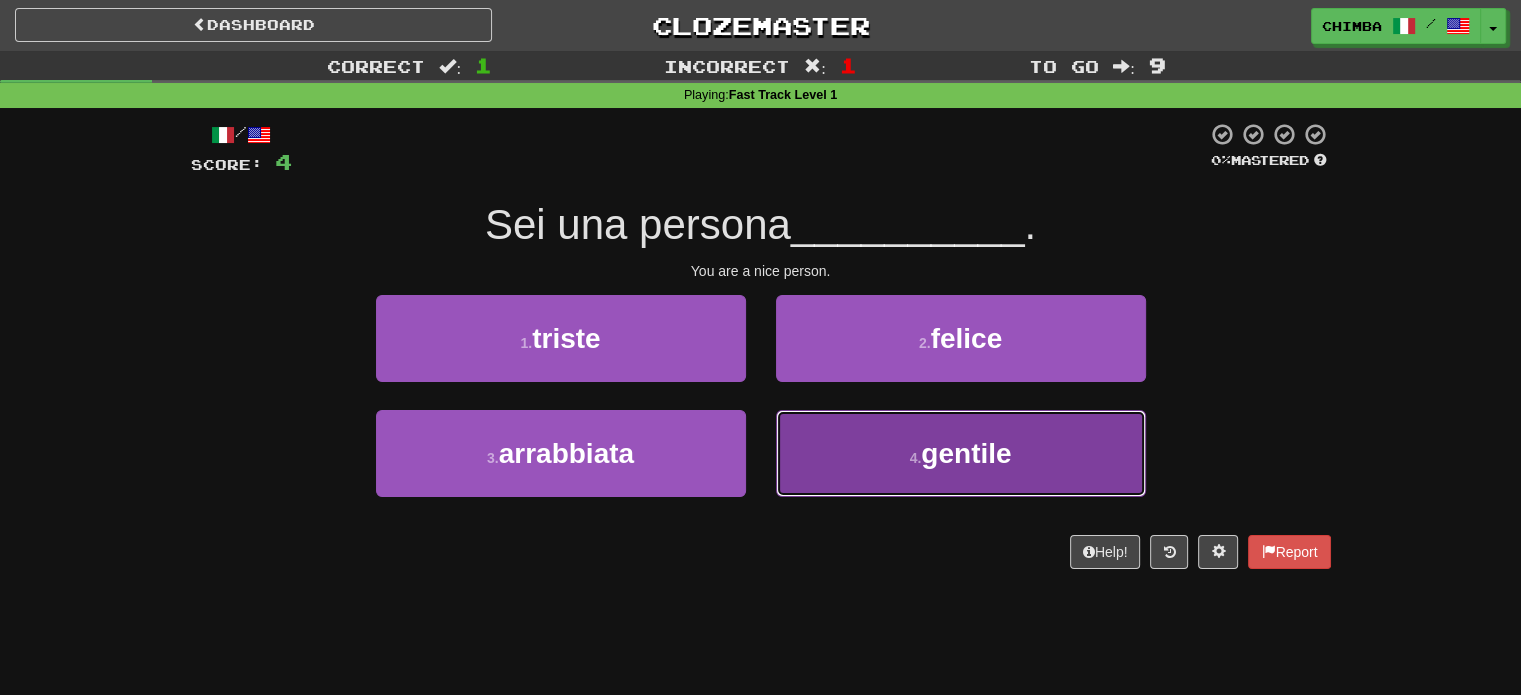 click on "4 .  gentile" at bounding box center (961, 453) 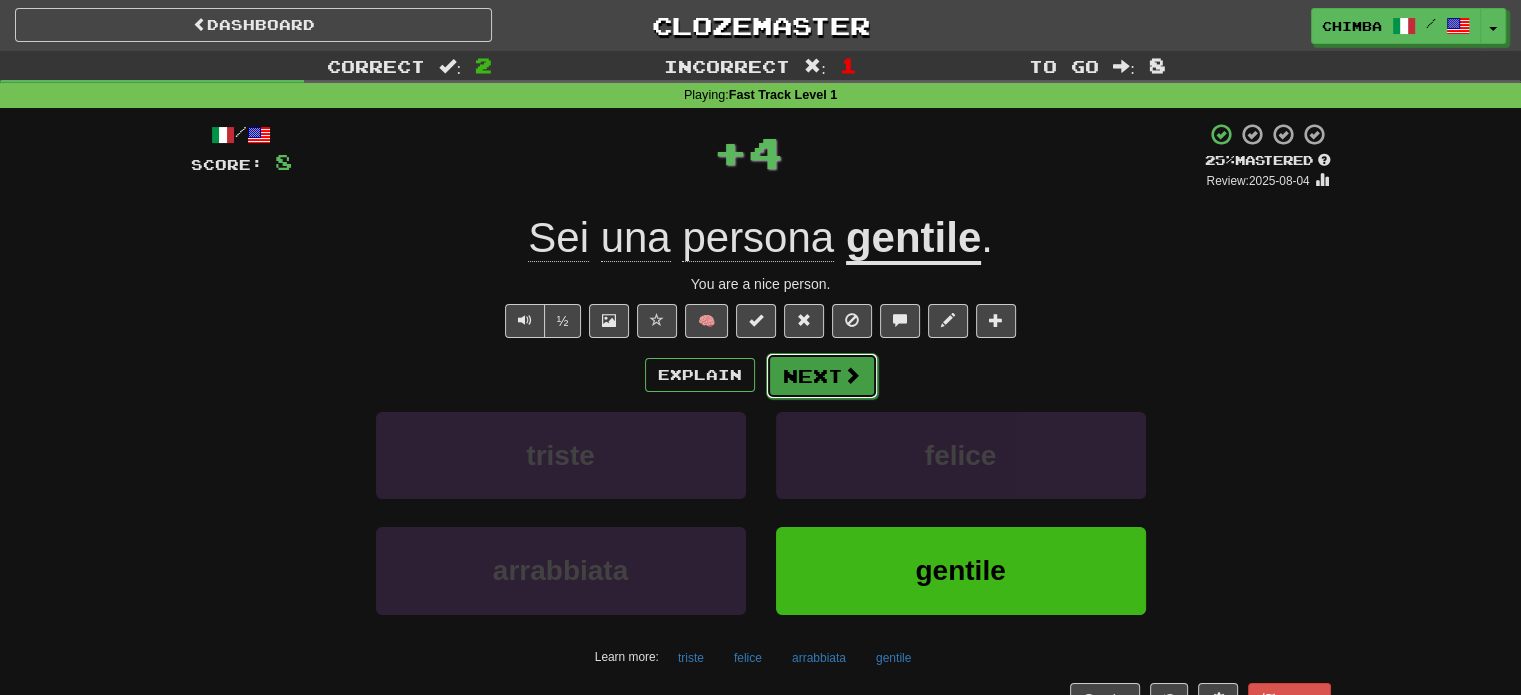 click on "Next" at bounding box center [822, 376] 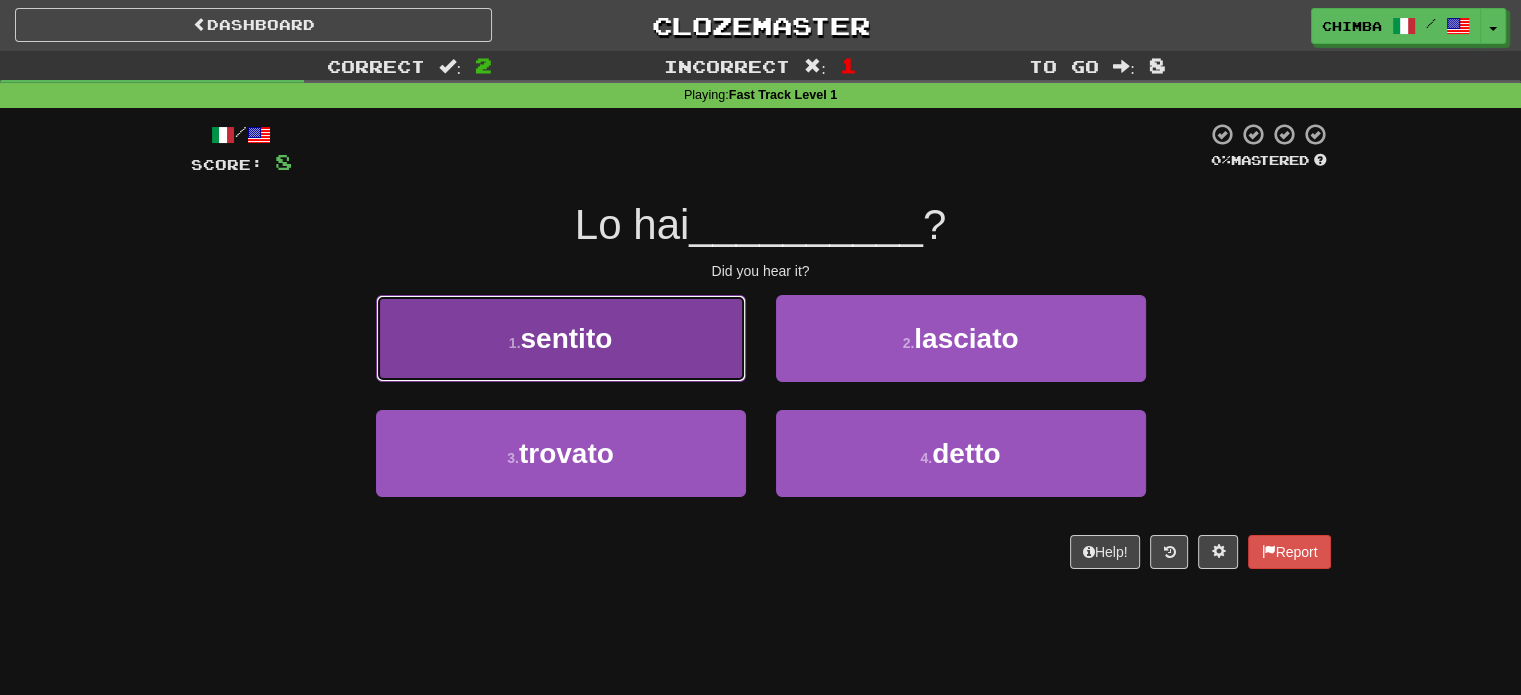 click on "sentito" at bounding box center (566, 338) 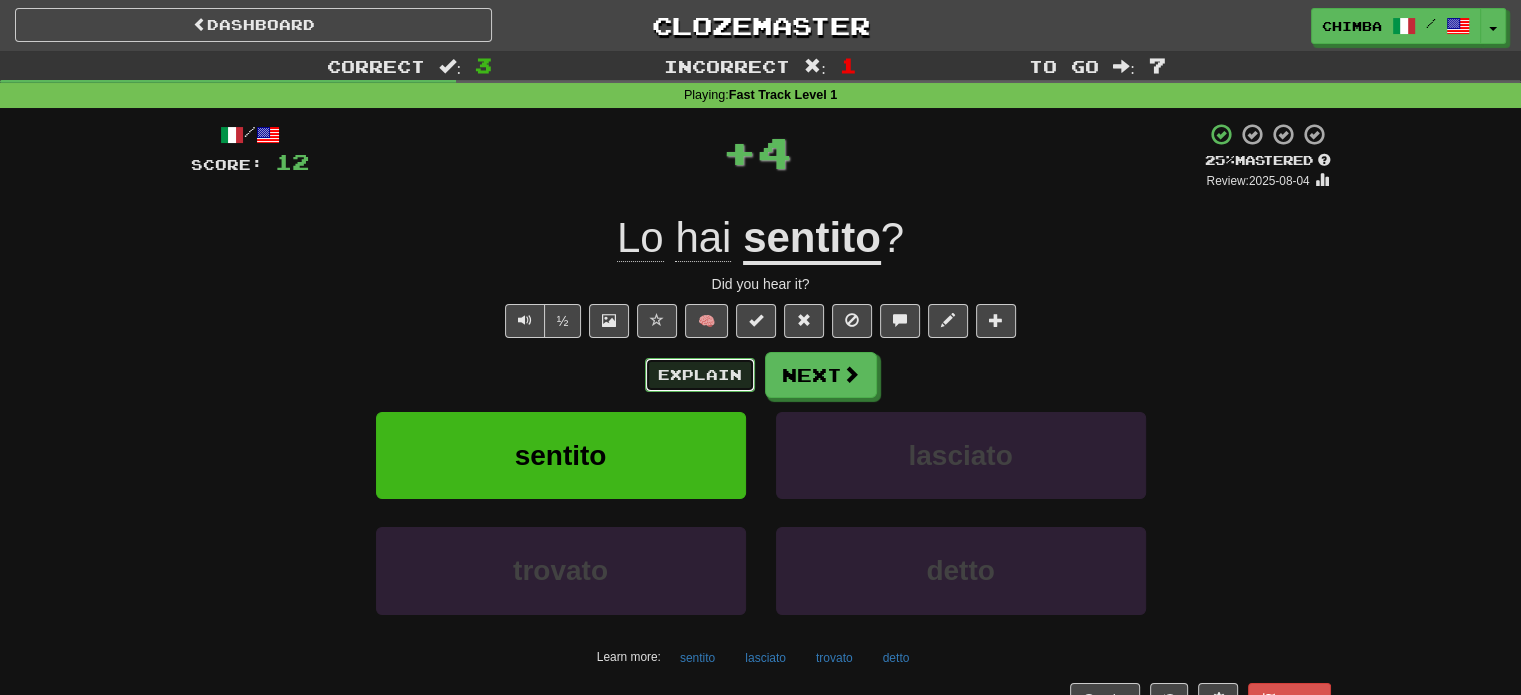 click on "Explain" at bounding box center (700, 375) 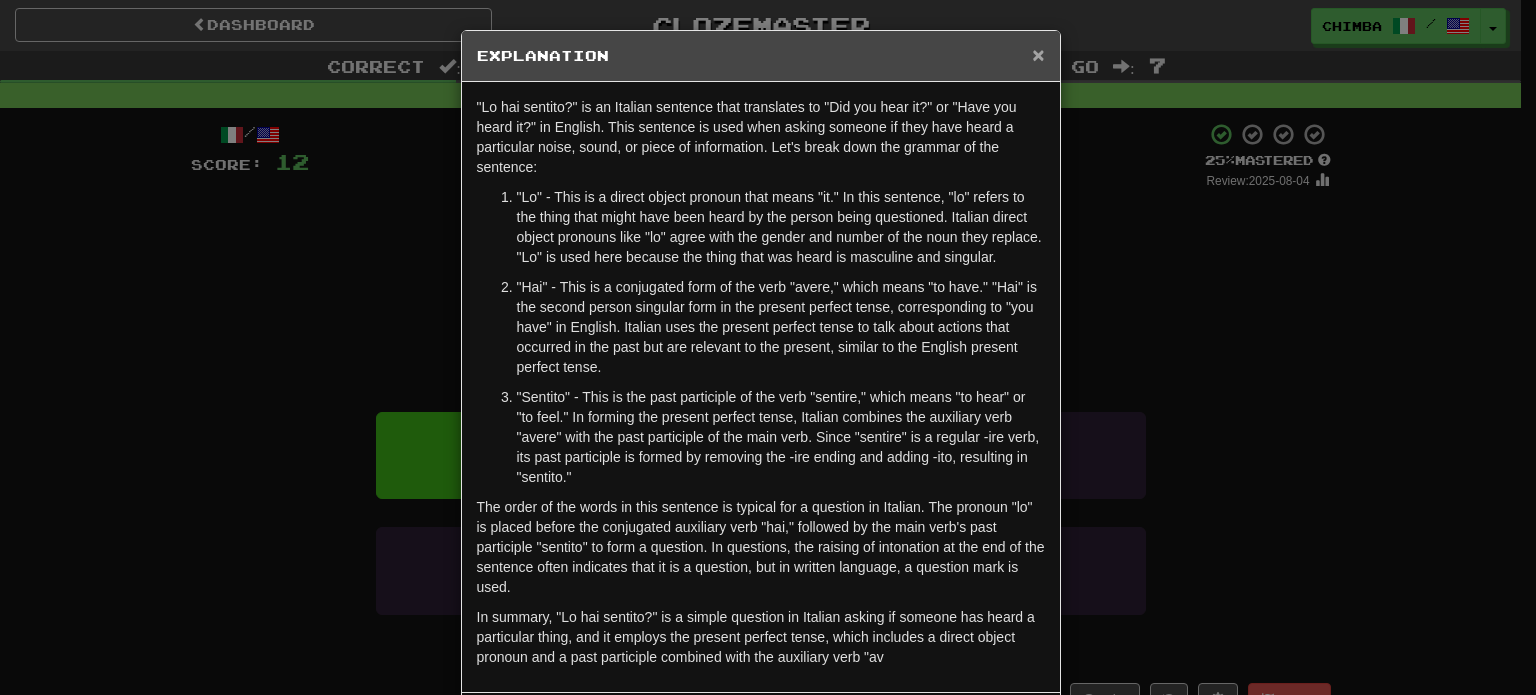 click on "×" at bounding box center (1038, 54) 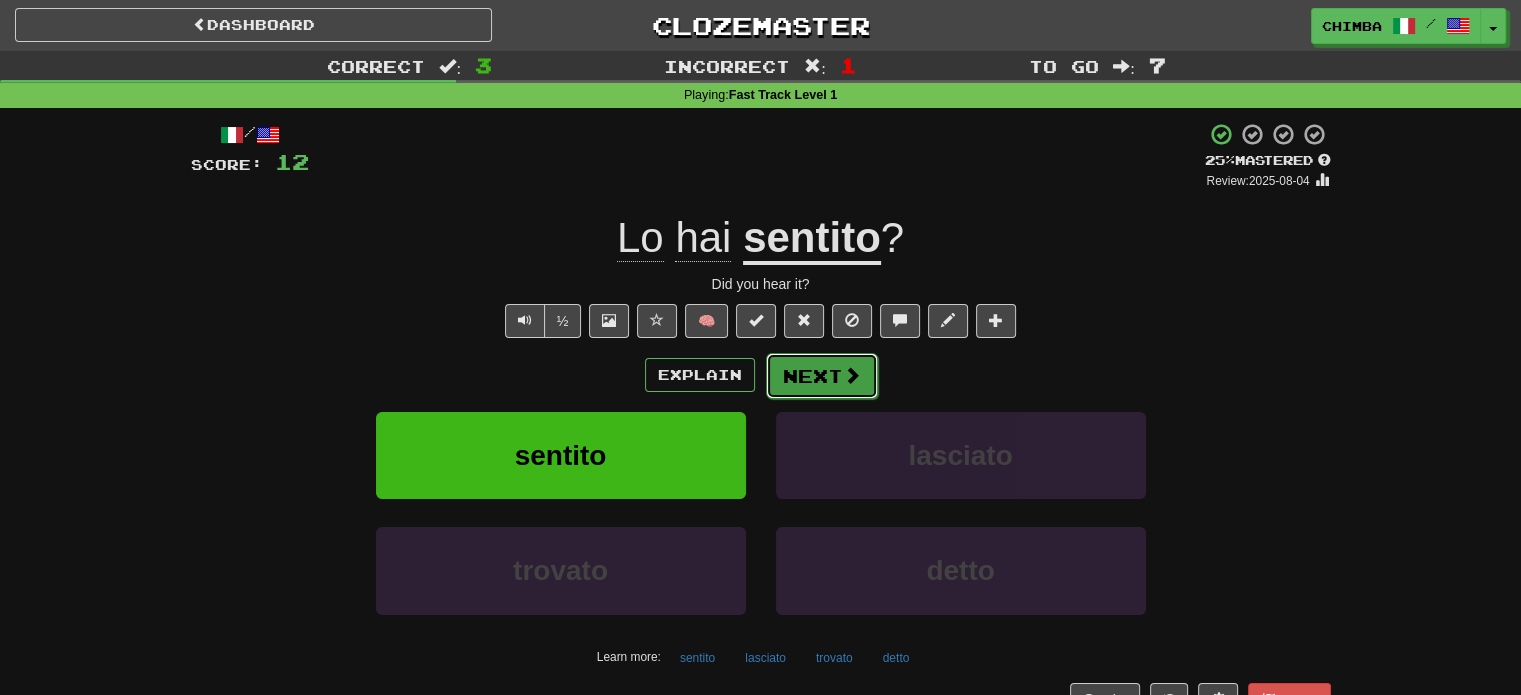 click at bounding box center (852, 375) 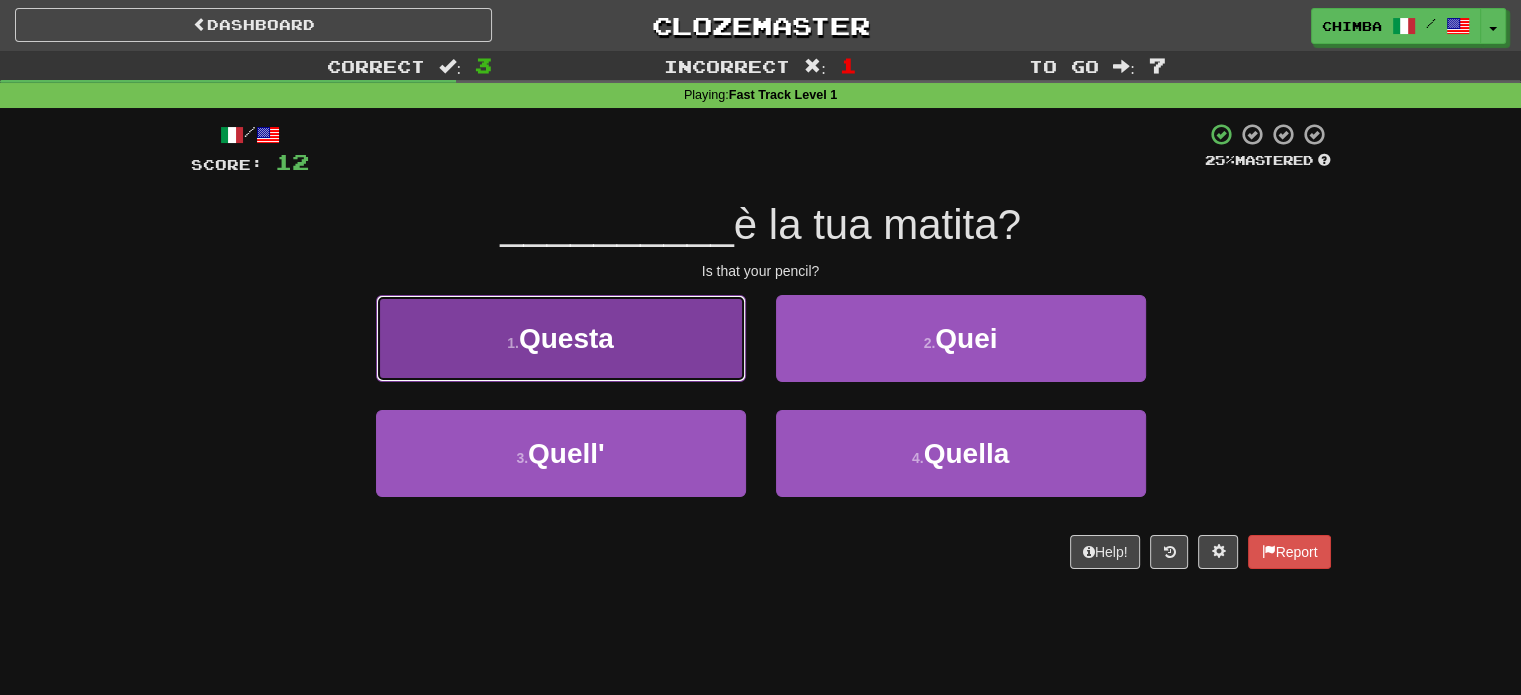 click on "1 .  Questa" at bounding box center (561, 338) 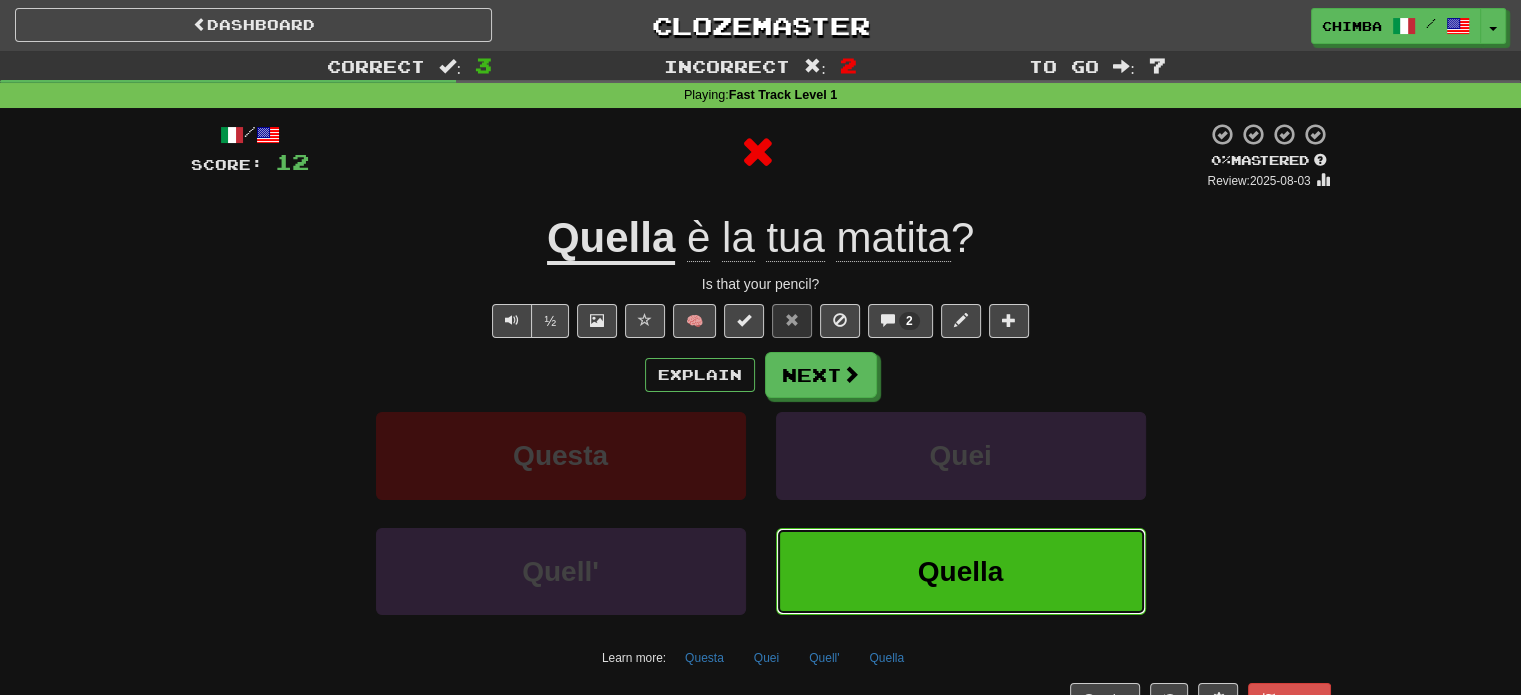 click on "Quella" at bounding box center [961, 571] 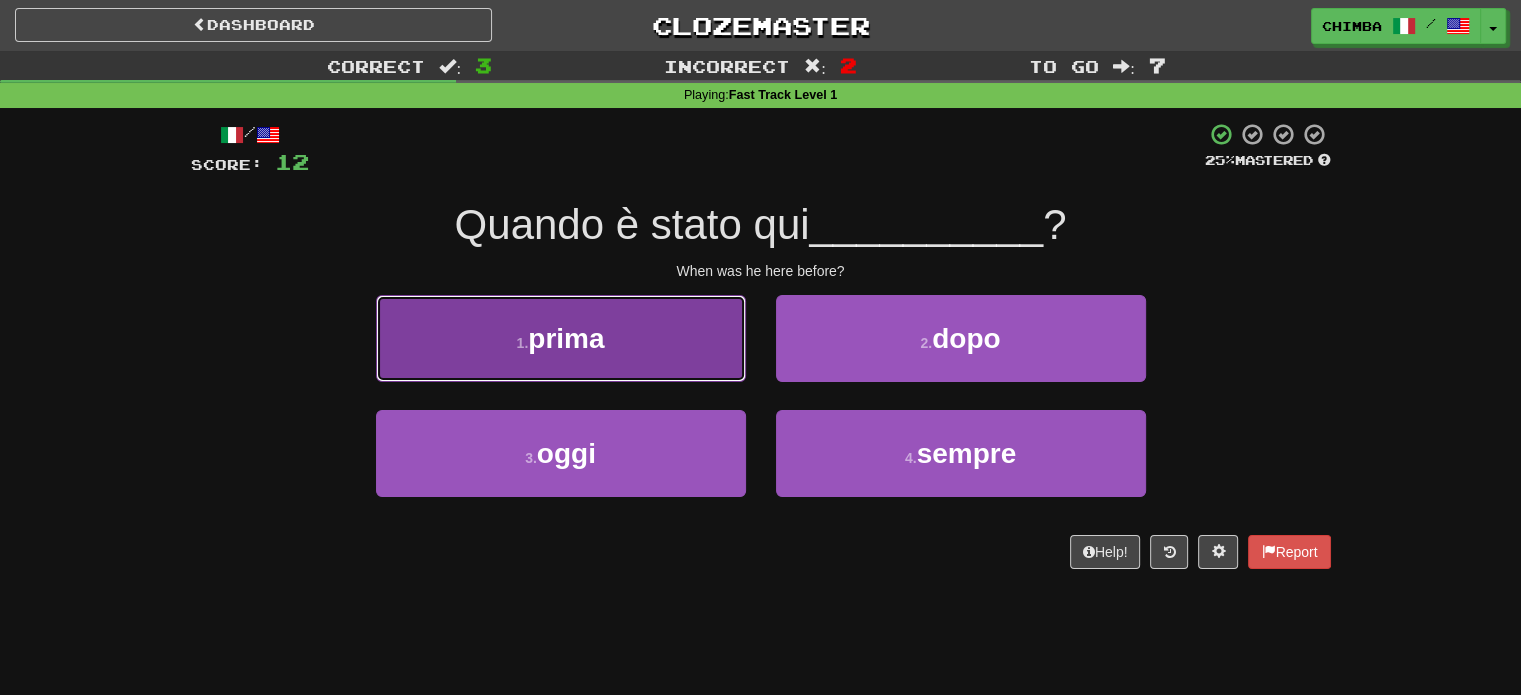 click on "1 .  prima" at bounding box center [561, 338] 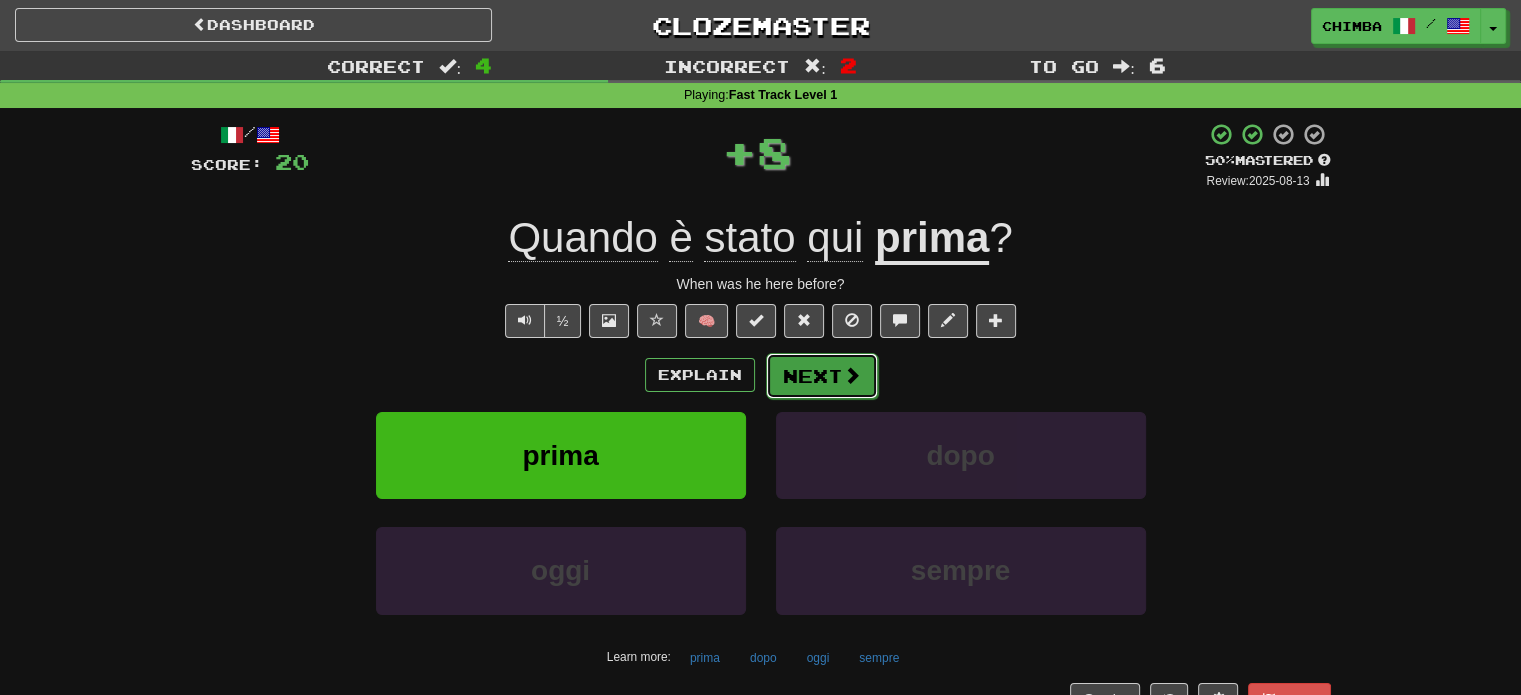 click on "Next" at bounding box center [822, 376] 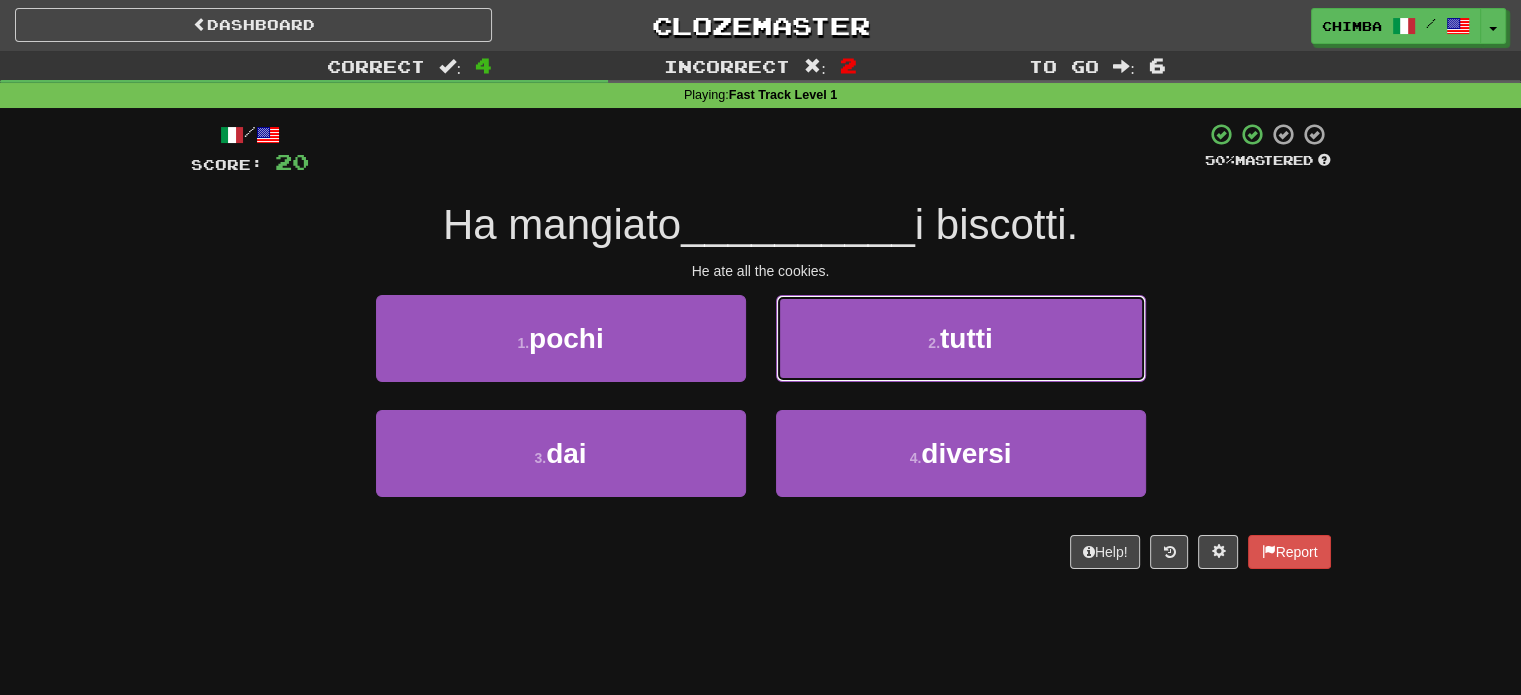 click on "2 .  tutti" at bounding box center [961, 338] 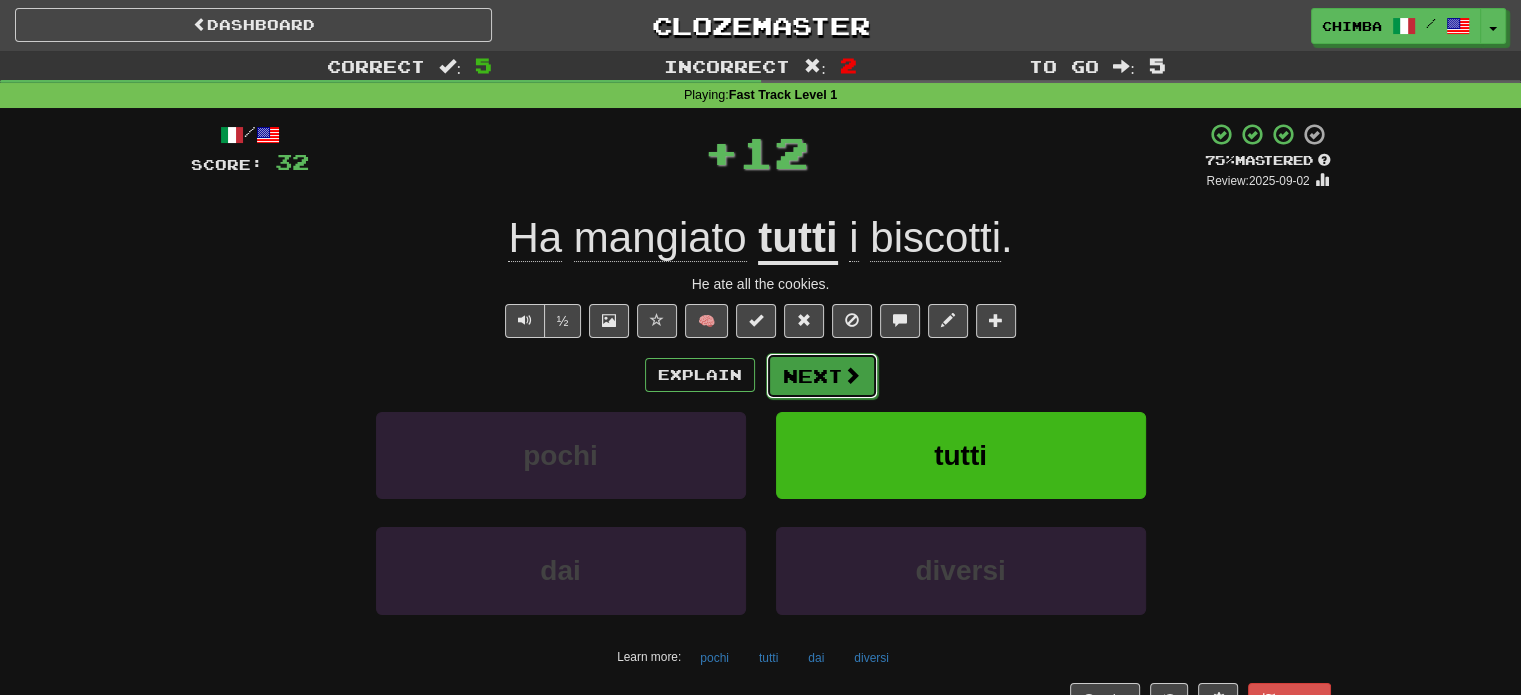 click on "Next" at bounding box center [822, 376] 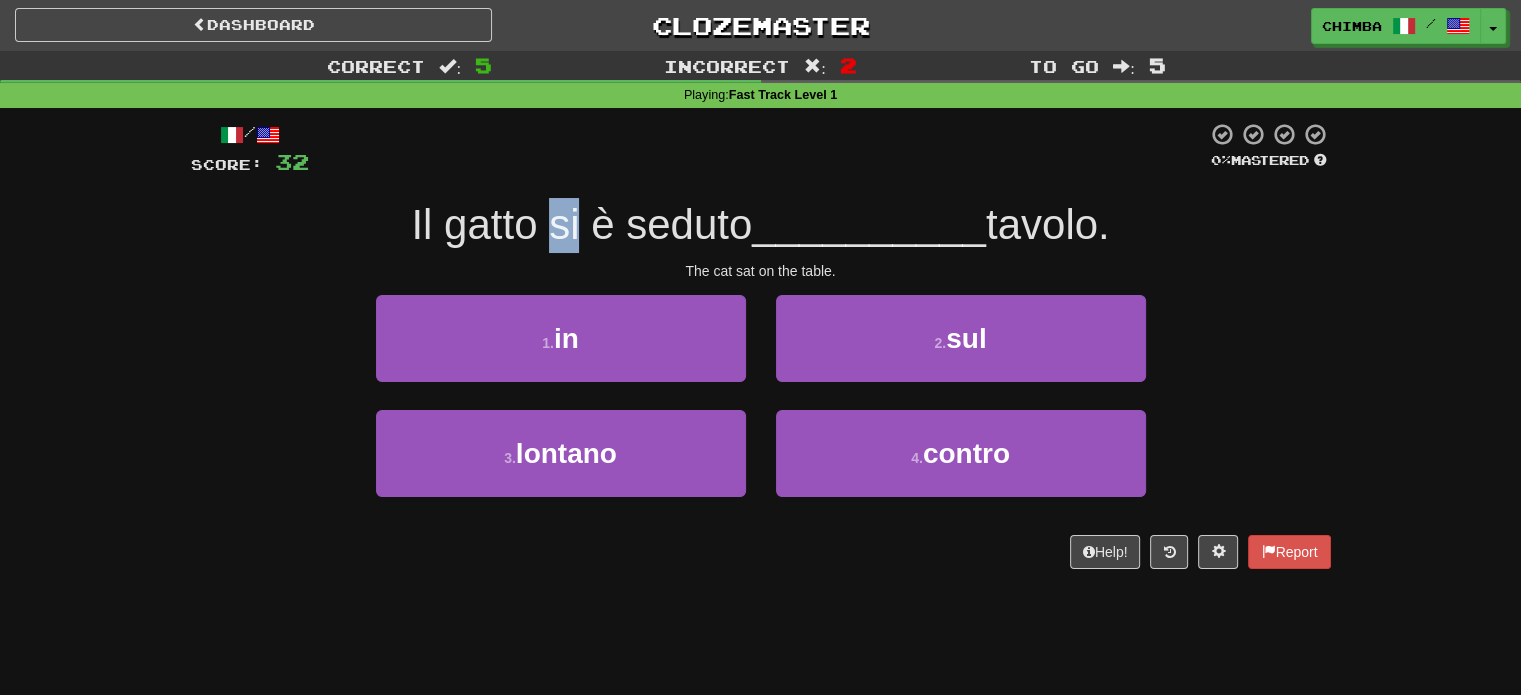 drag, startPoint x: 541, startPoint y: 234, endPoint x: 564, endPoint y: 230, distance: 23.345236 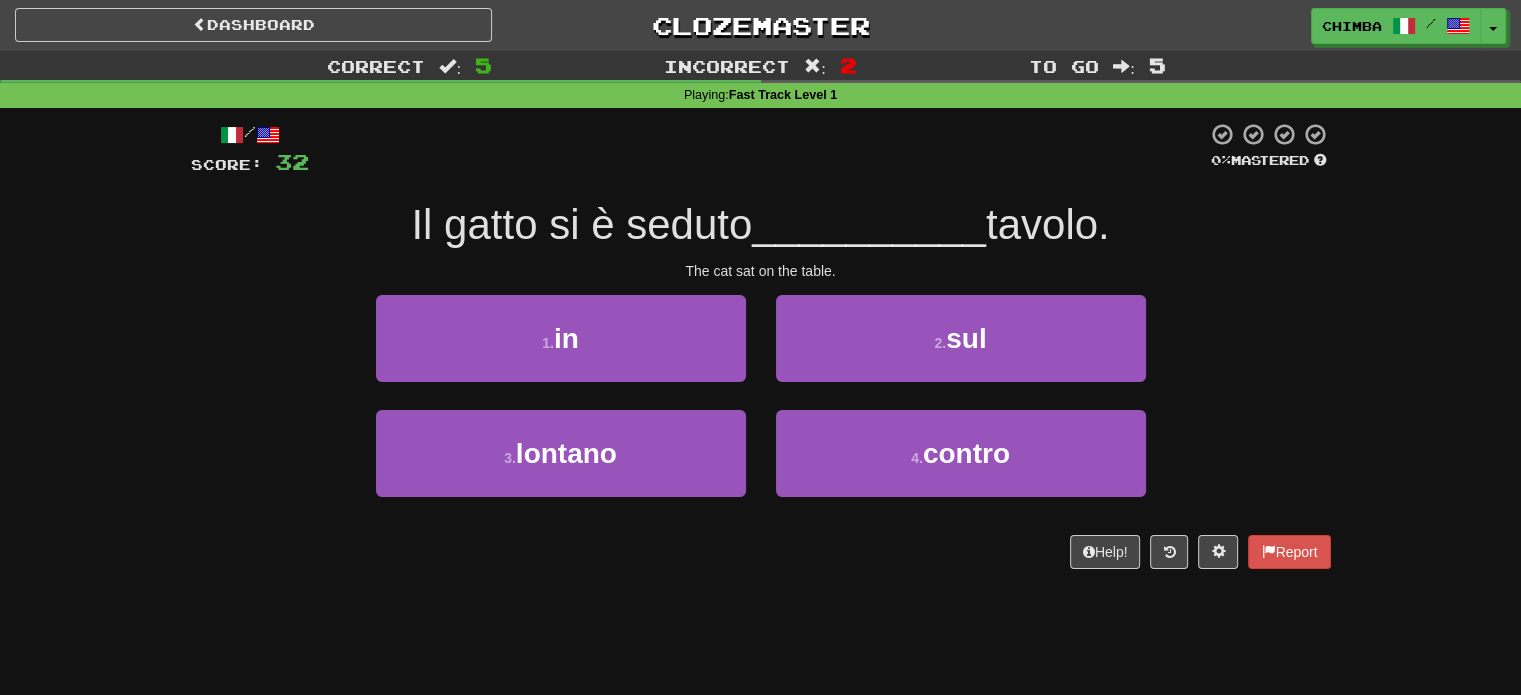 click on "Il gatto si è seduto" at bounding box center [581, 224] 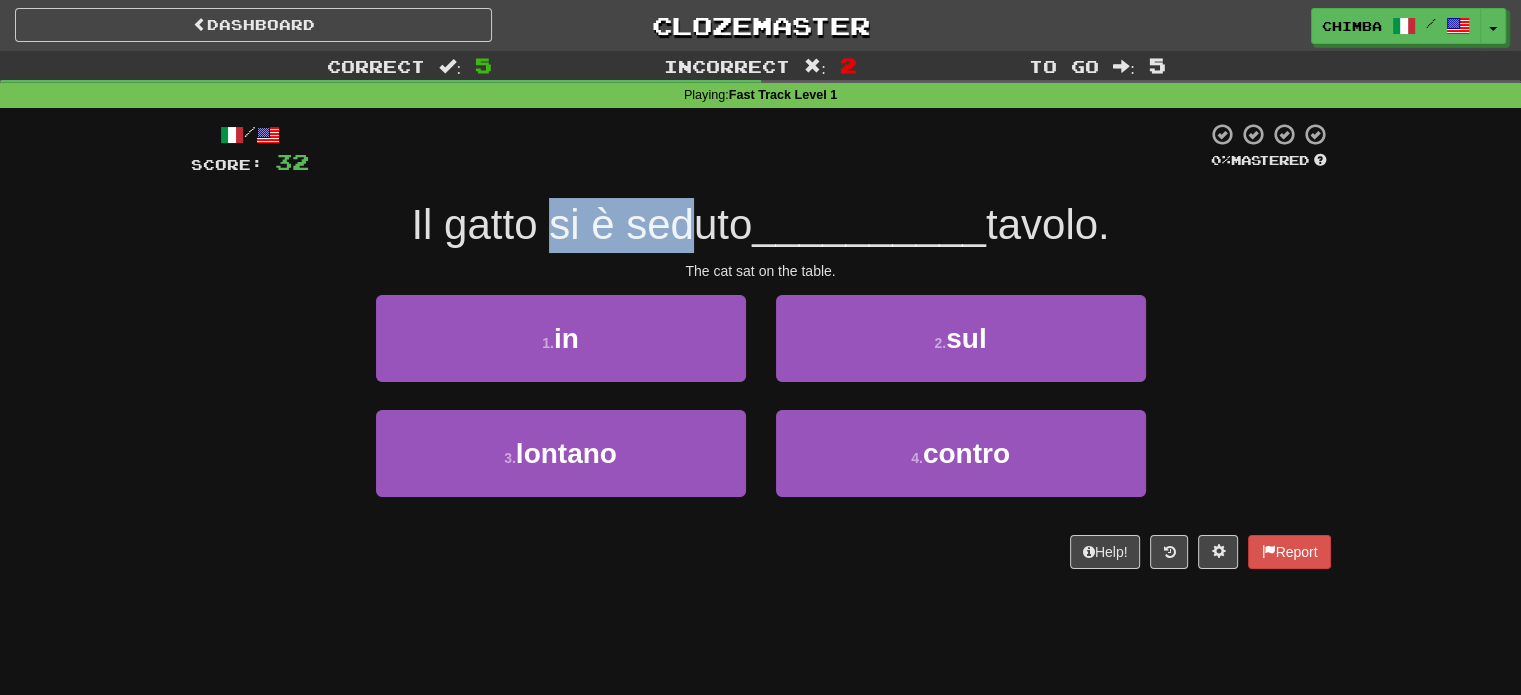 drag, startPoint x: 533, startPoint y: 226, endPoint x: 693, endPoint y: 228, distance: 160.0125 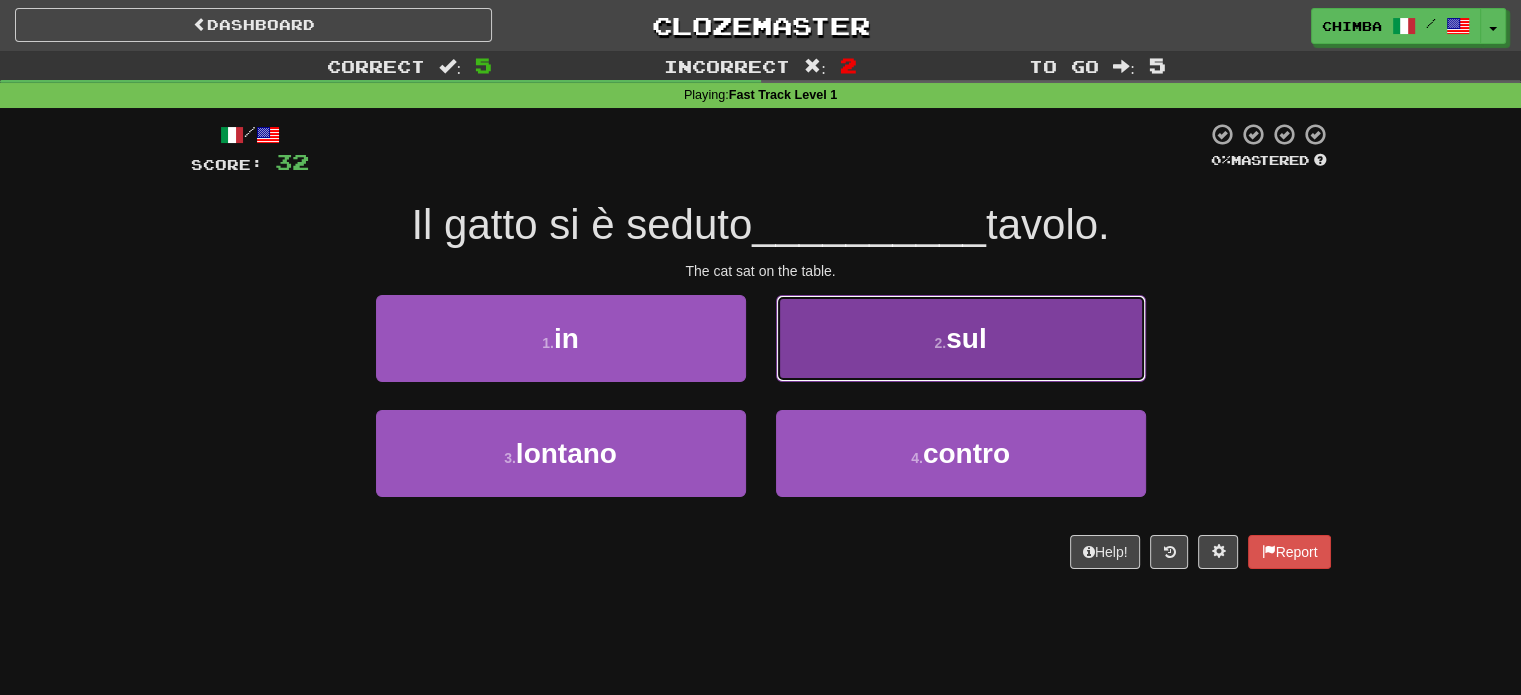 click on "2 .  sul" at bounding box center [961, 338] 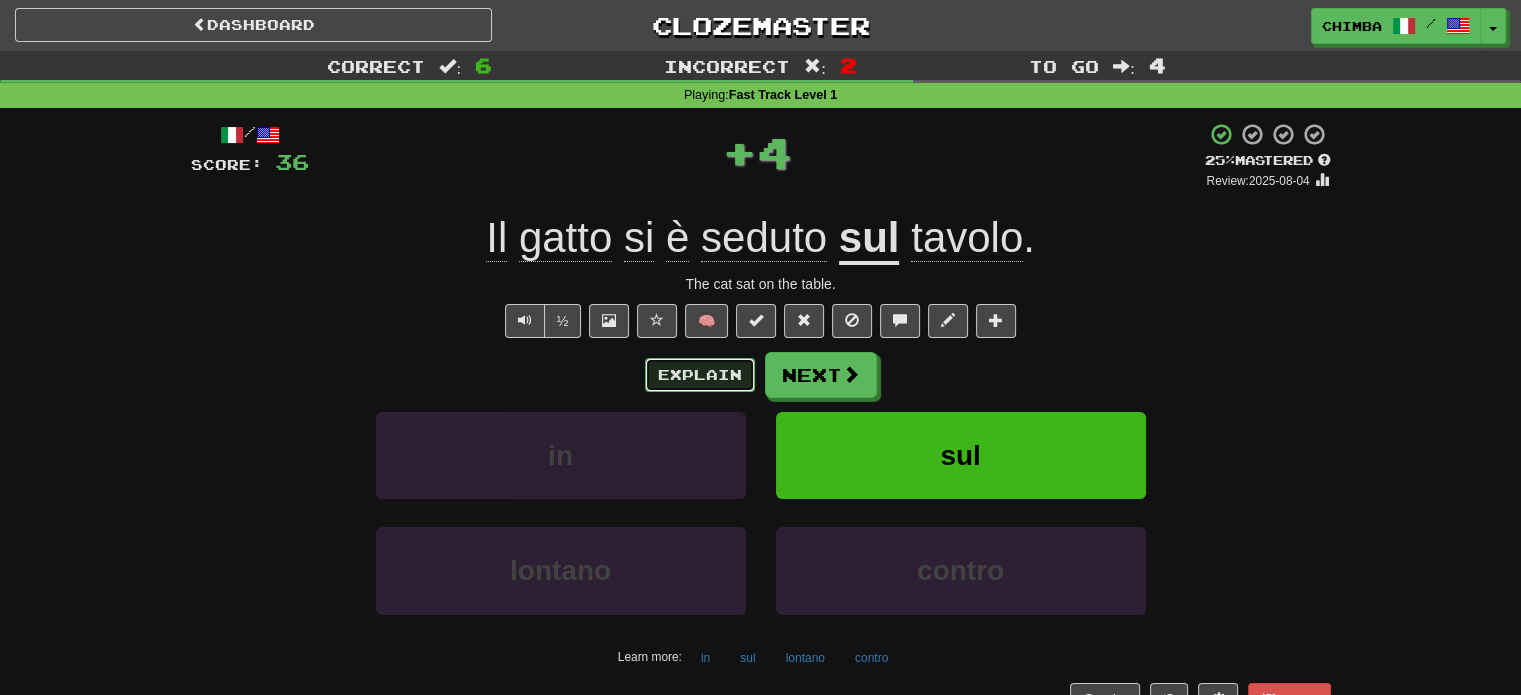 click on "Explain" at bounding box center (700, 375) 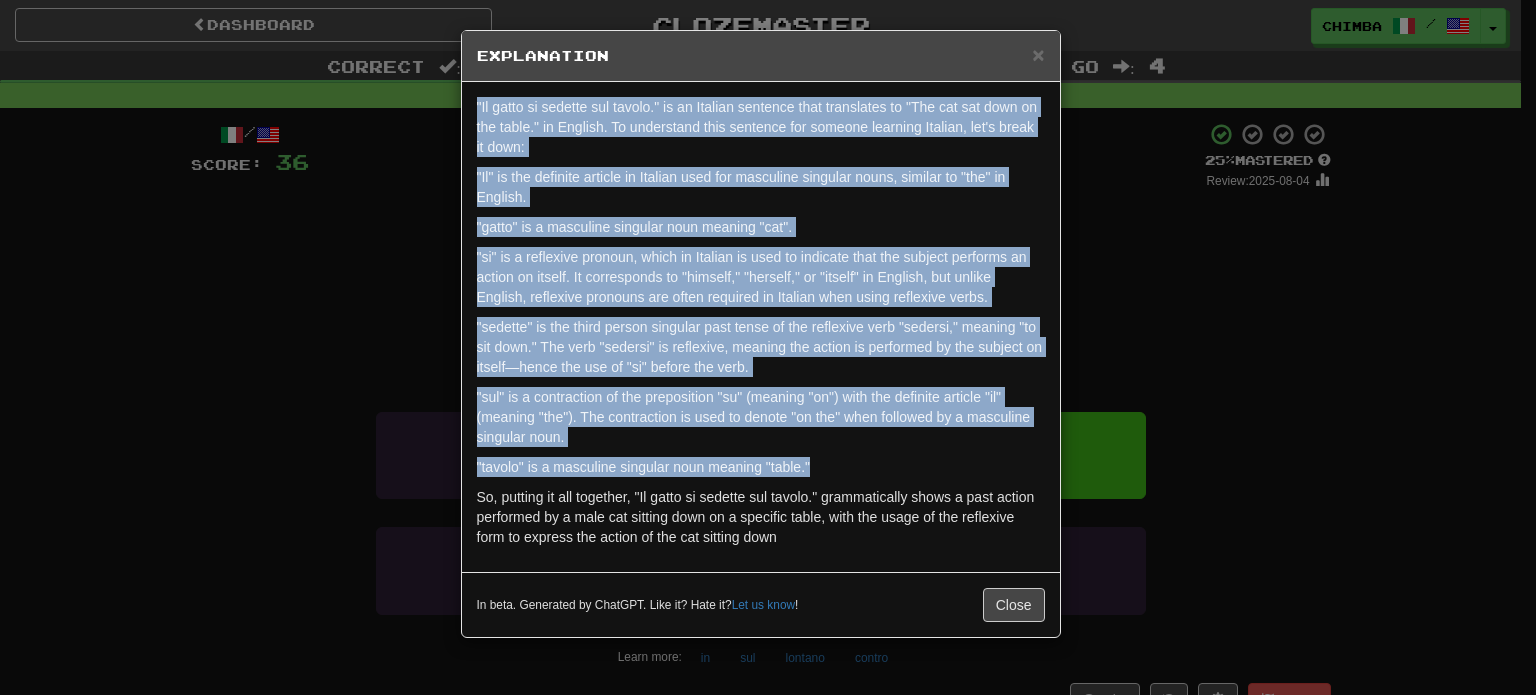 drag, startPoint x: 478, startPoint y: 103, endPoint x: 819, endPoint y: 467, distance: 498.7755 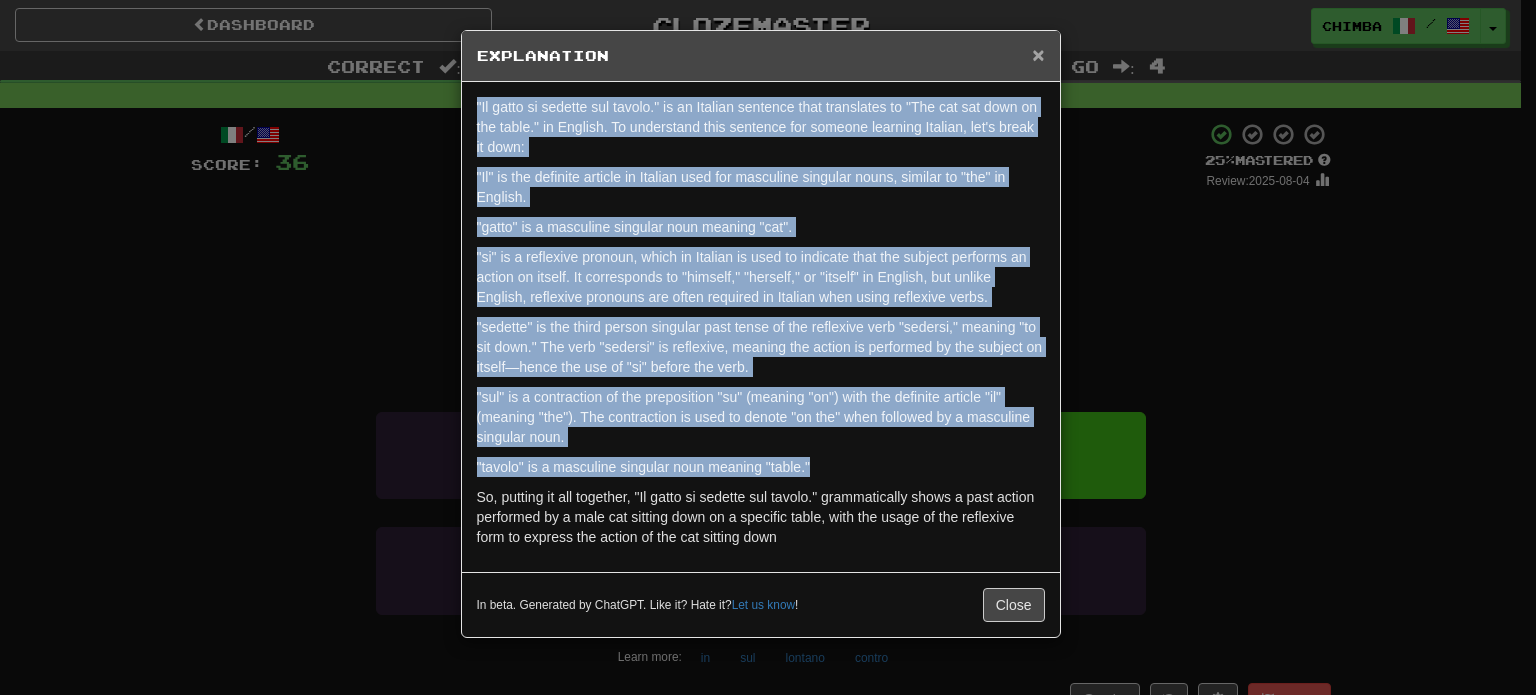 click on "×" at bounding box center [1038, 54] 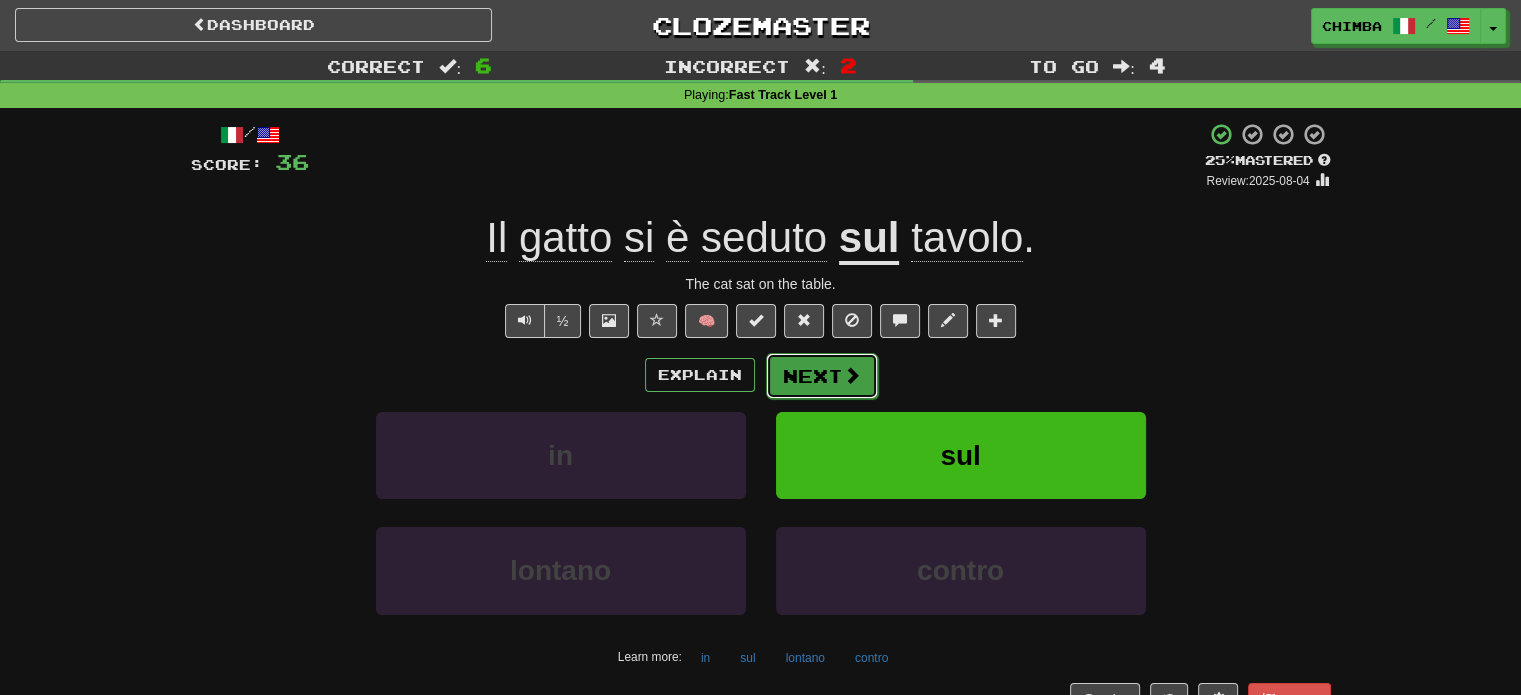 click at bounding box center [852, 375] 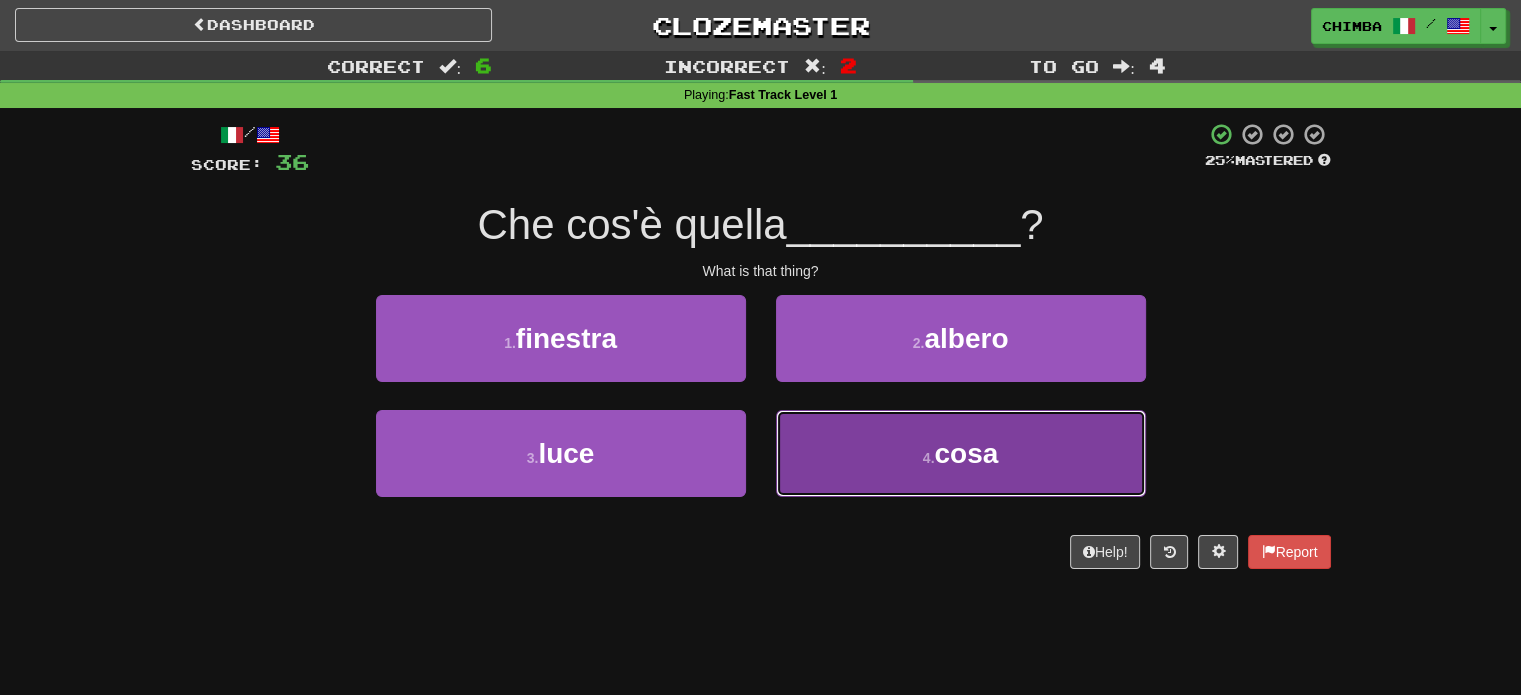 click on "4 .  cosa" at bounding box center (961, 453) 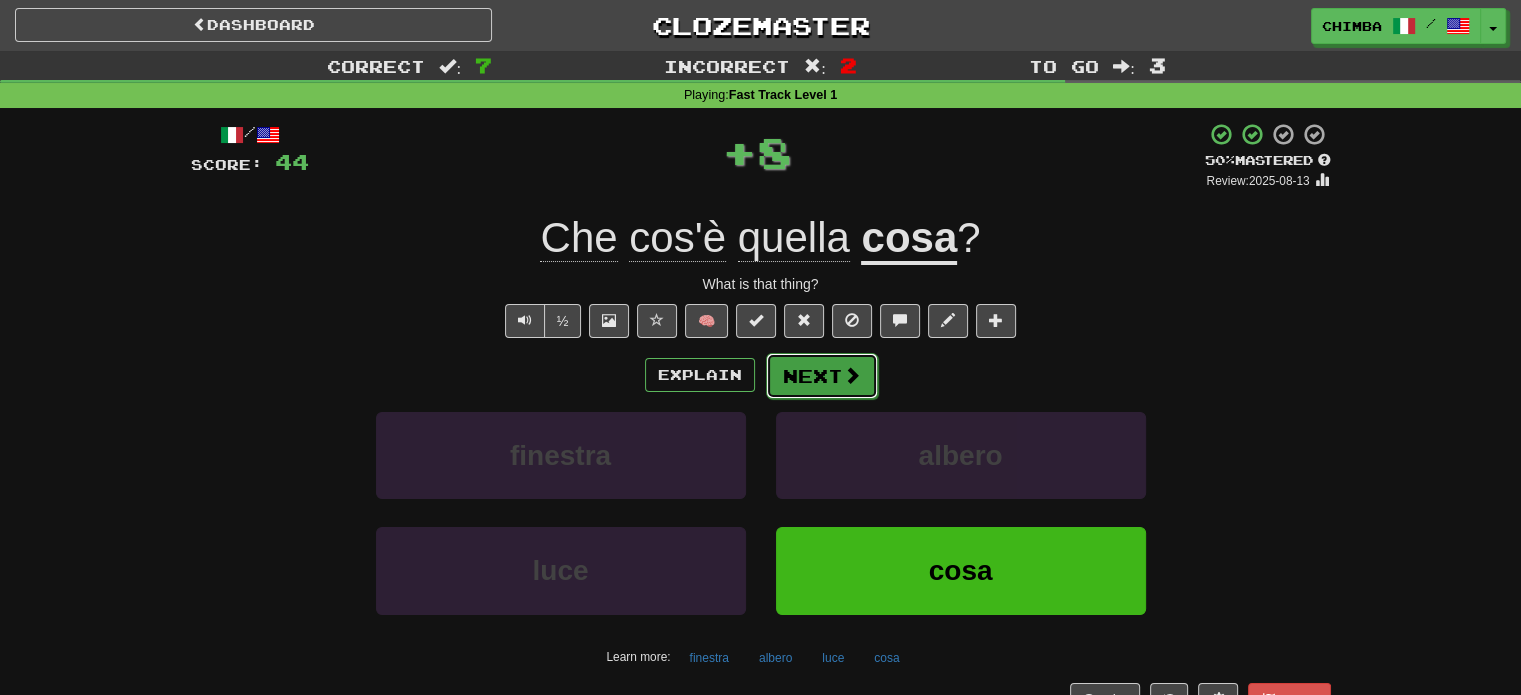 click on "Next" at bounding box center [822, 376] 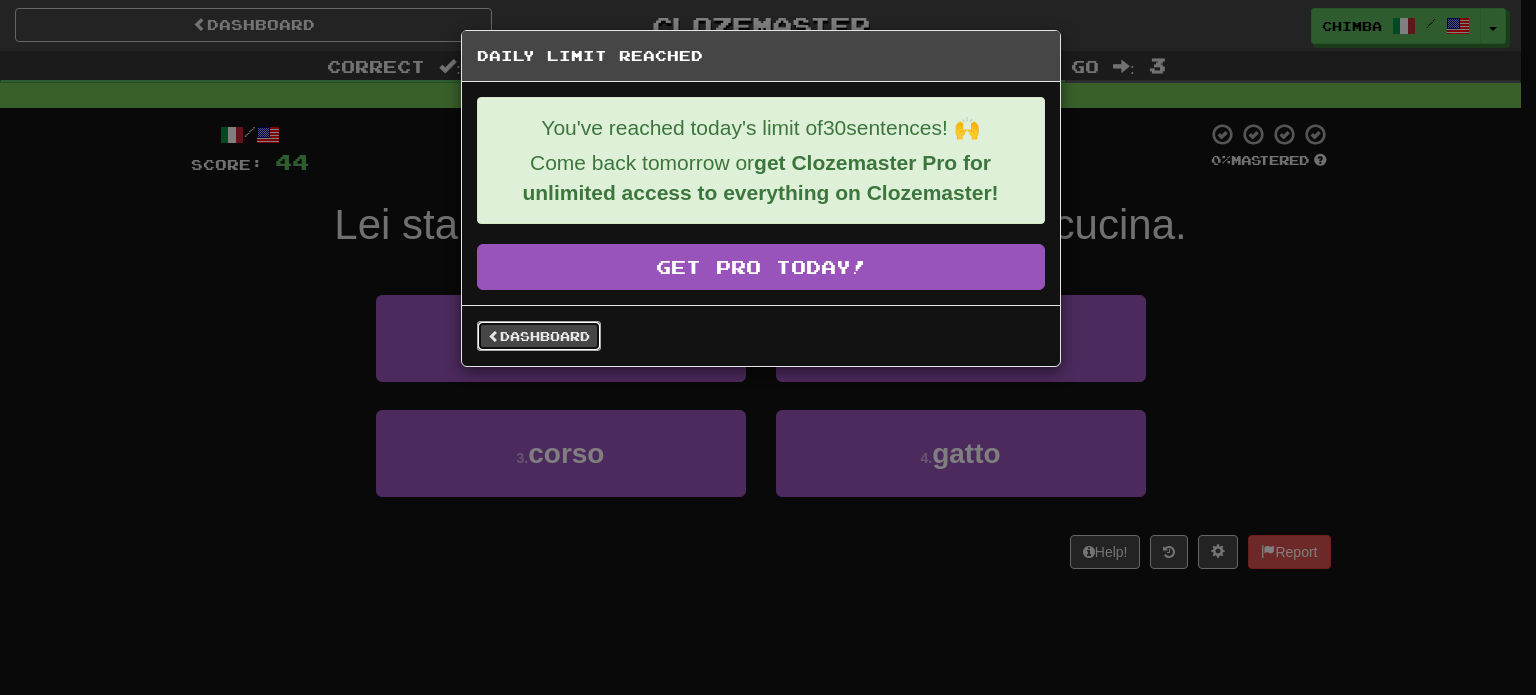 click on "Dashboard" at bounding box center (539, 336) 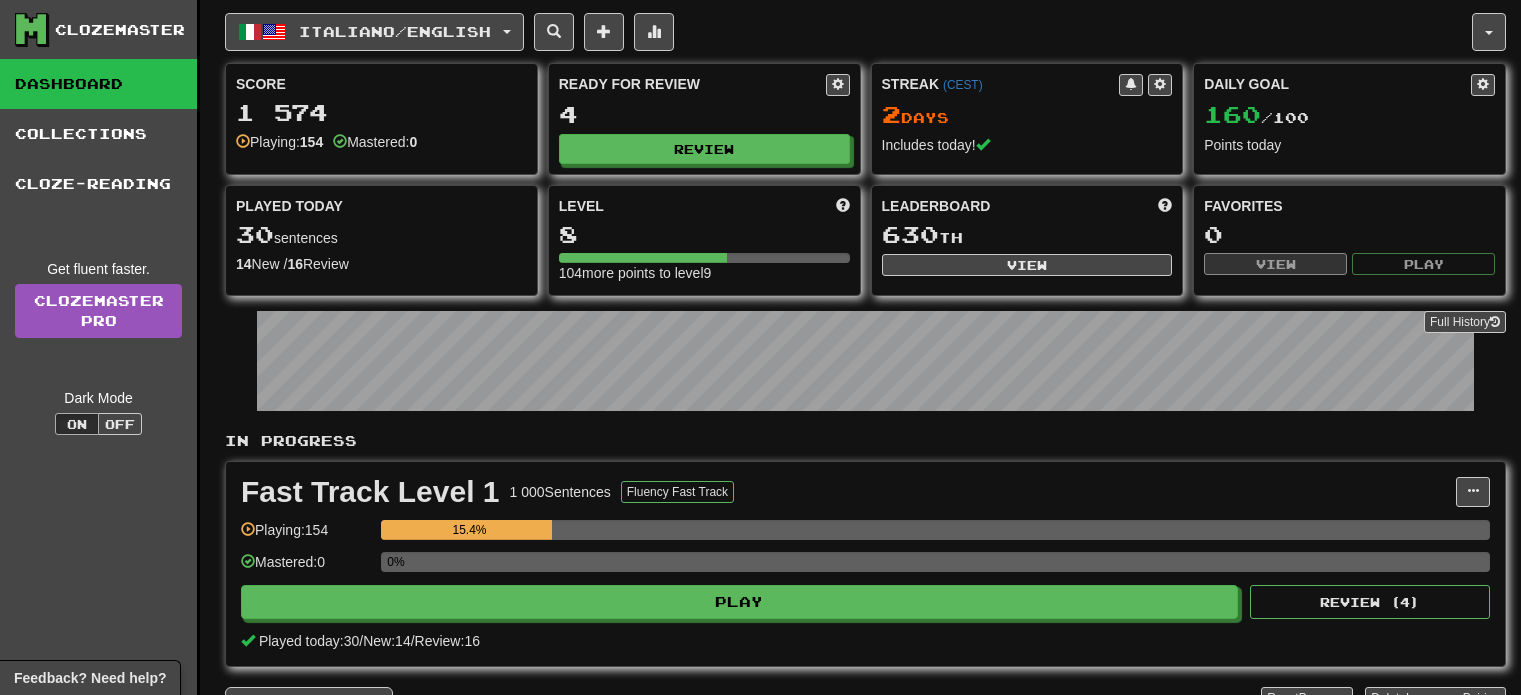 scroll, scrollTop: 0, scrollLeft: 0, axis: both 